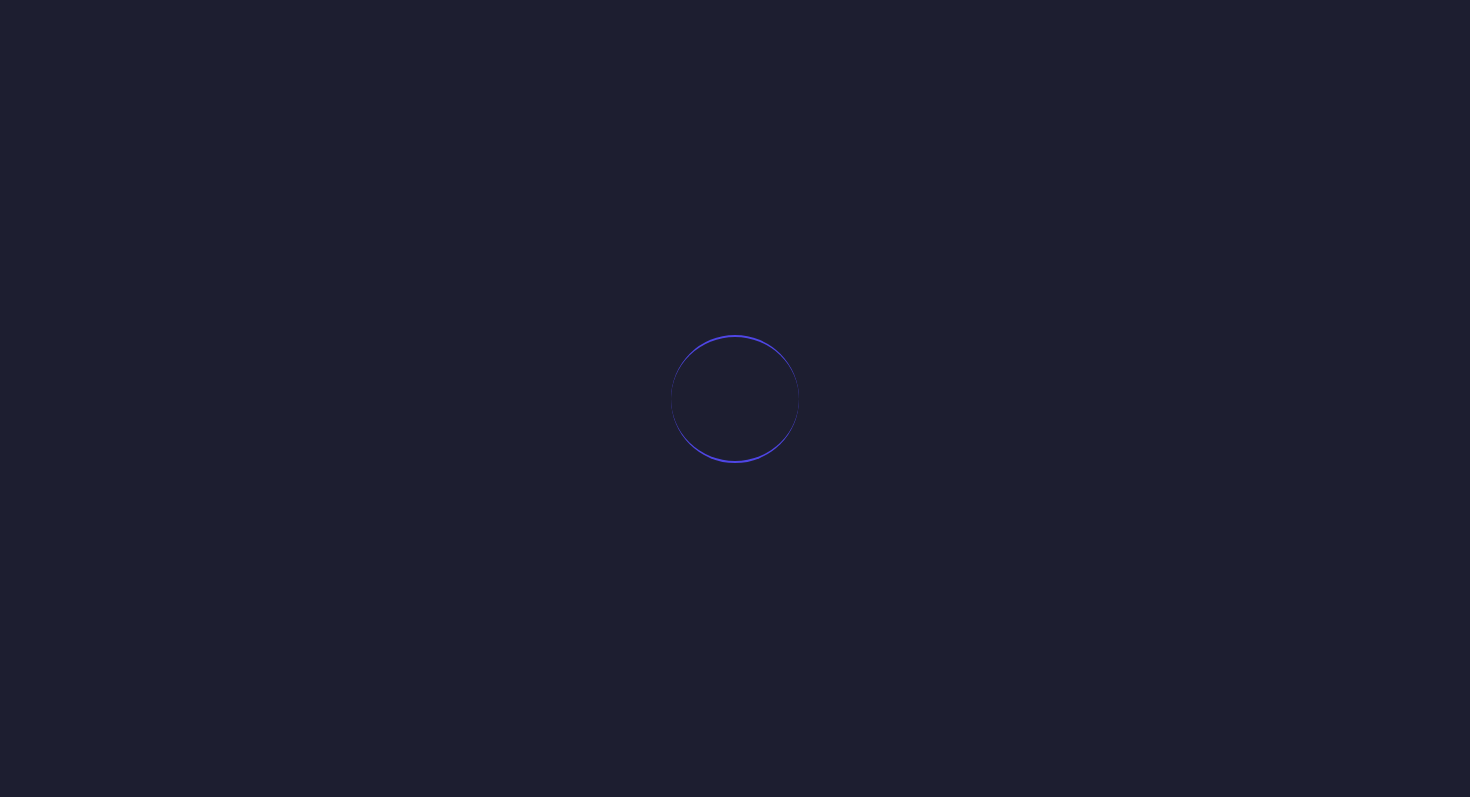 scroll, scrollTop: 0, scrollLeft: 0, axis: both 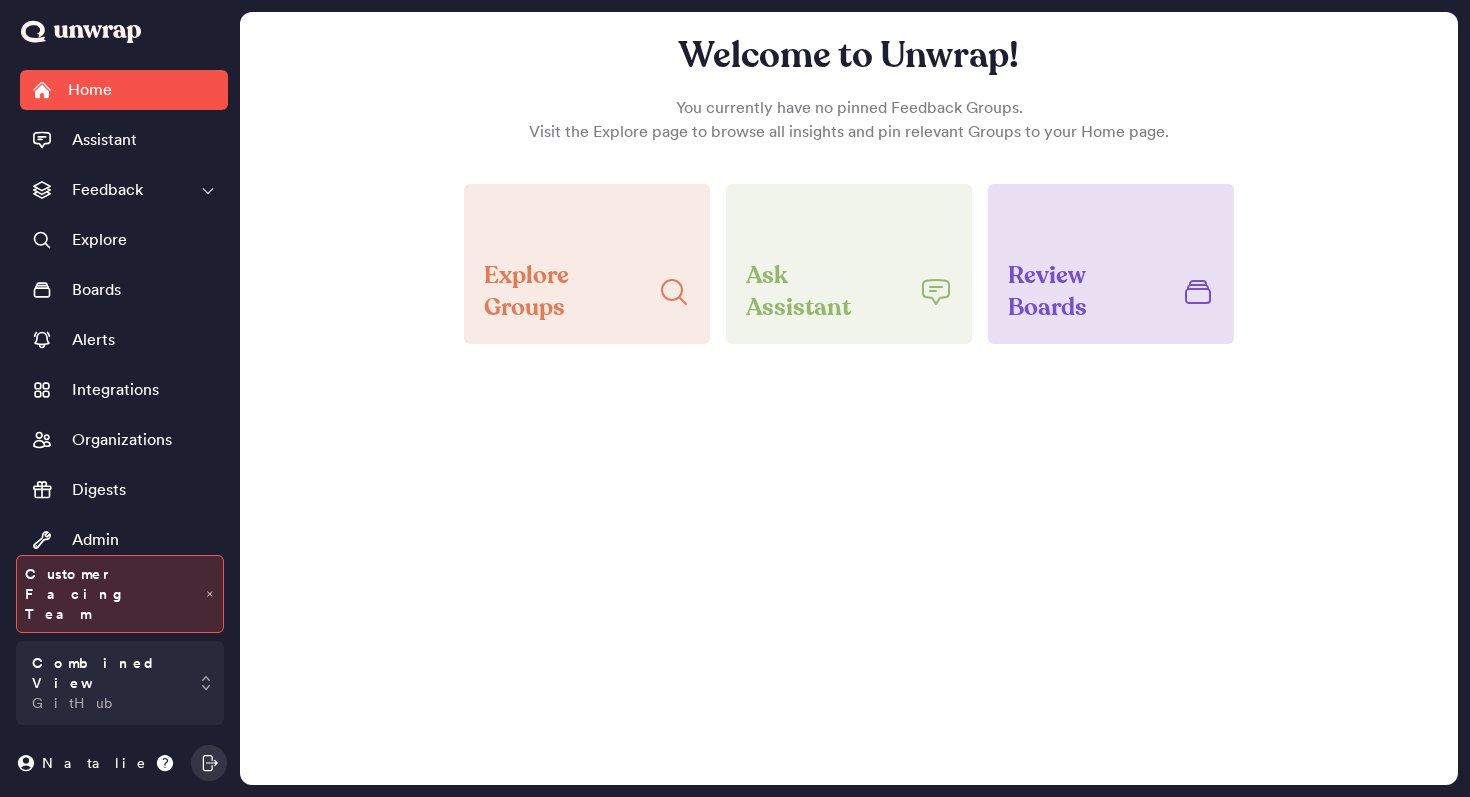click on "Combined View GitHub" at bounding box center [106, 683] 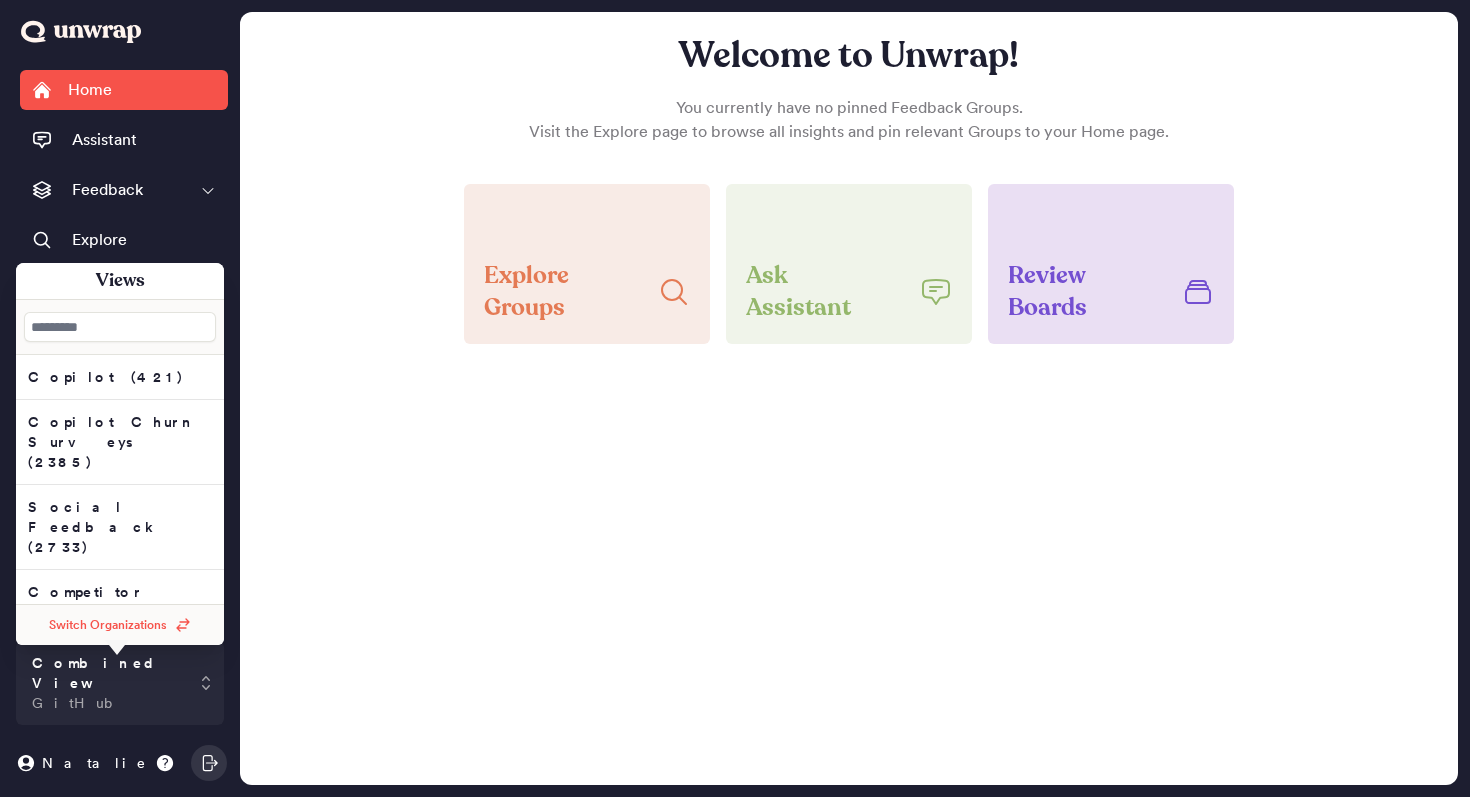 scroll, scrollTop: 0, scrollLeft: 0, axis: both 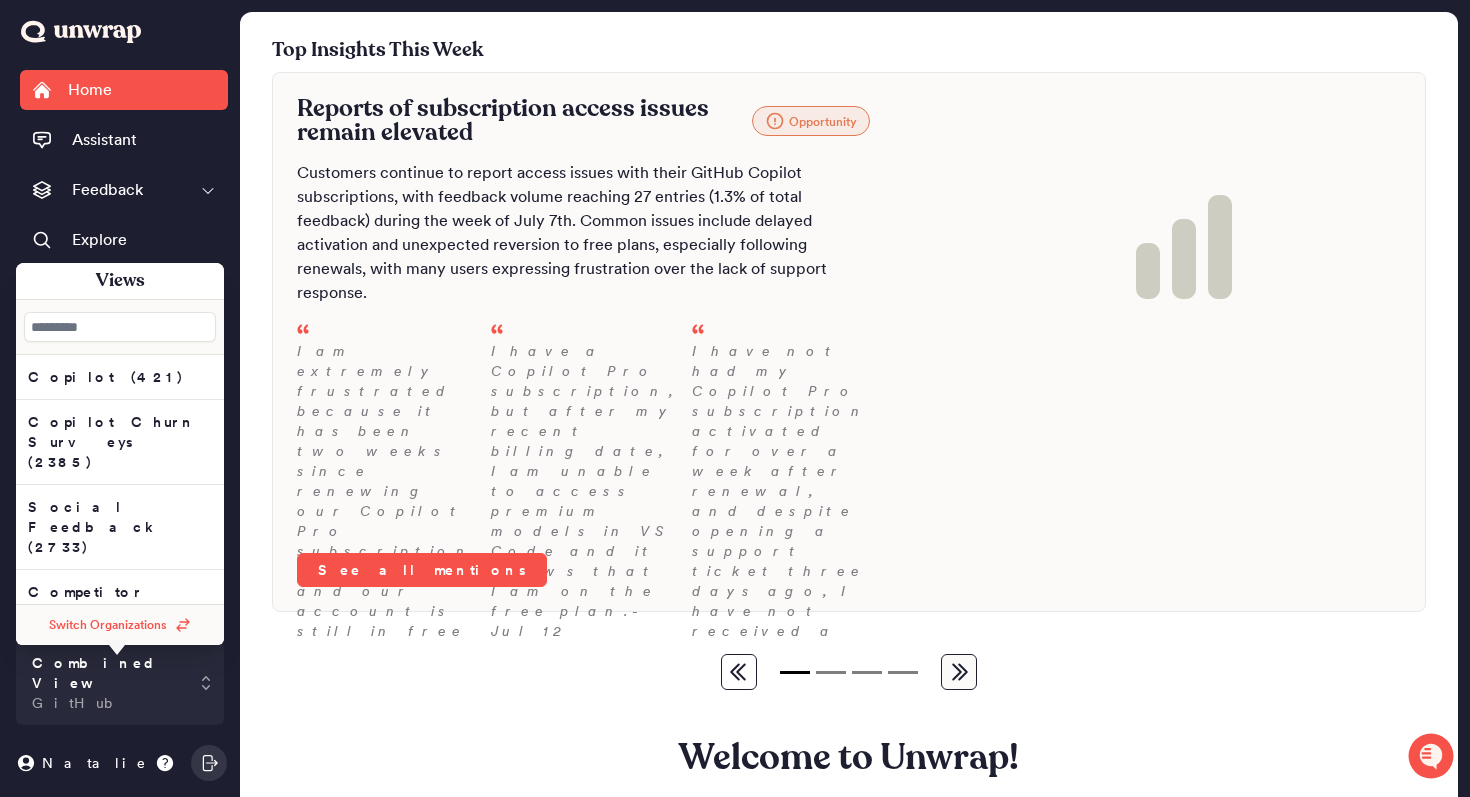 click on "Switch Organizations" at bounding box center (108, 625) 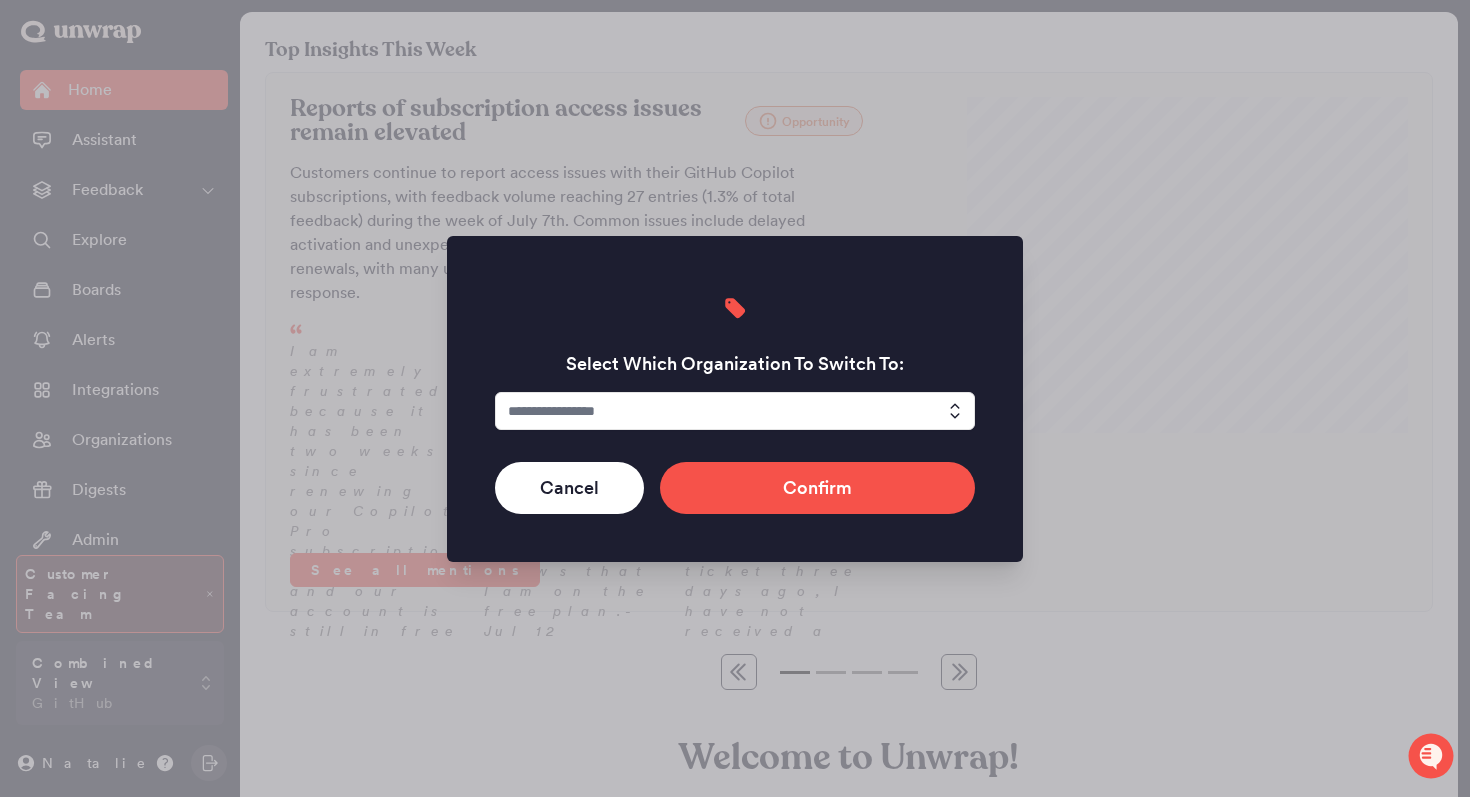 click at bounding box center [735, 411] 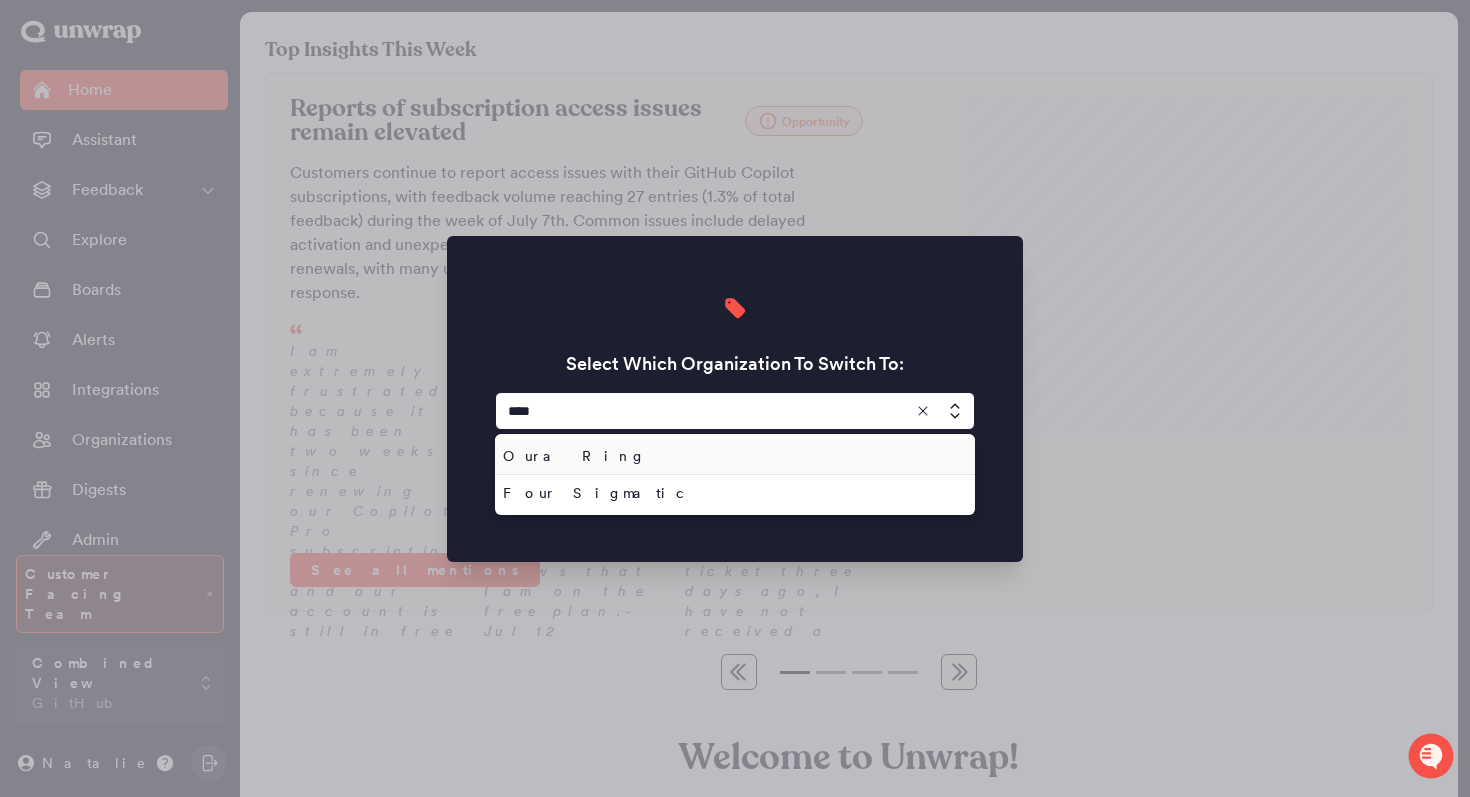 type on "****" 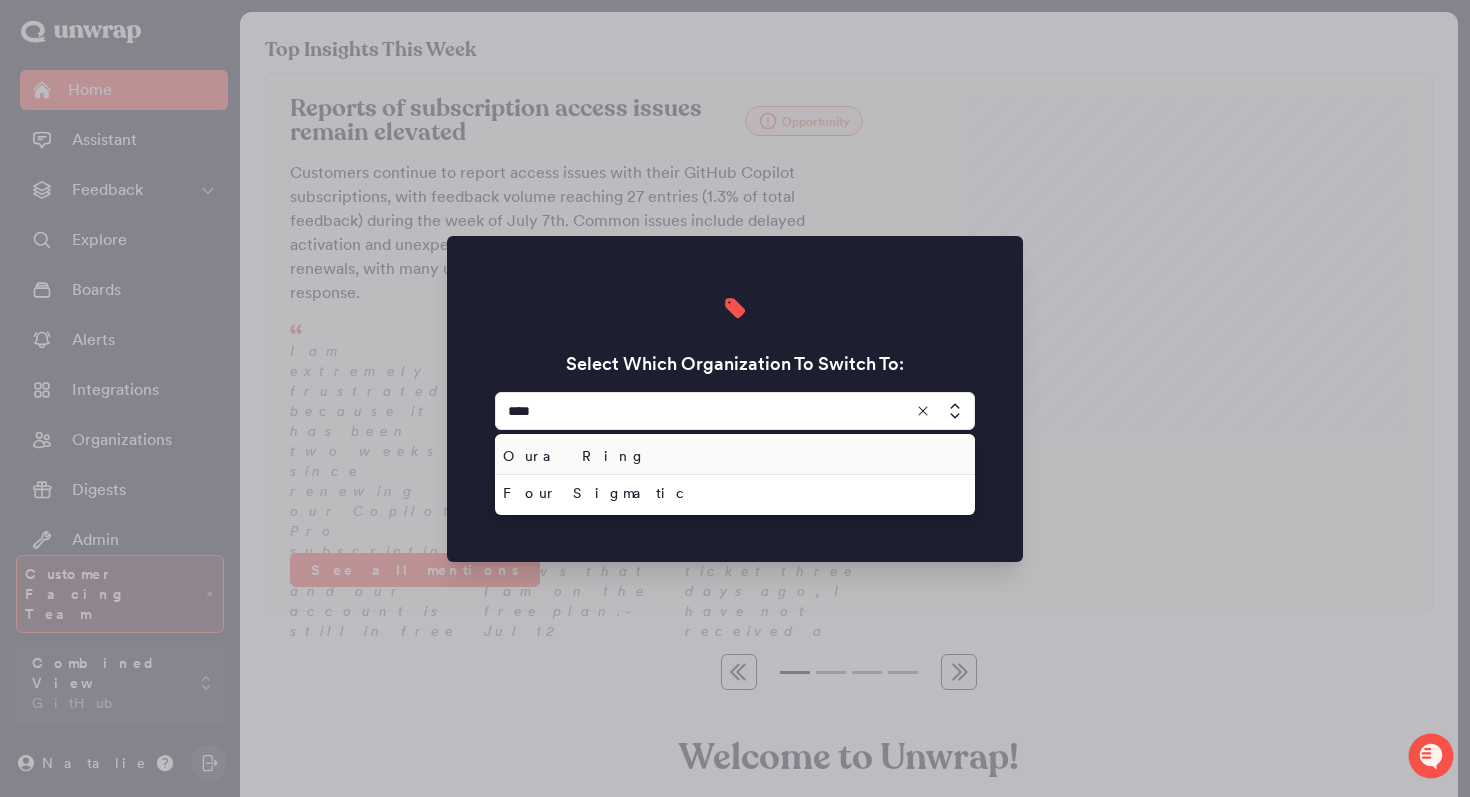 click on "Oura Ring" at bounding box center [731, 456] 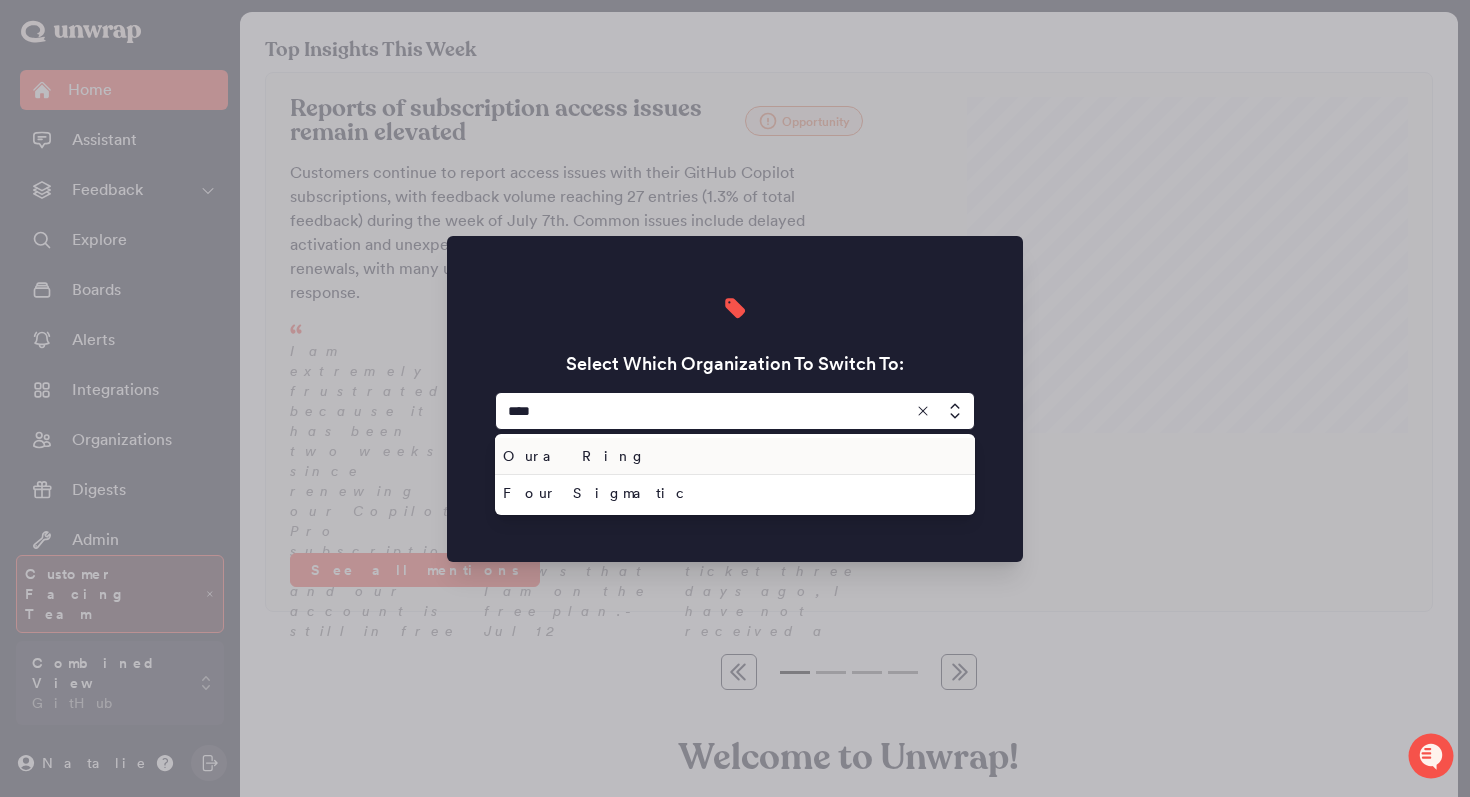 type on "*********" 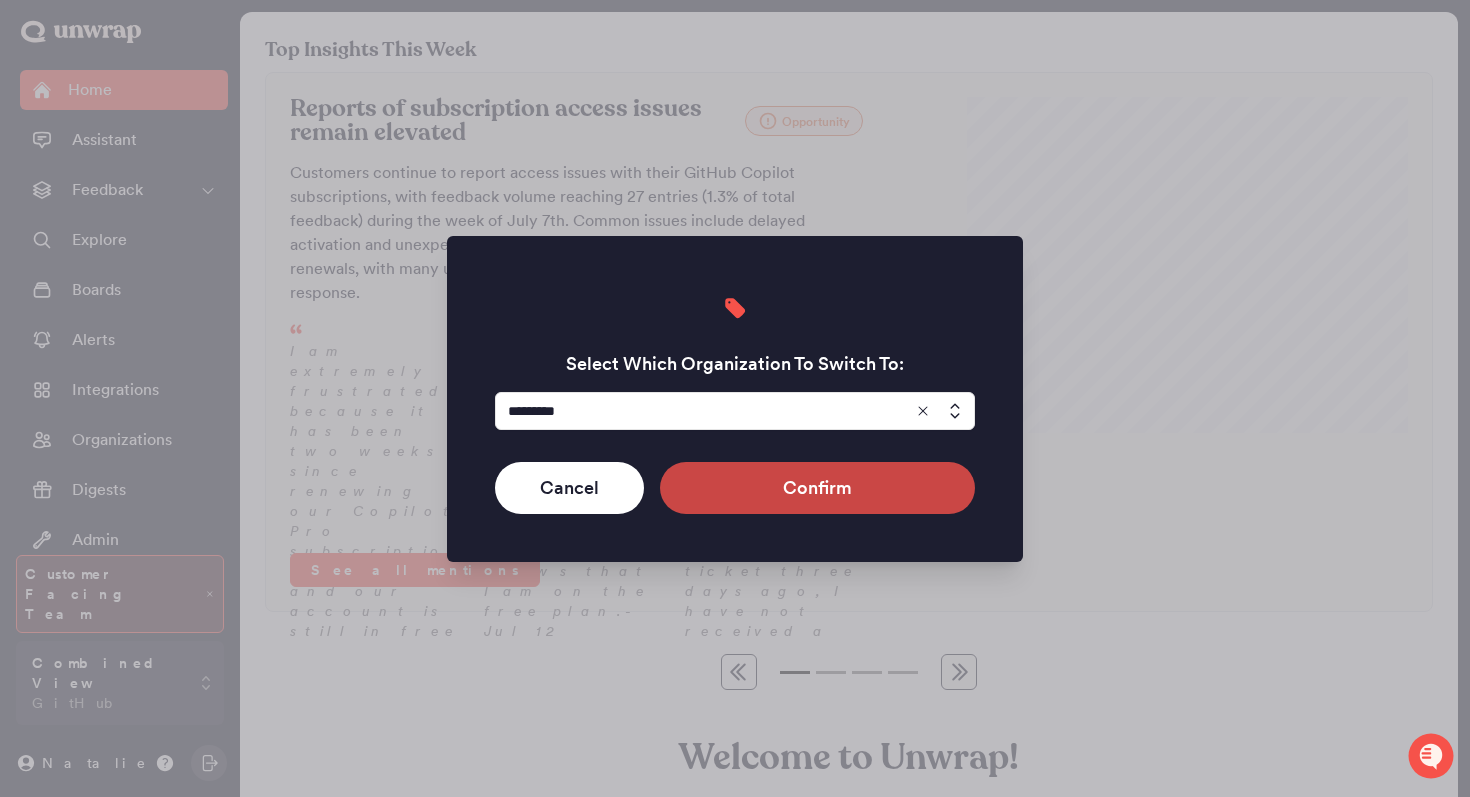 click on "Confirm" at bounding box center [817, 488] 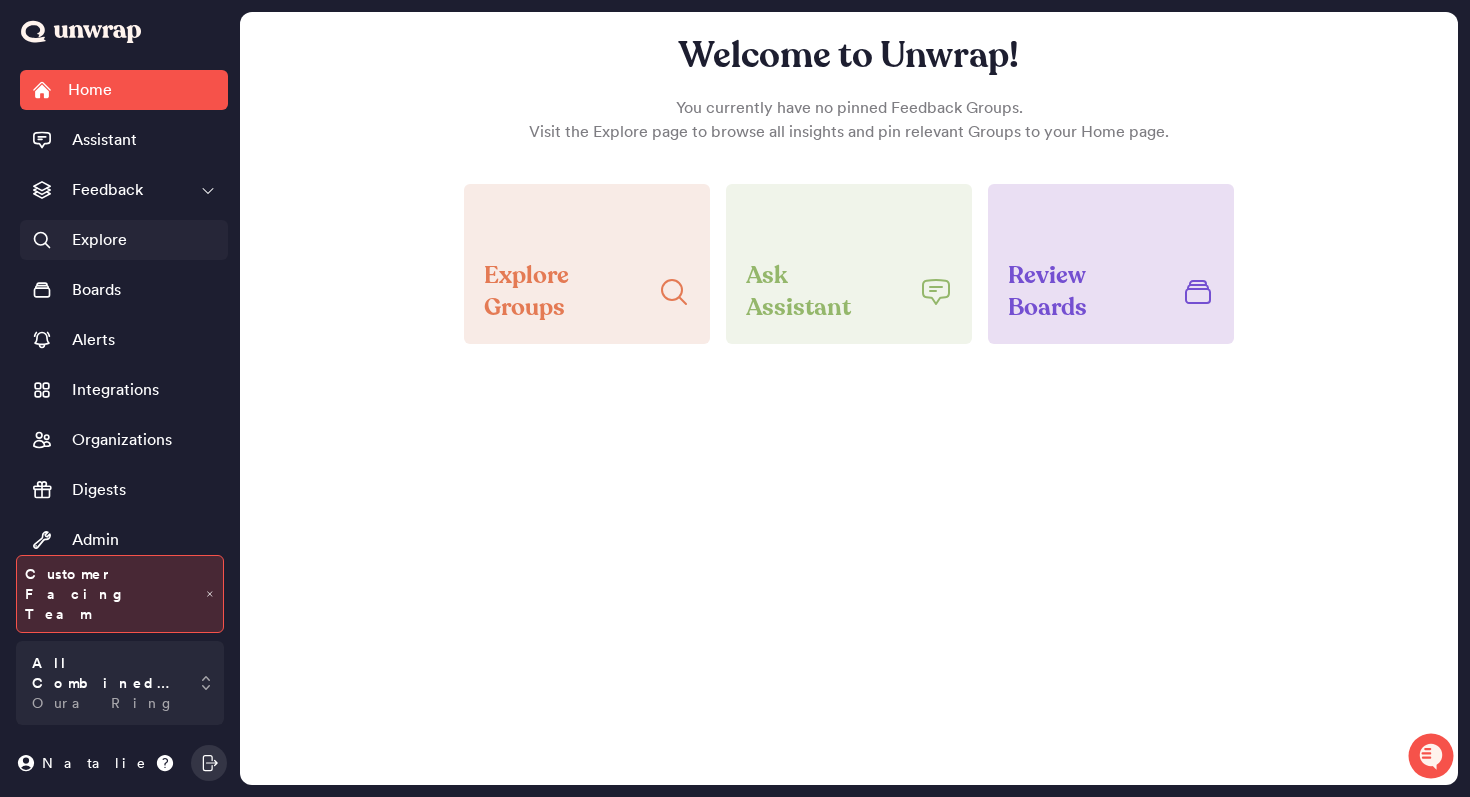 click on "Explore" at bounding box center [99, 240] 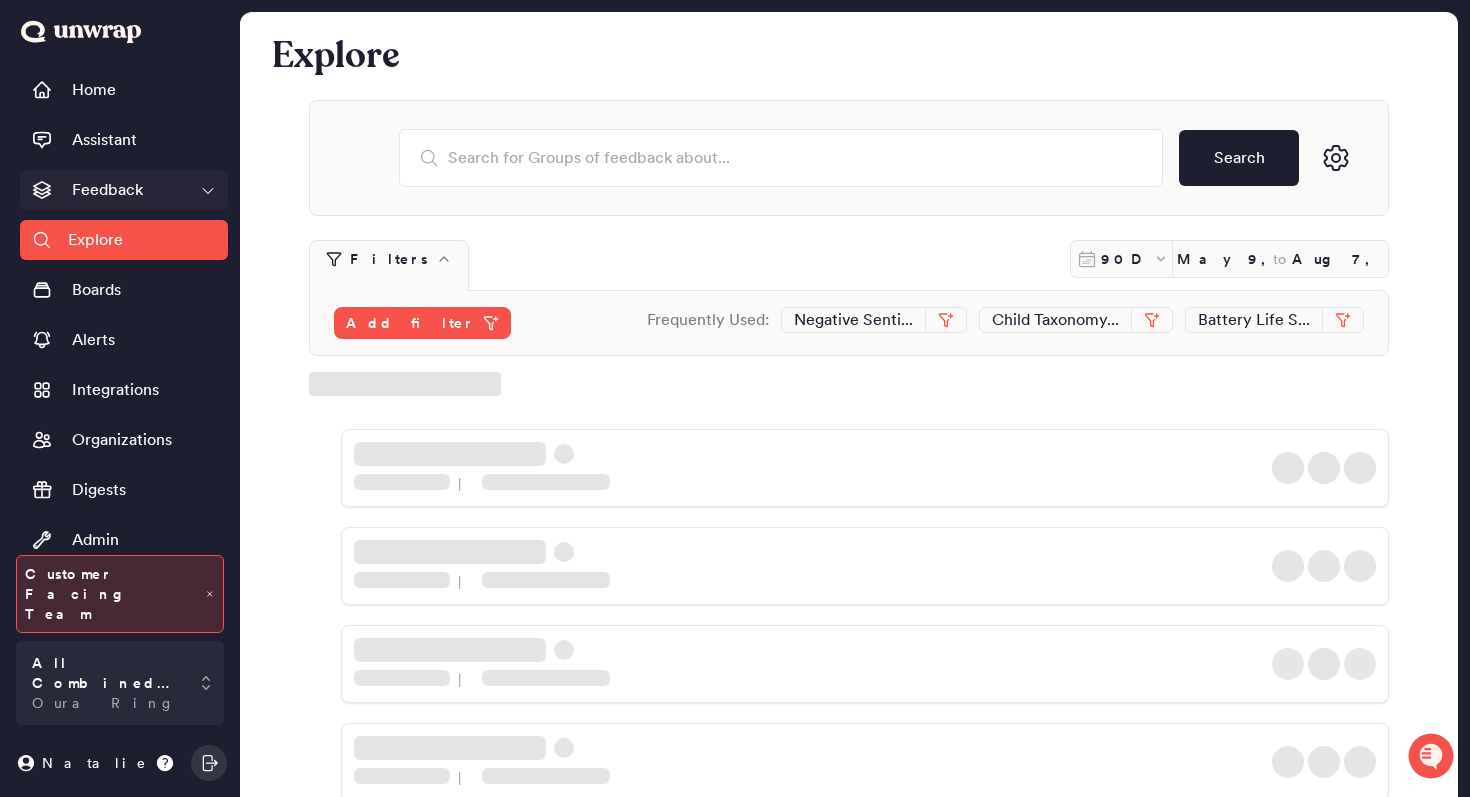 click on "Feedback" at bounding box center (124, 190) 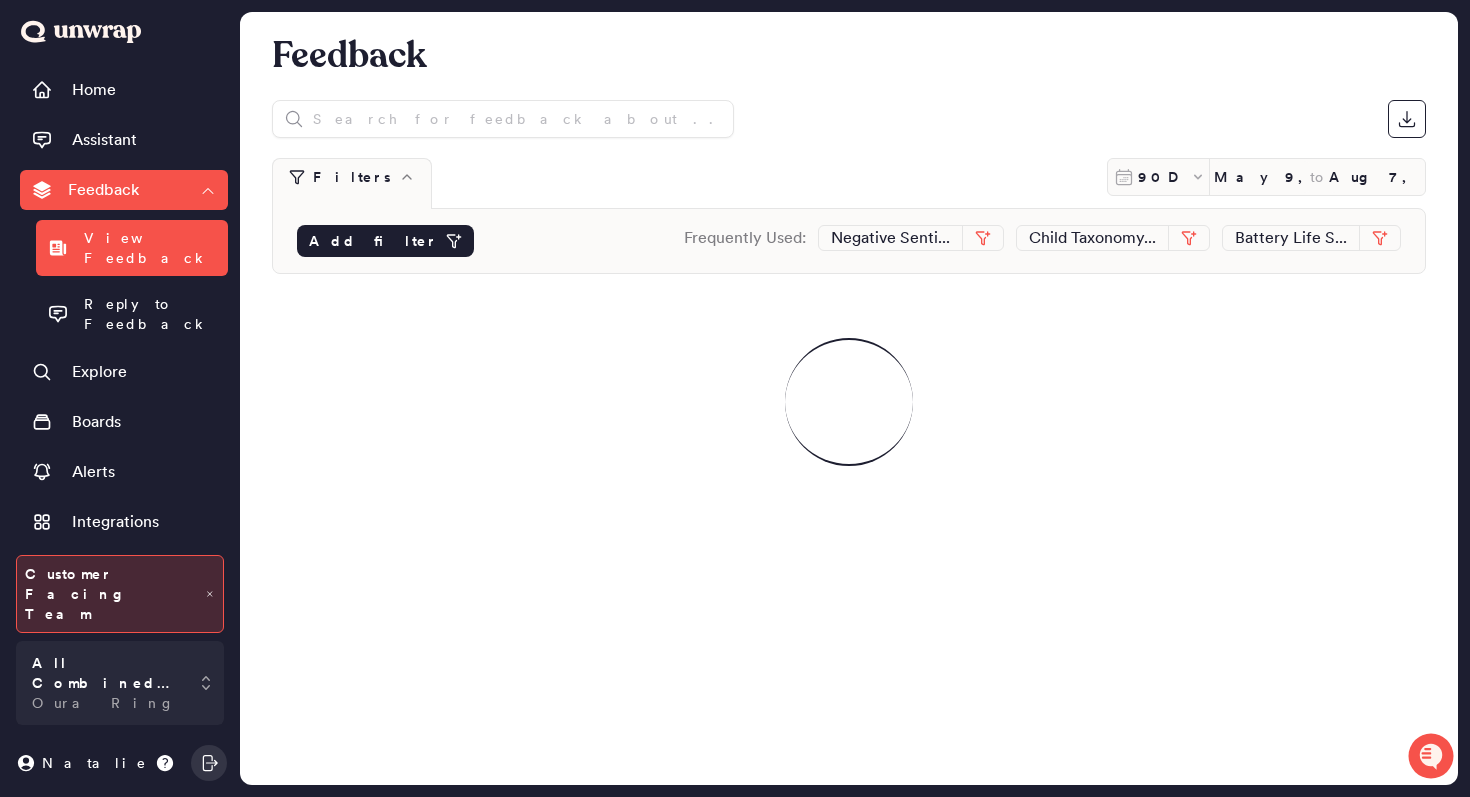click on "Add filter" at bounding box center [373, 241] 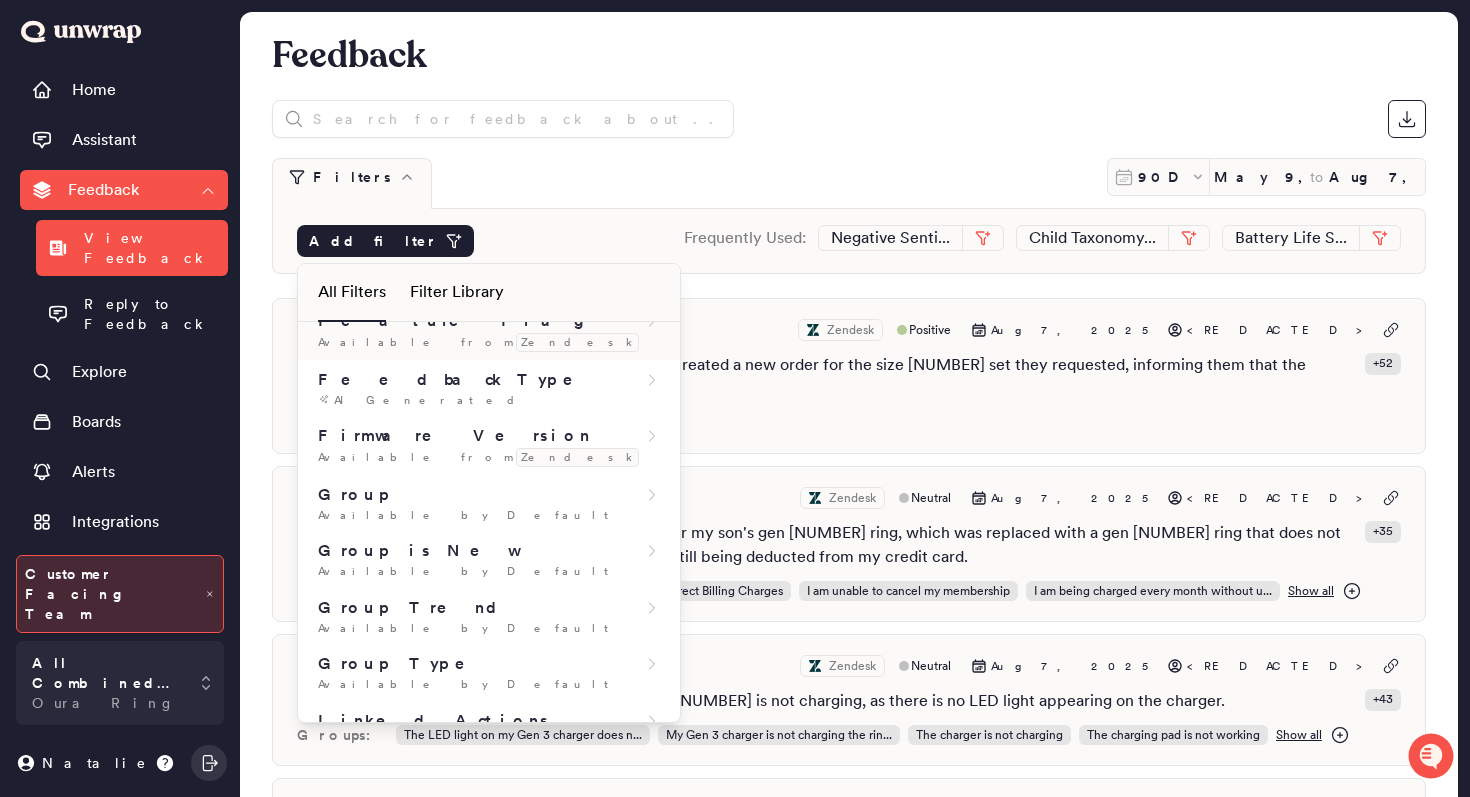 scroll, scrollTop: 957, scrollLeft: 0, axis: vertical 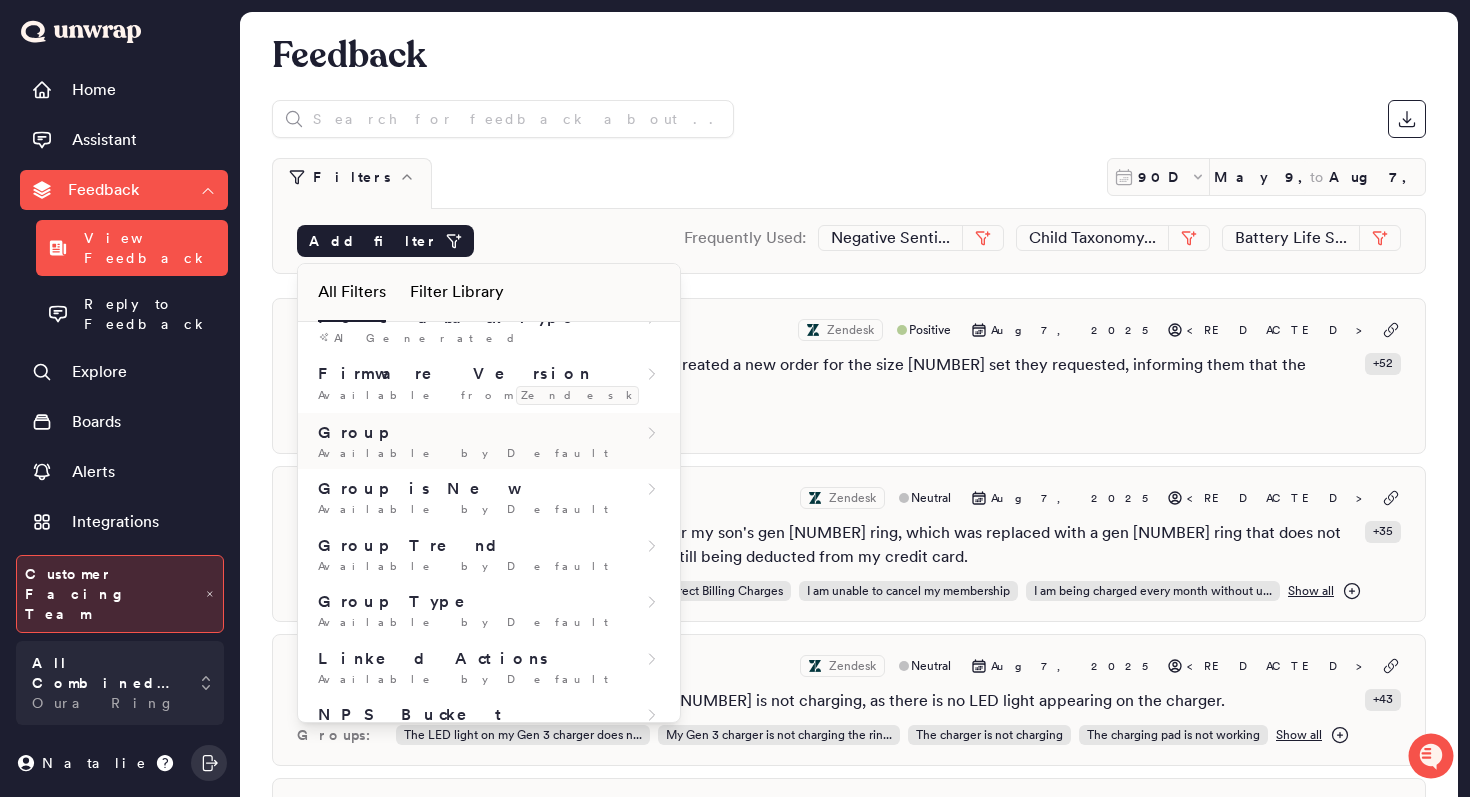 click on "Available by Default" at bounding box center (489, 453) 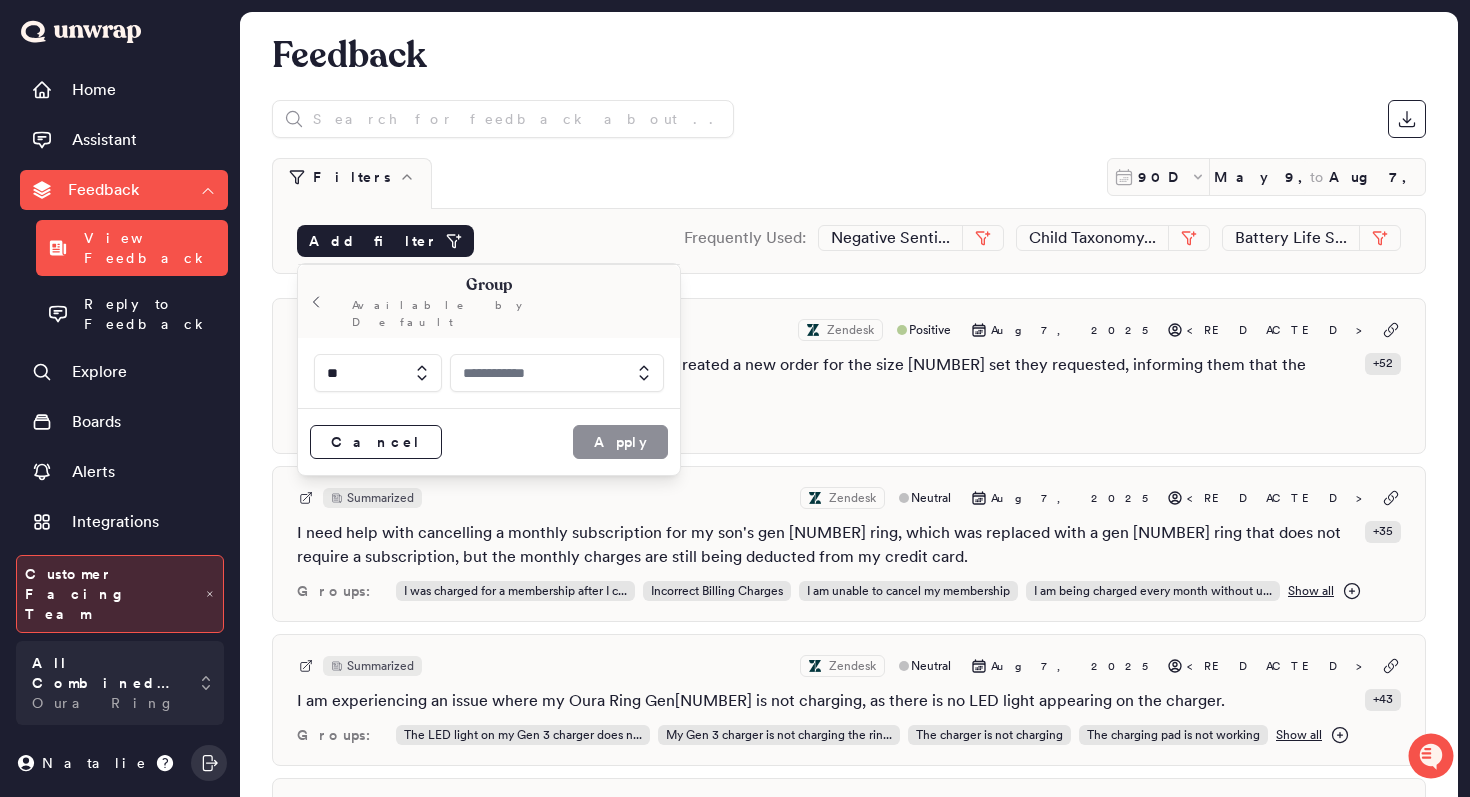click at bounding box center [557, 373] 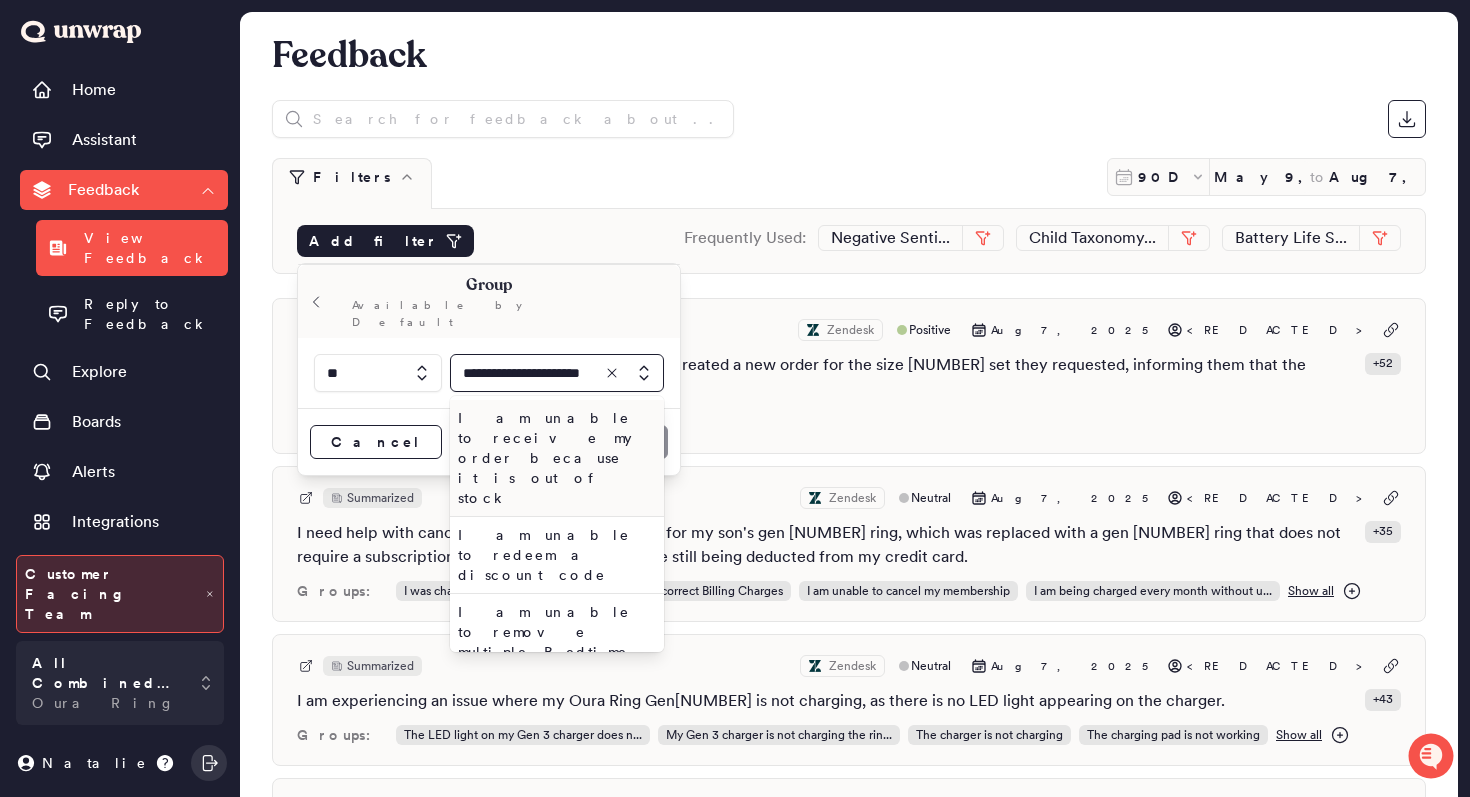 scroll, scrollTop: 0, scrollLeft: 21, axis: horizontal 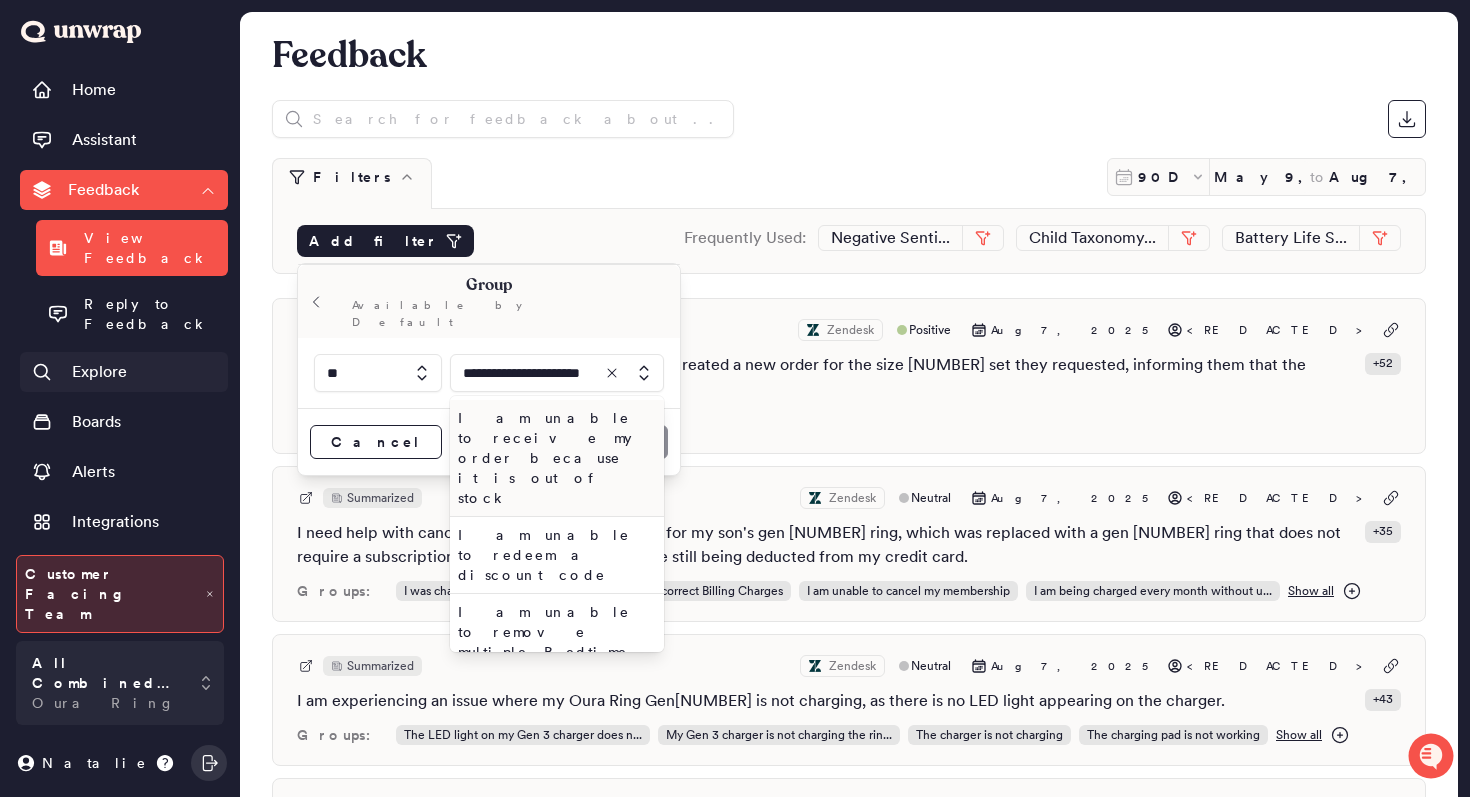 click on "Explore" at bounding box center (124, 372) 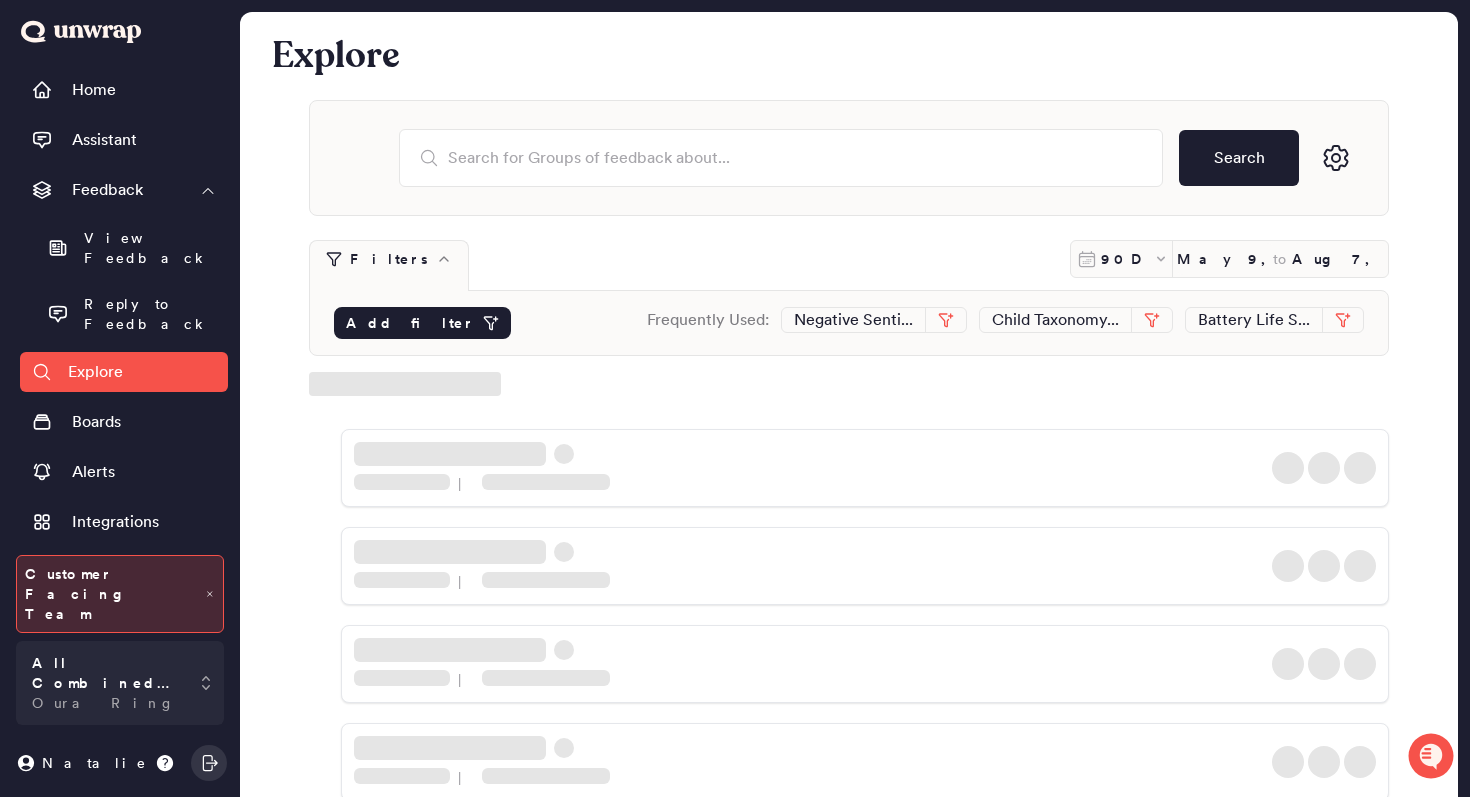 click on "Add filter" at bounding box center [410, 323] 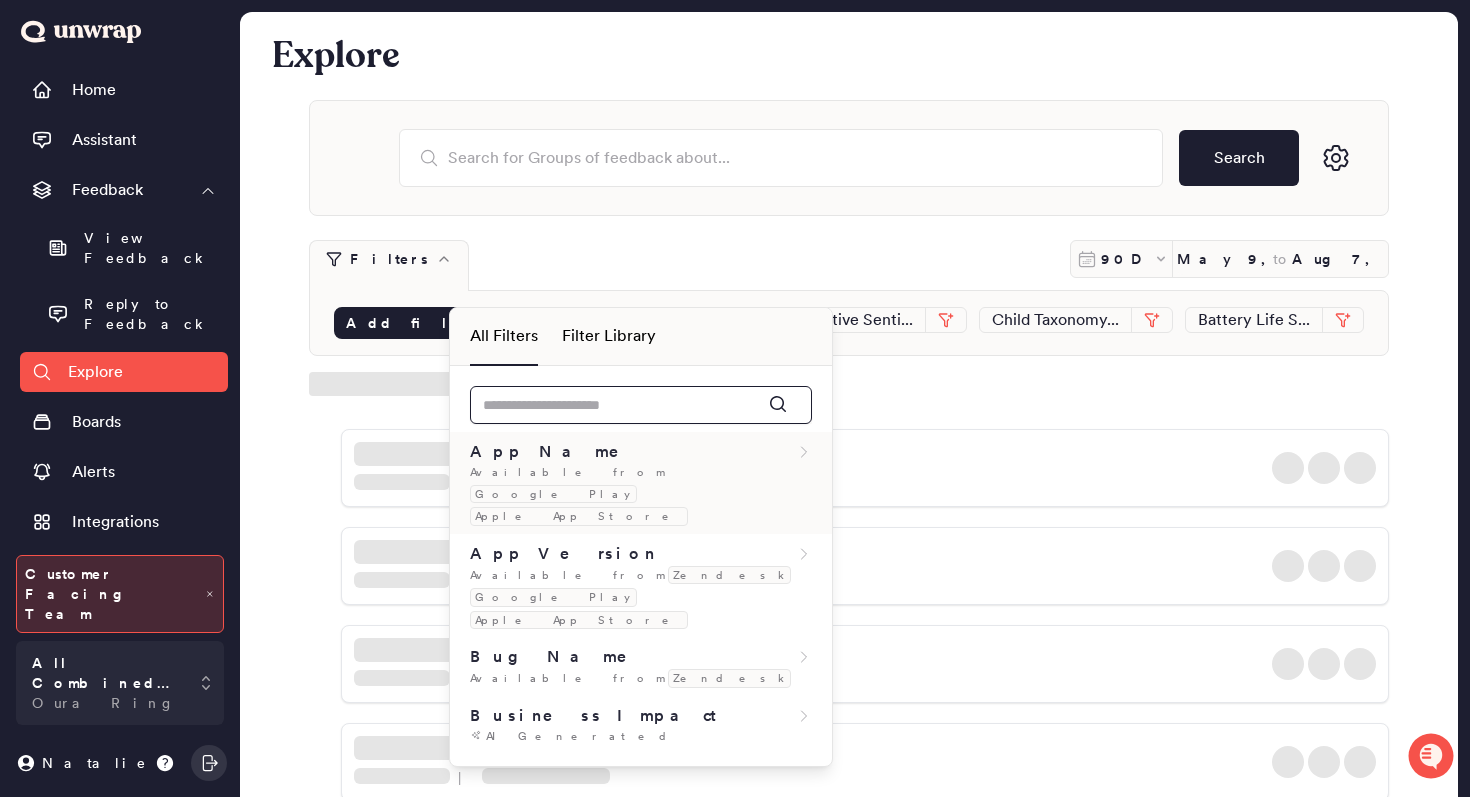 click at bounding box center (641, 405) 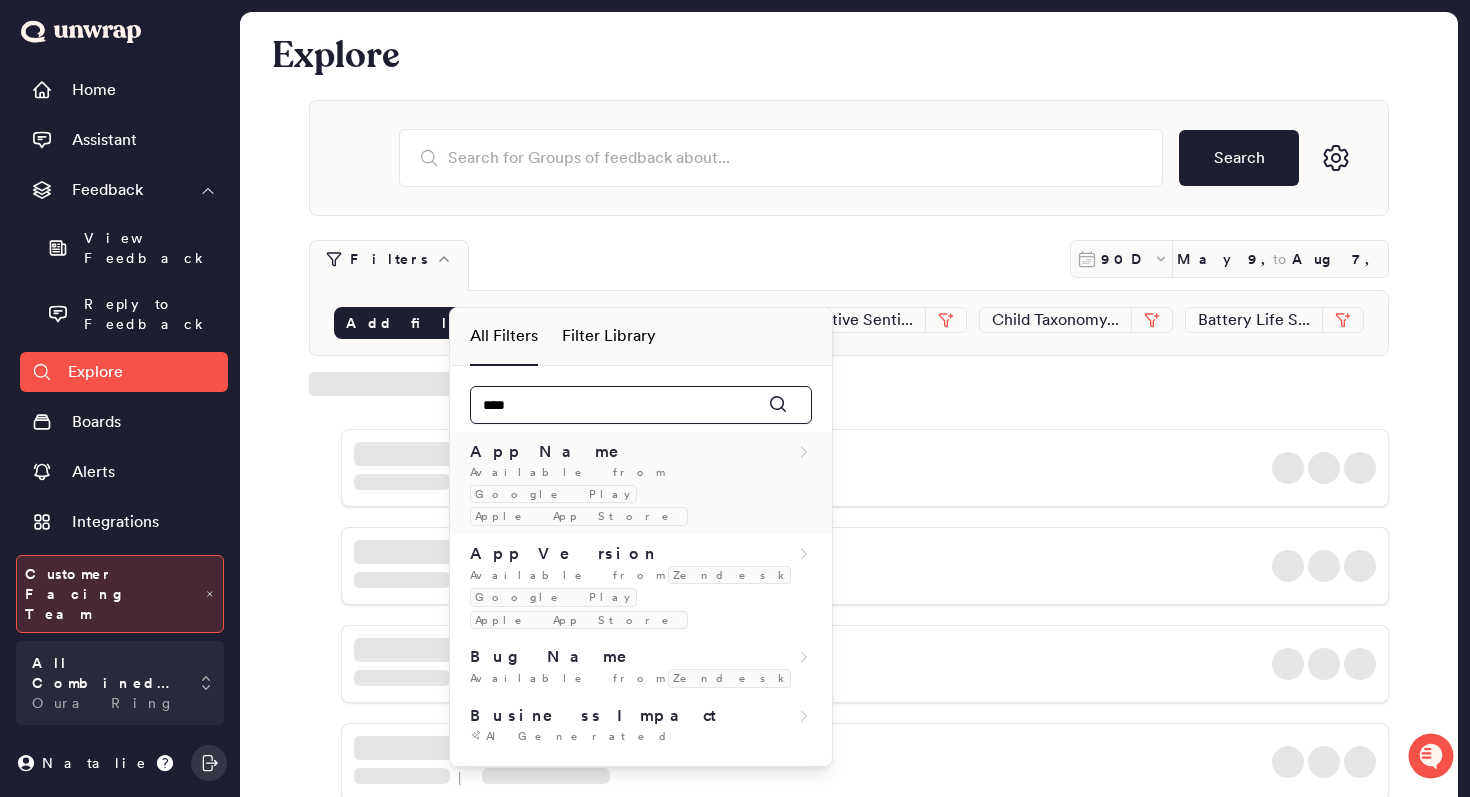 click on "****" at bounding box center (641, 405) 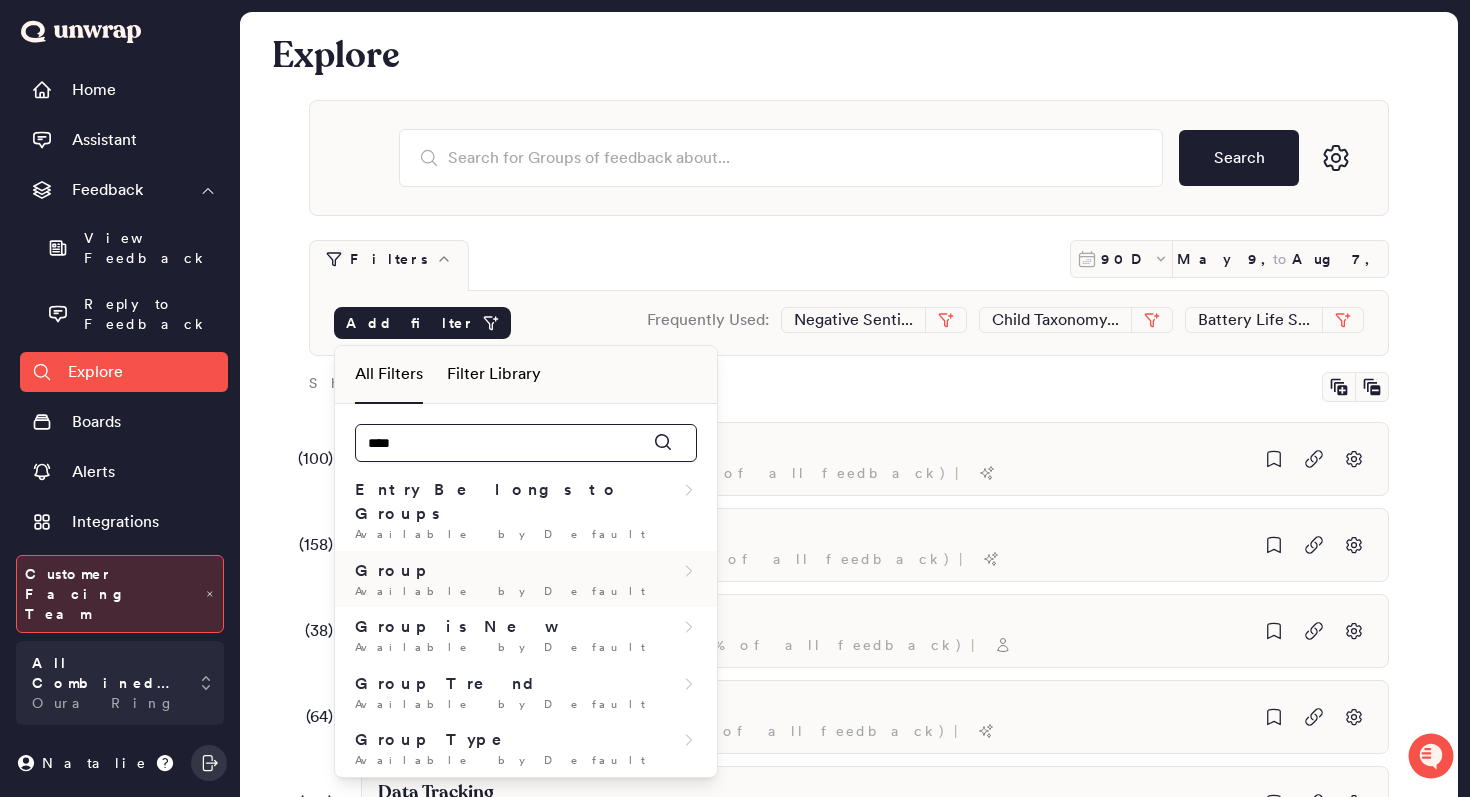 type on "****" 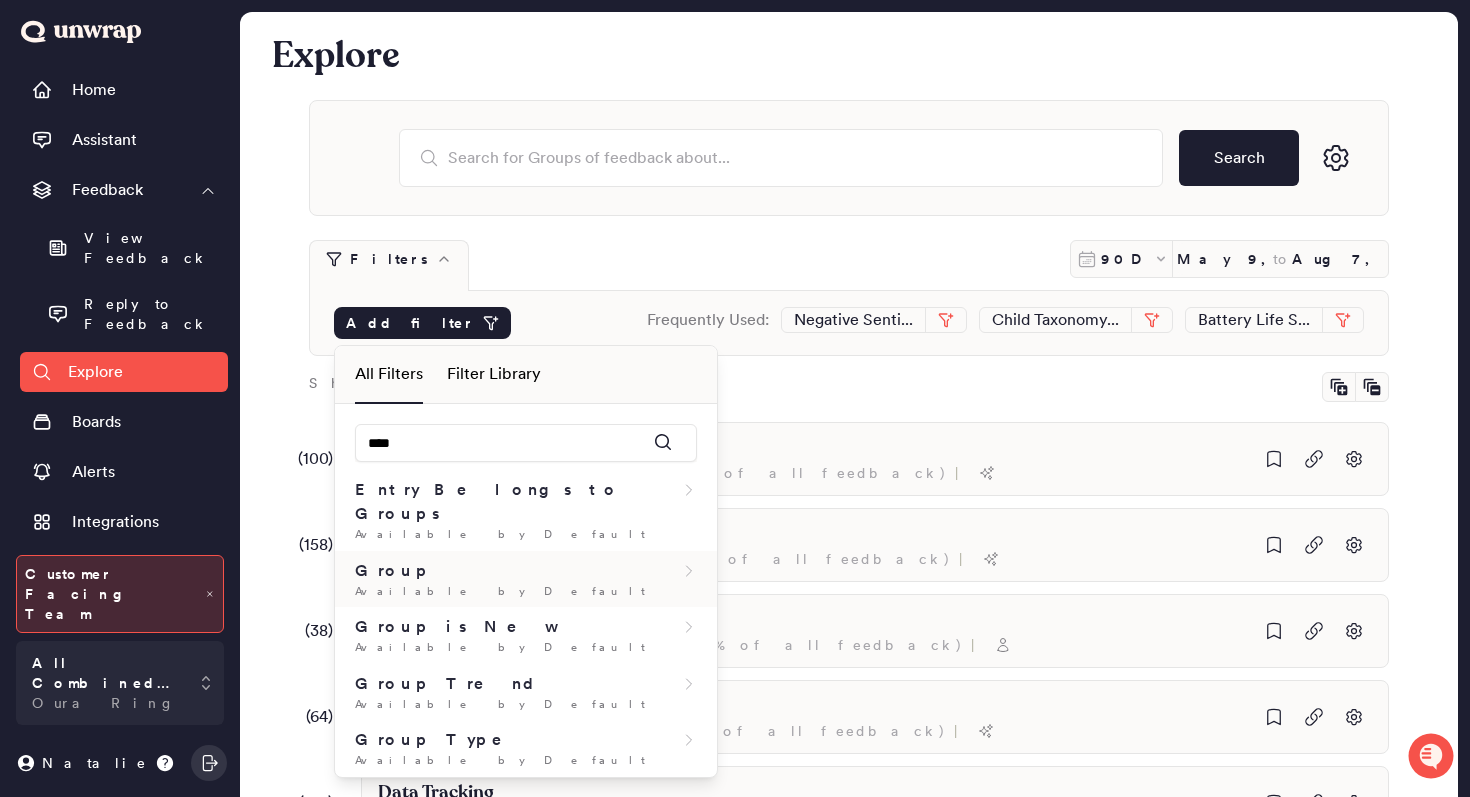 click on "Group" at bounding box center [526, 571] 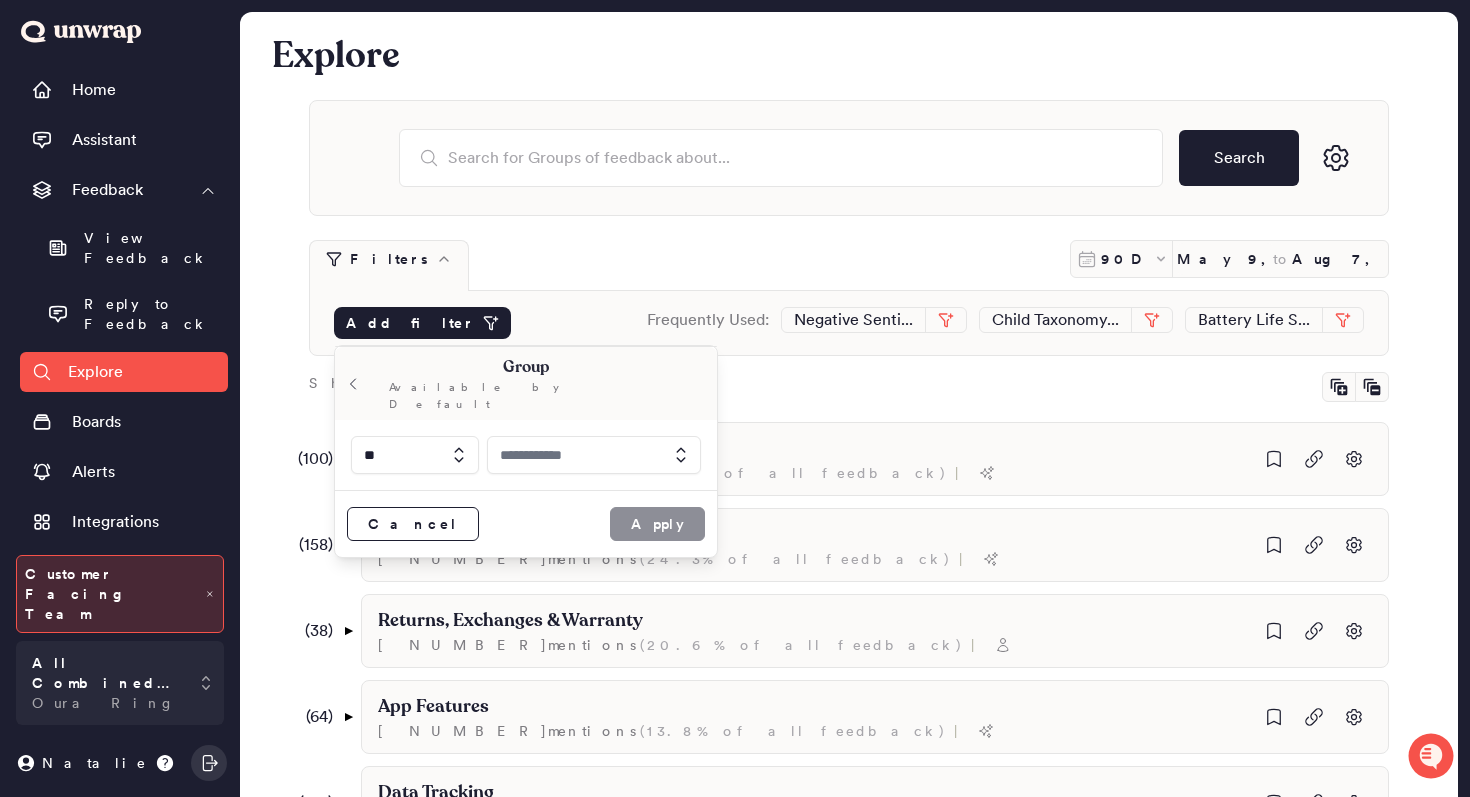 click at bounding box center [594, 455] 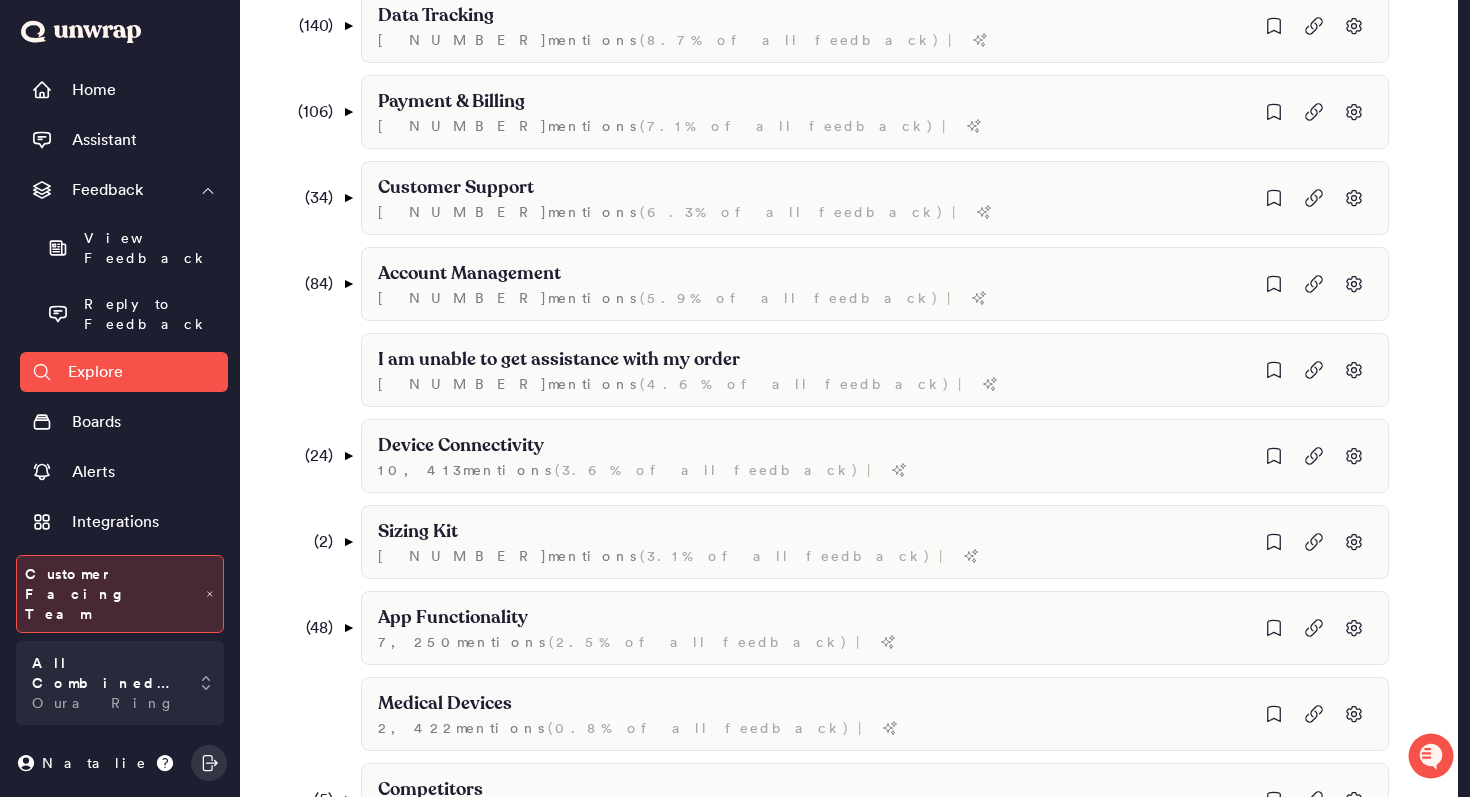 scroll, scrollTop: 0, scrollLeft: 0, axis: both 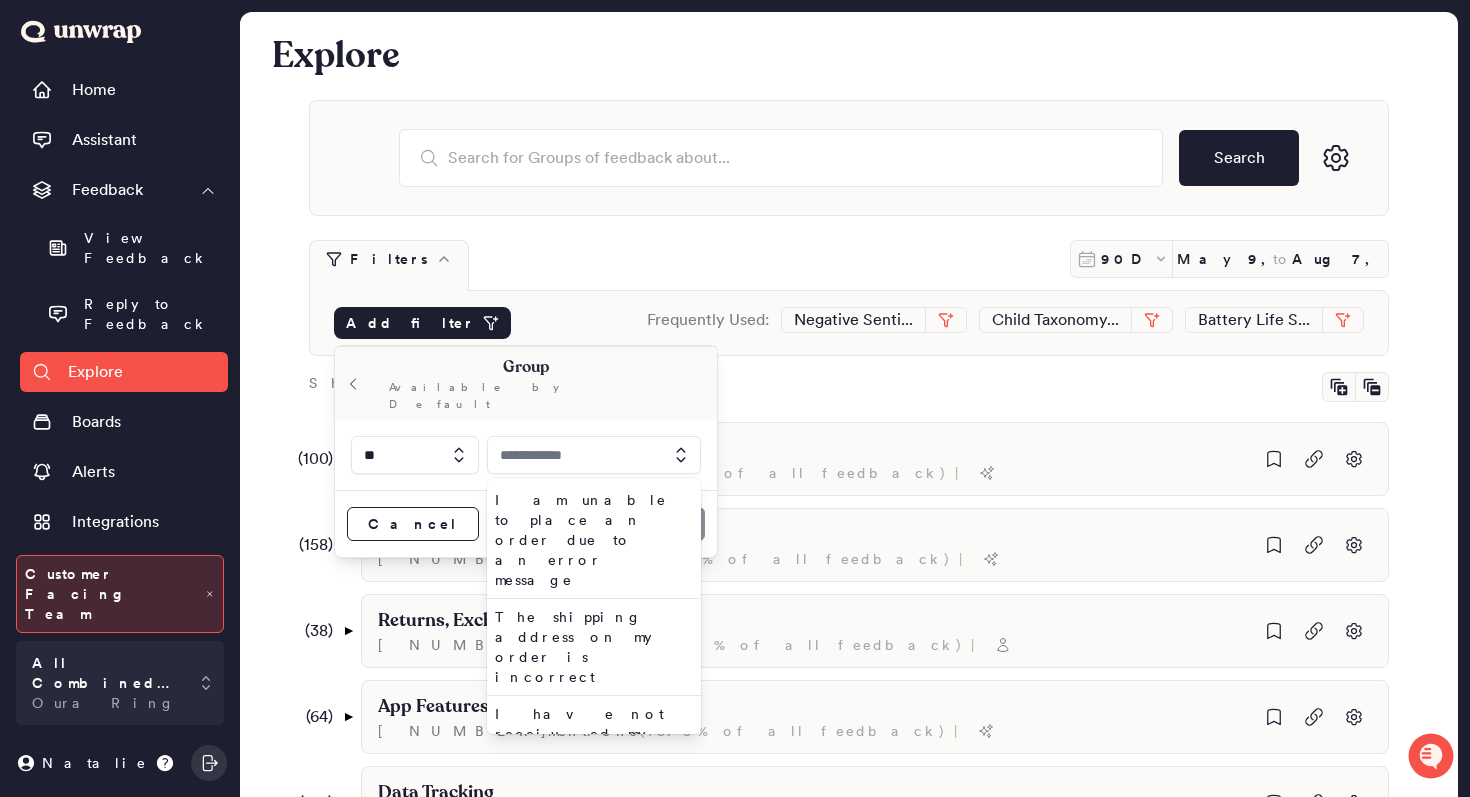 click at bounding box center [594, 455] 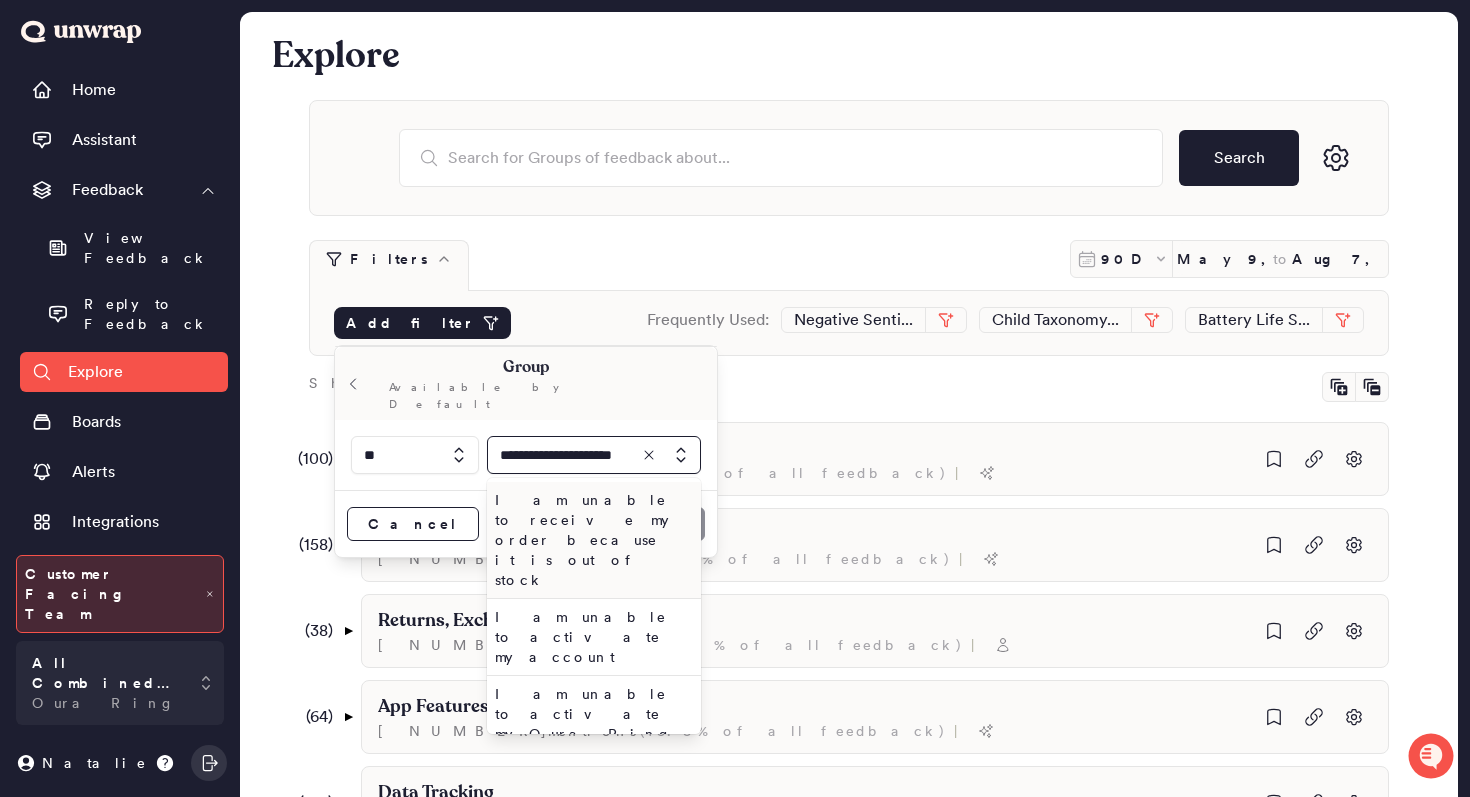 scroll, scrollTop: 0, scrollLeft: 18, axis: horizontal 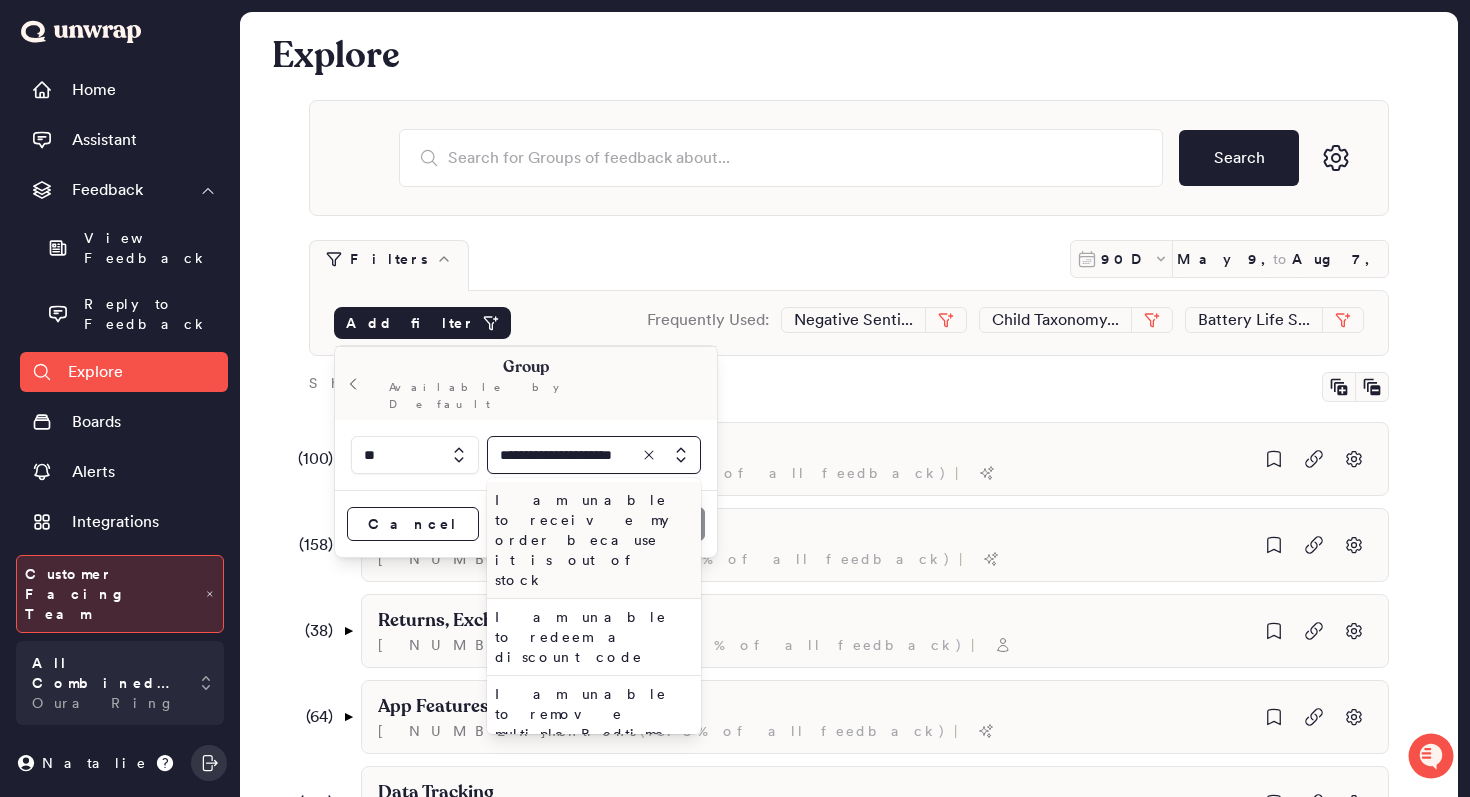 type on "**********" 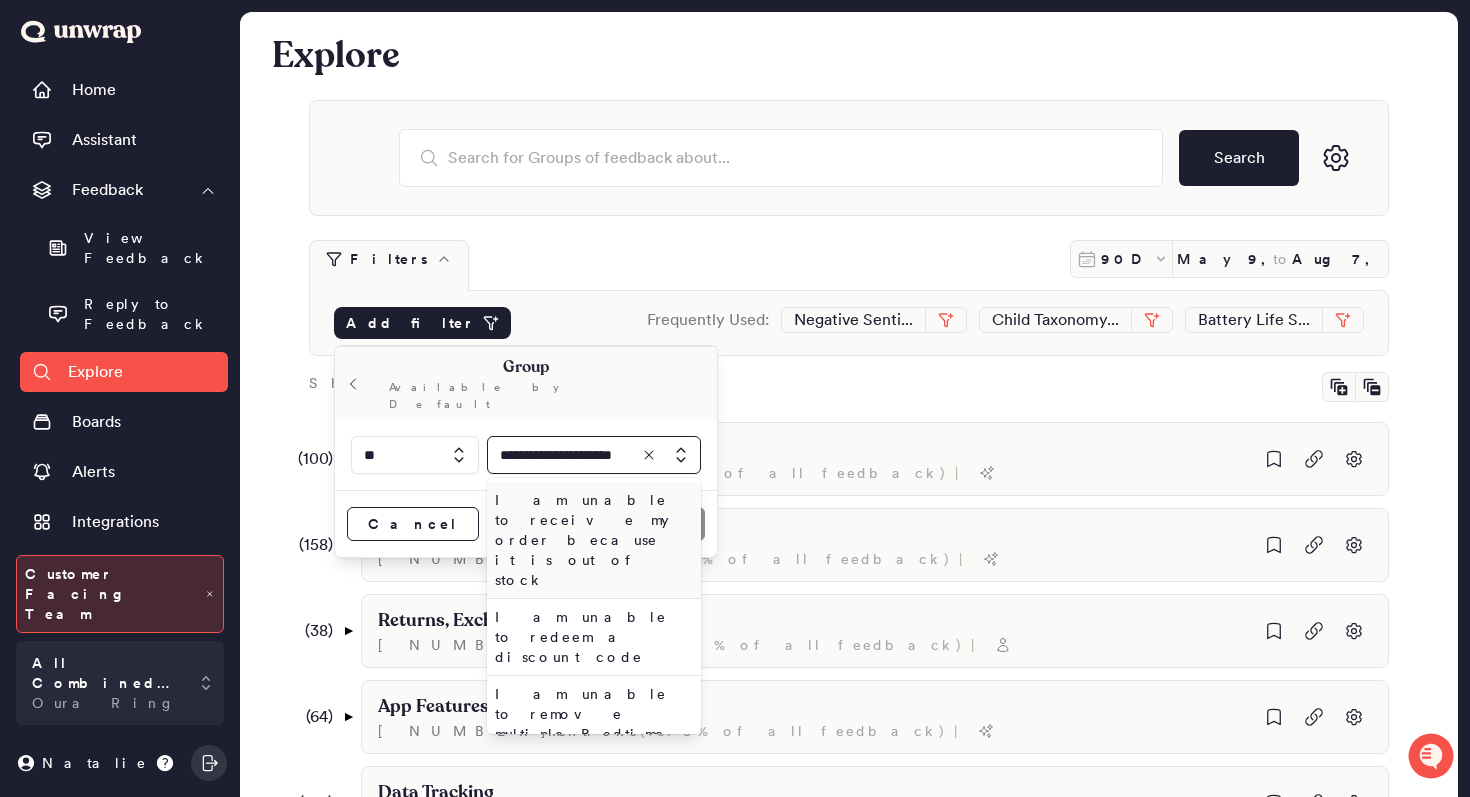 scroll, scrollTop: 0, scrollLeft: 0, axis: both 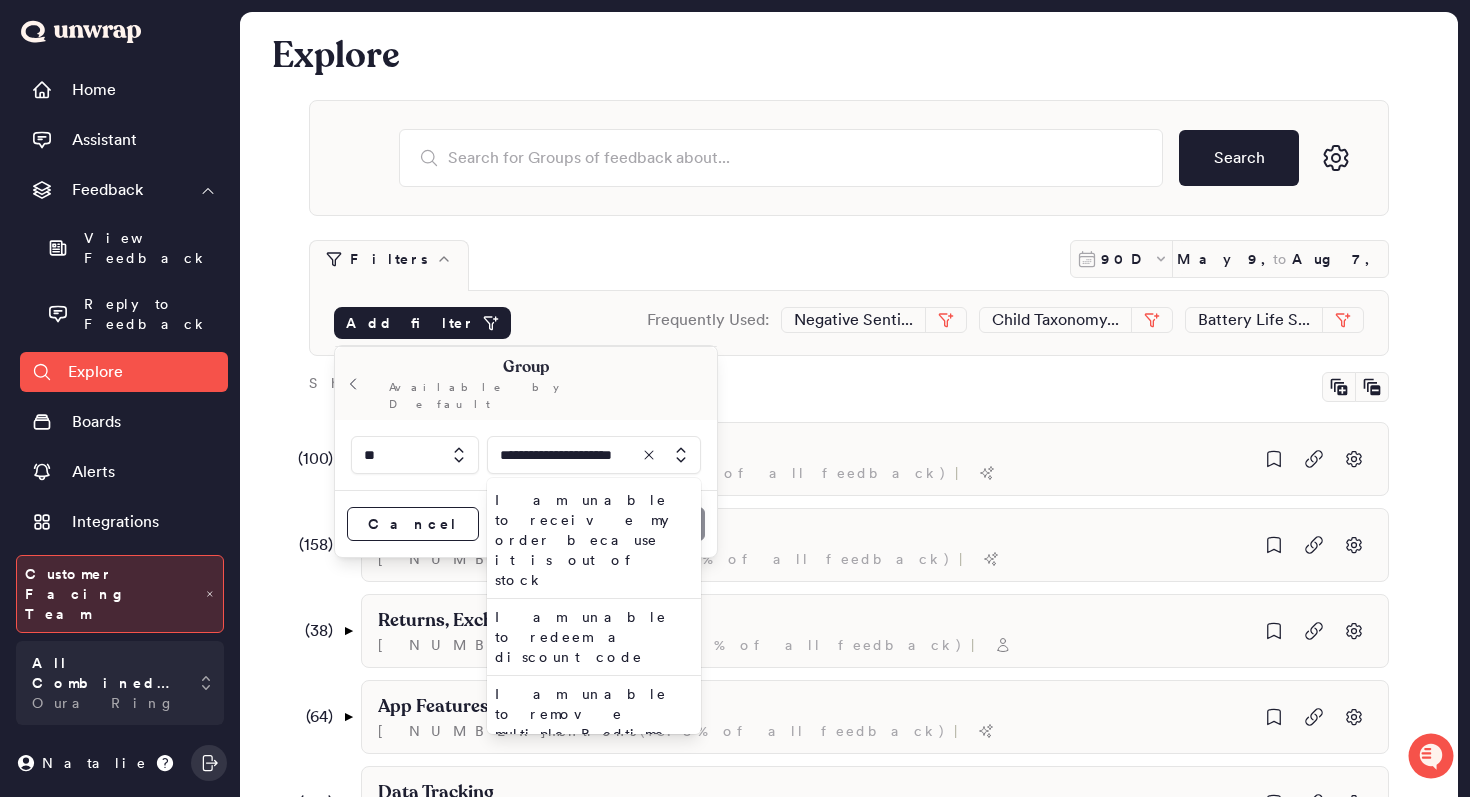 click on "Explore" at bounding box center [124, 372] 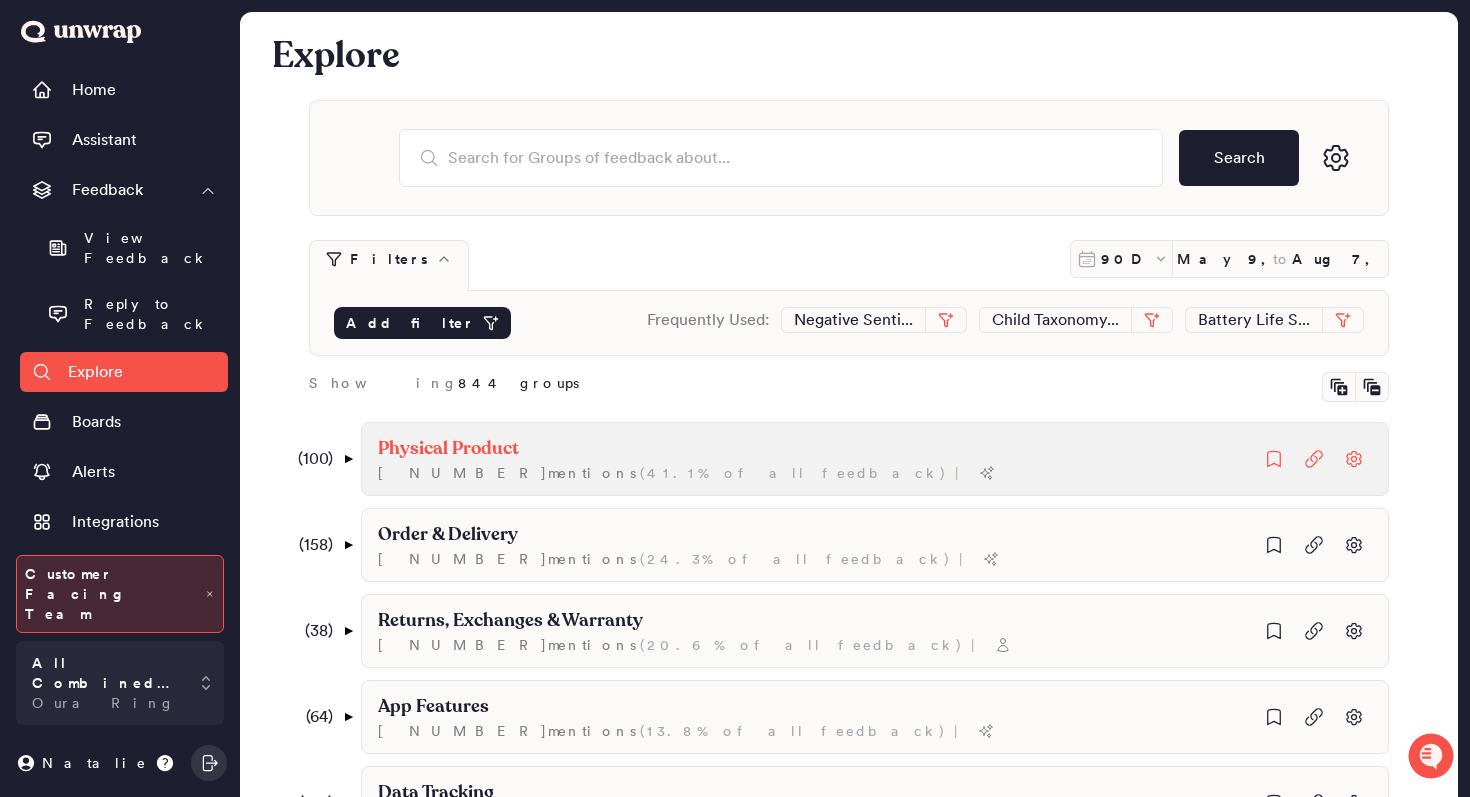 click on "Physical Product [NUMBER]  mention s   ( [PERCENTAGE]% of all feedback ) |" at bounding box center [875, 459] 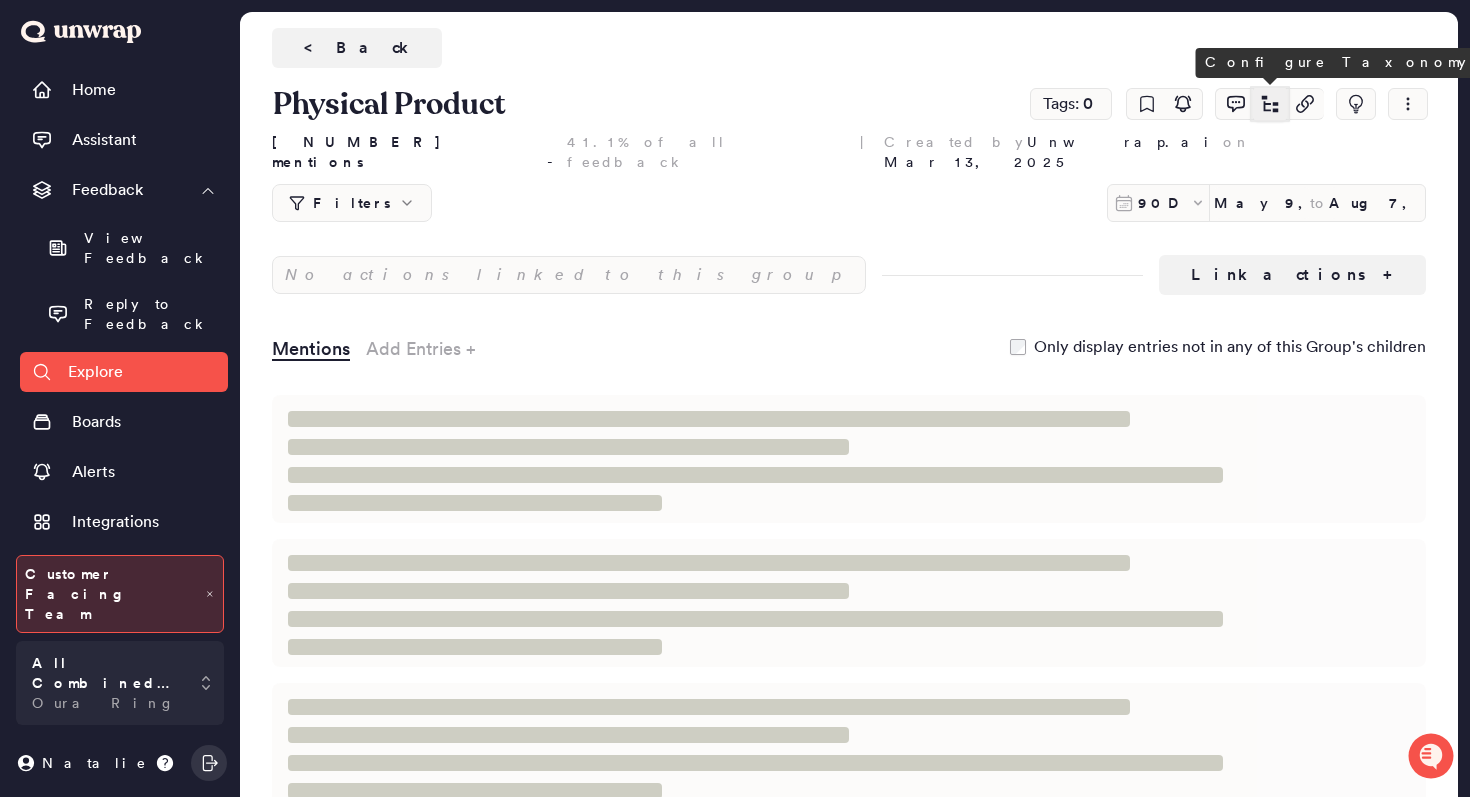 click 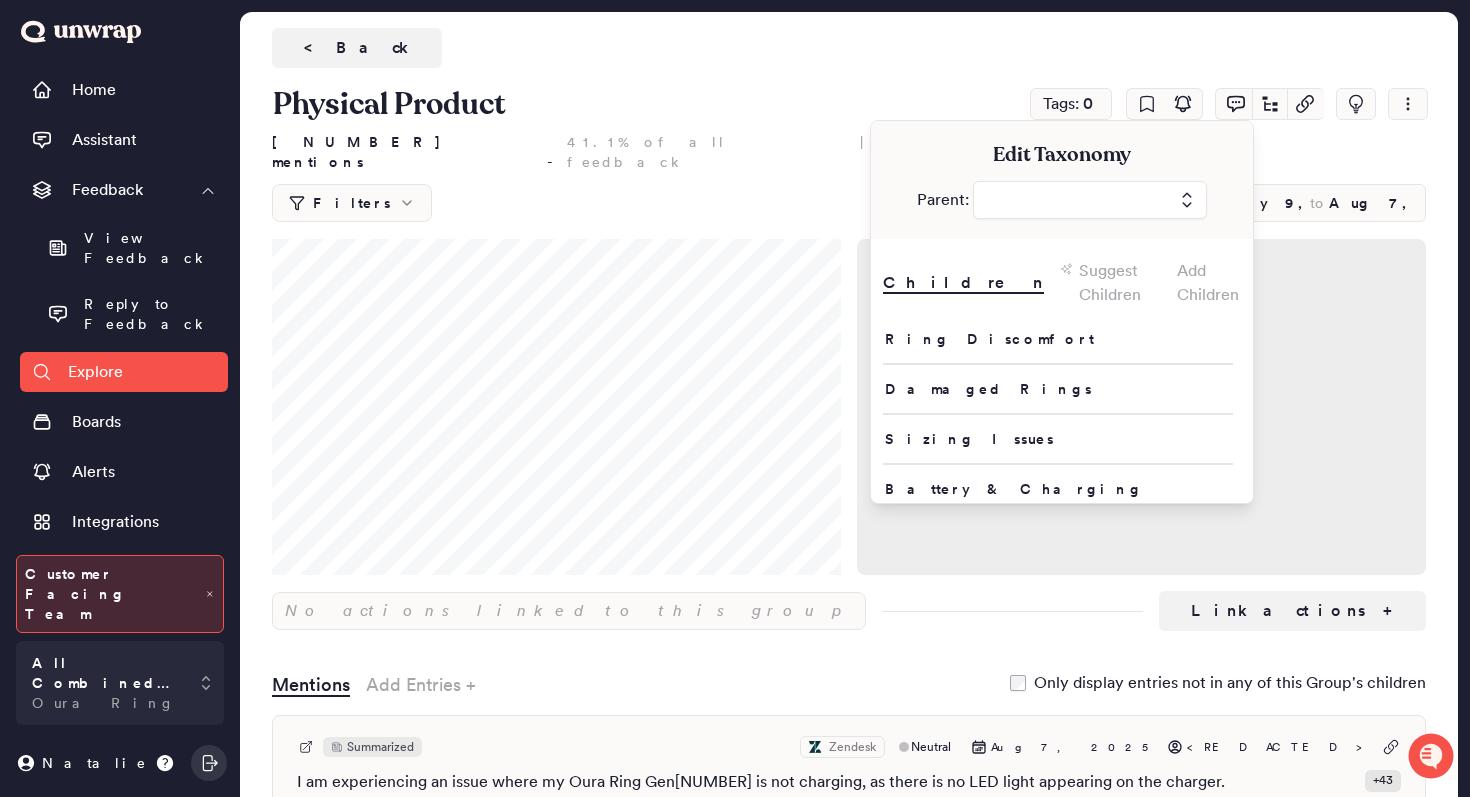 click at bounding box center [1090, 200] 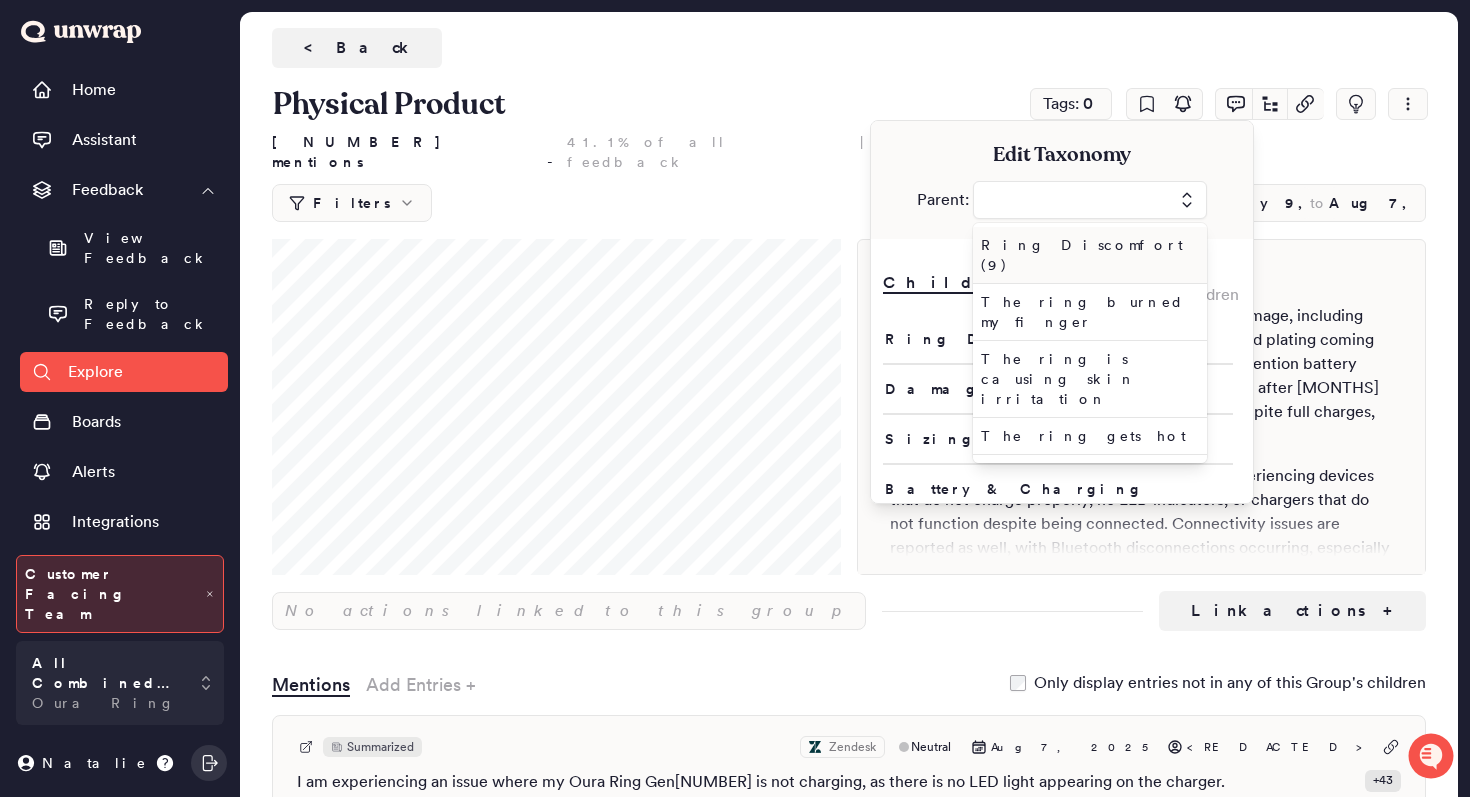 click at bounding box center [1090, 200] 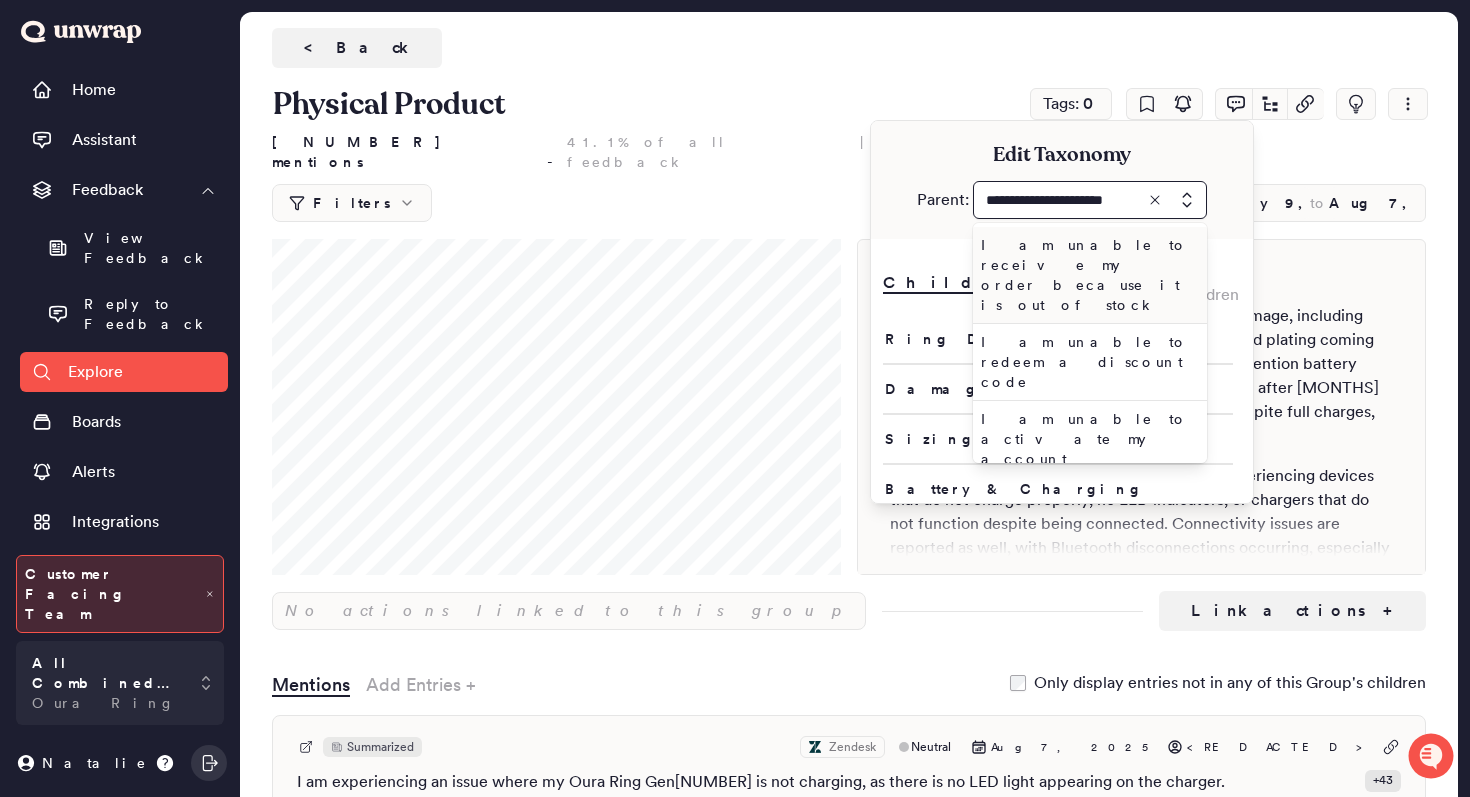 type on "**********" 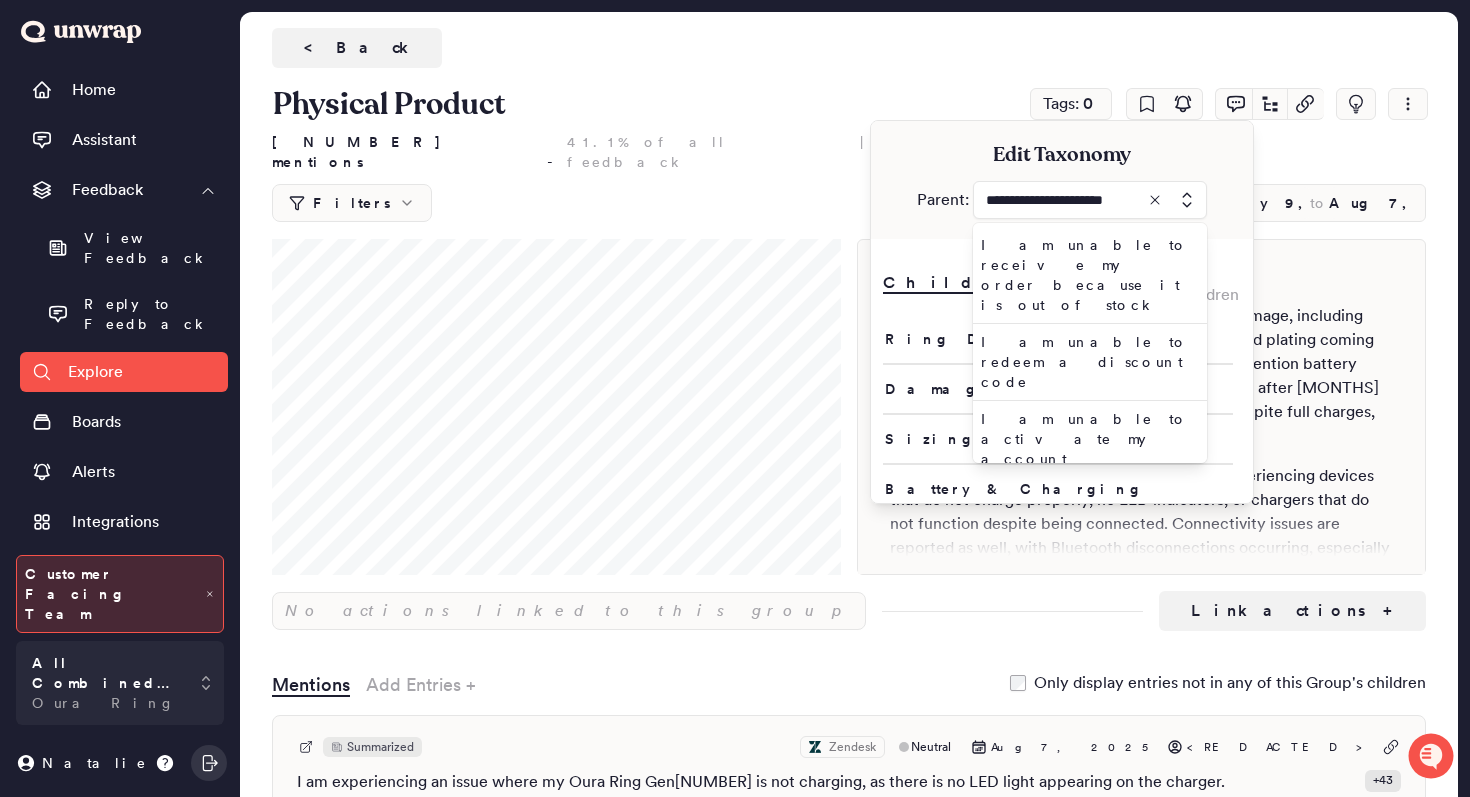 click on "**********" at bounding box center [1062, 180] 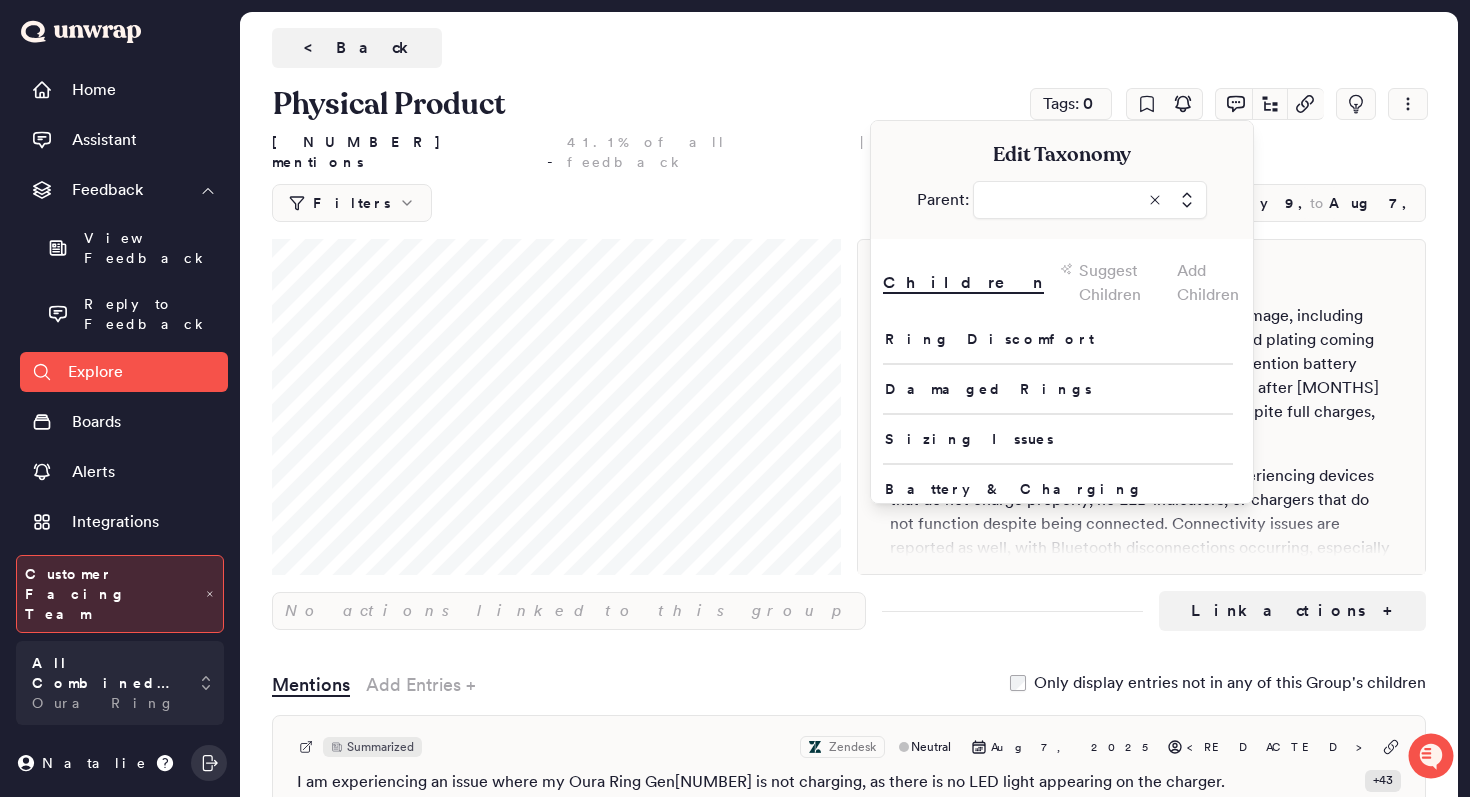 click on "Add Children" at bounding box center (1209, 283) 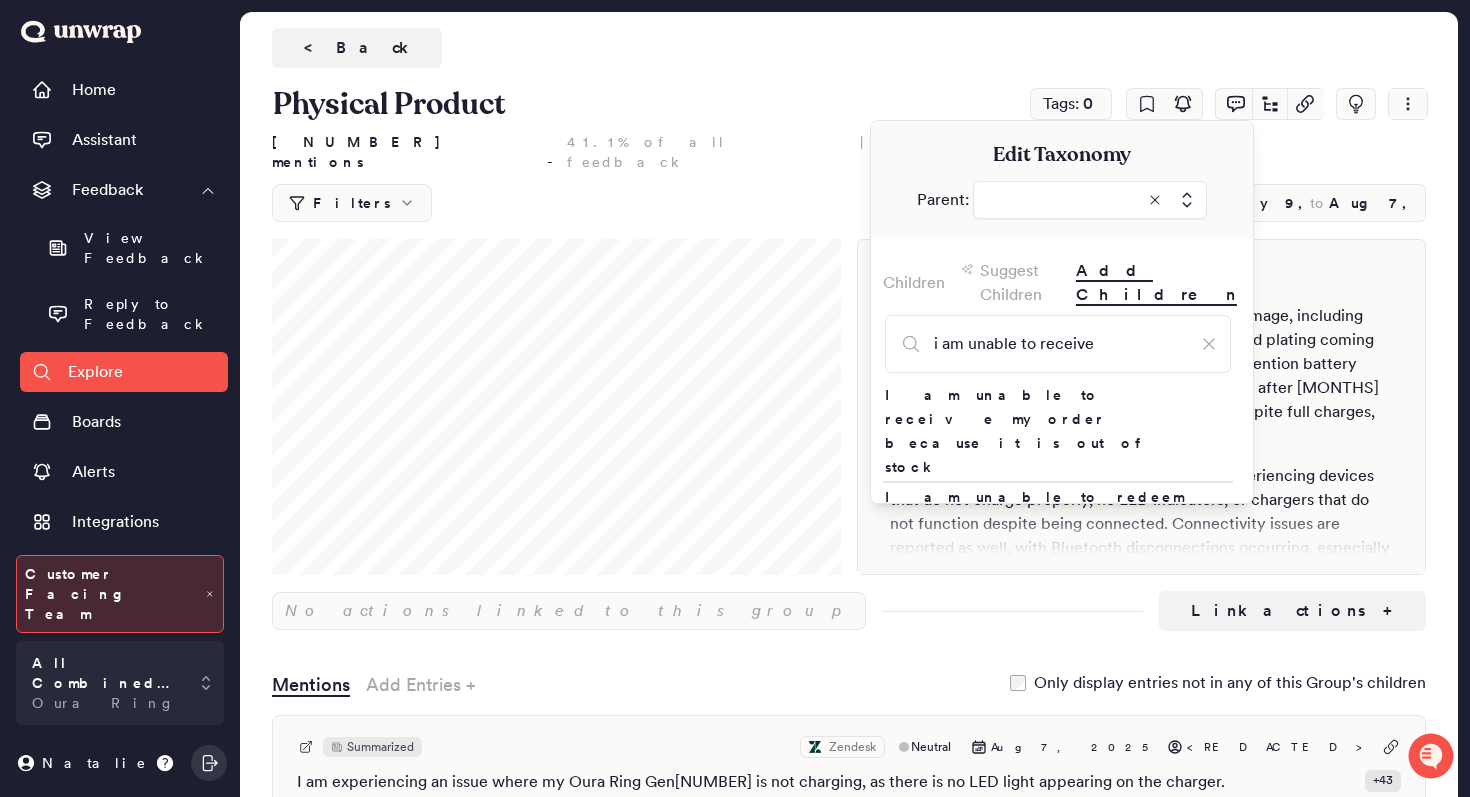 type on "i am unable to receive" 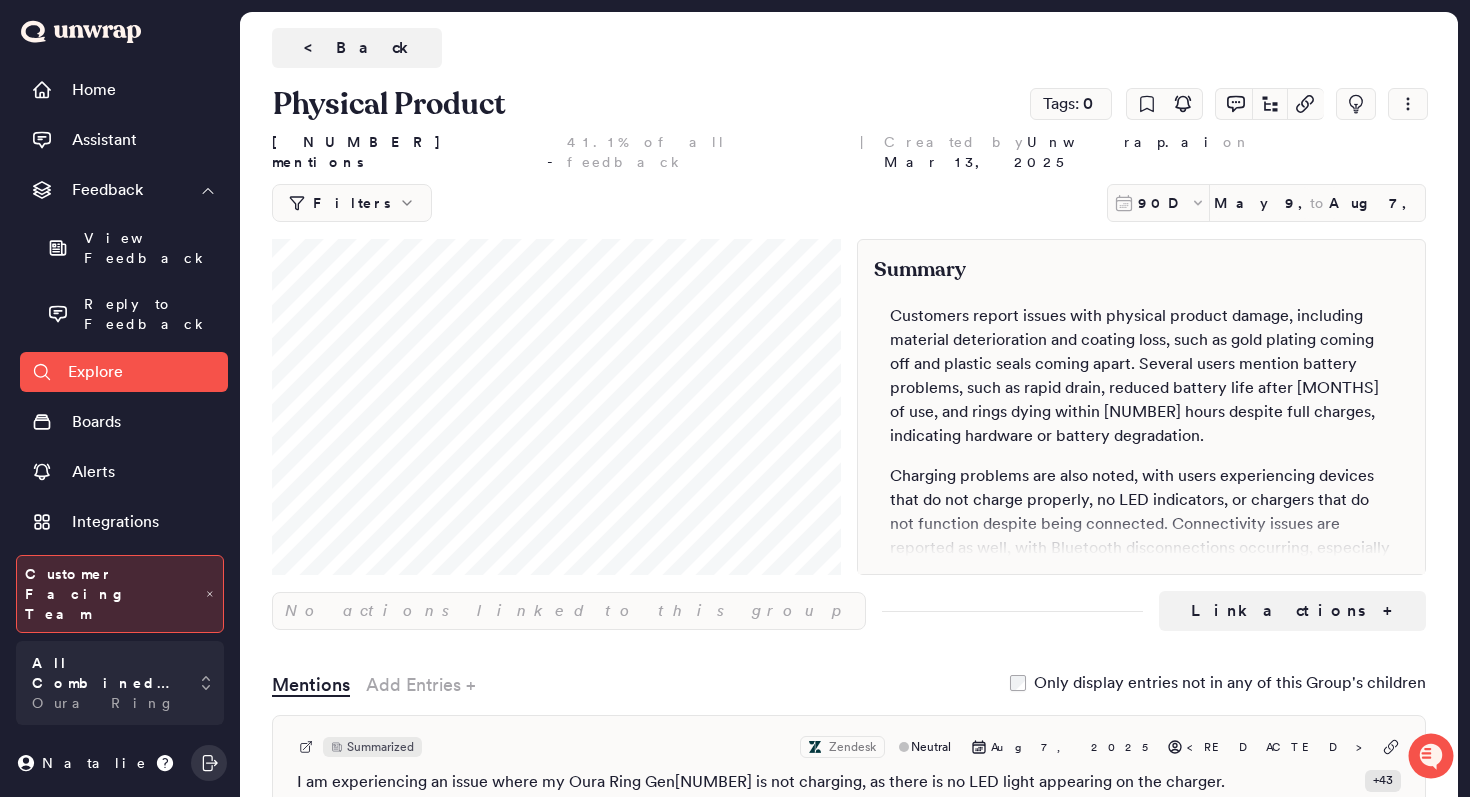 click on "Filters" at bounding box center [352, 203] 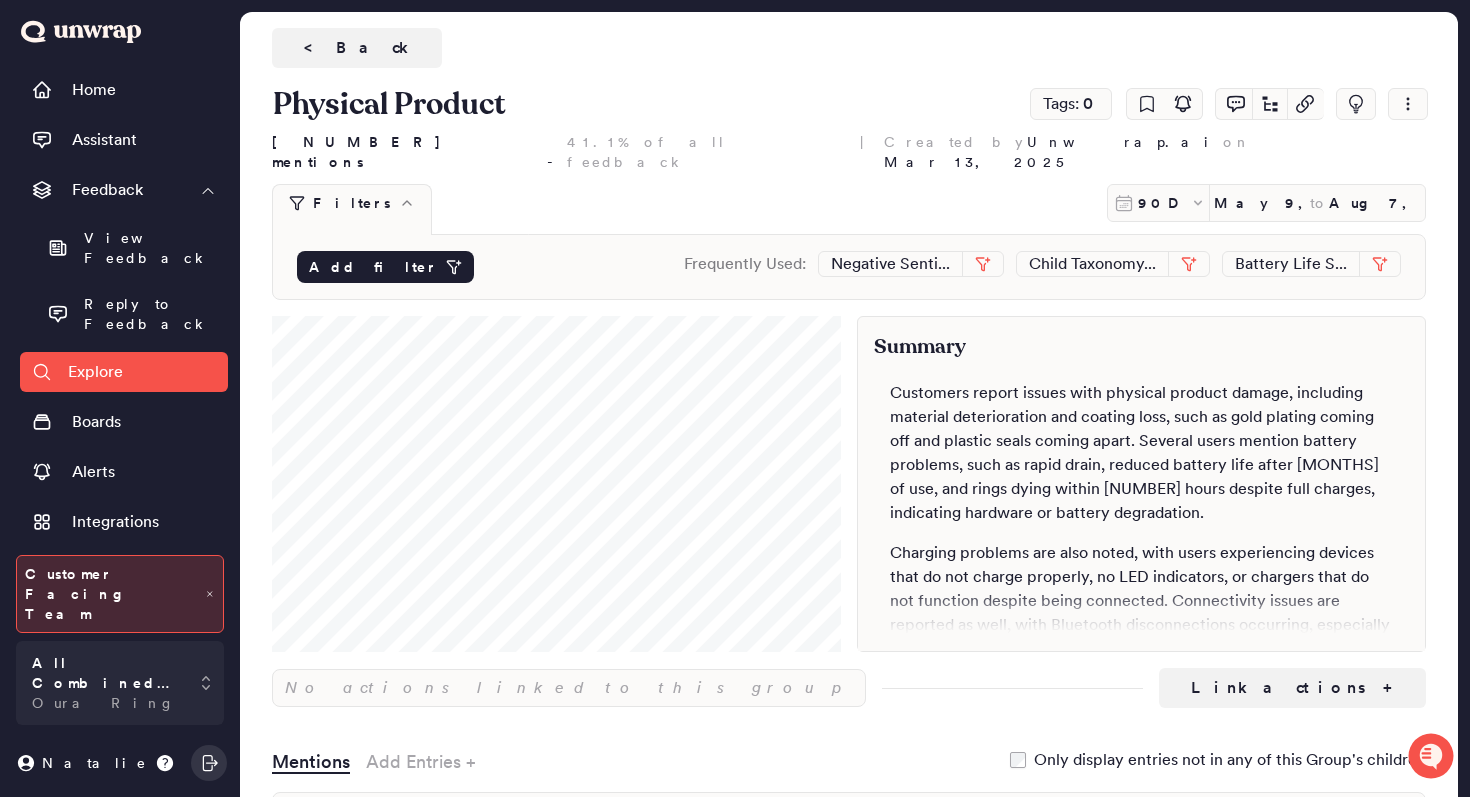 click on "Add filter" at bounding box center [385, 267] 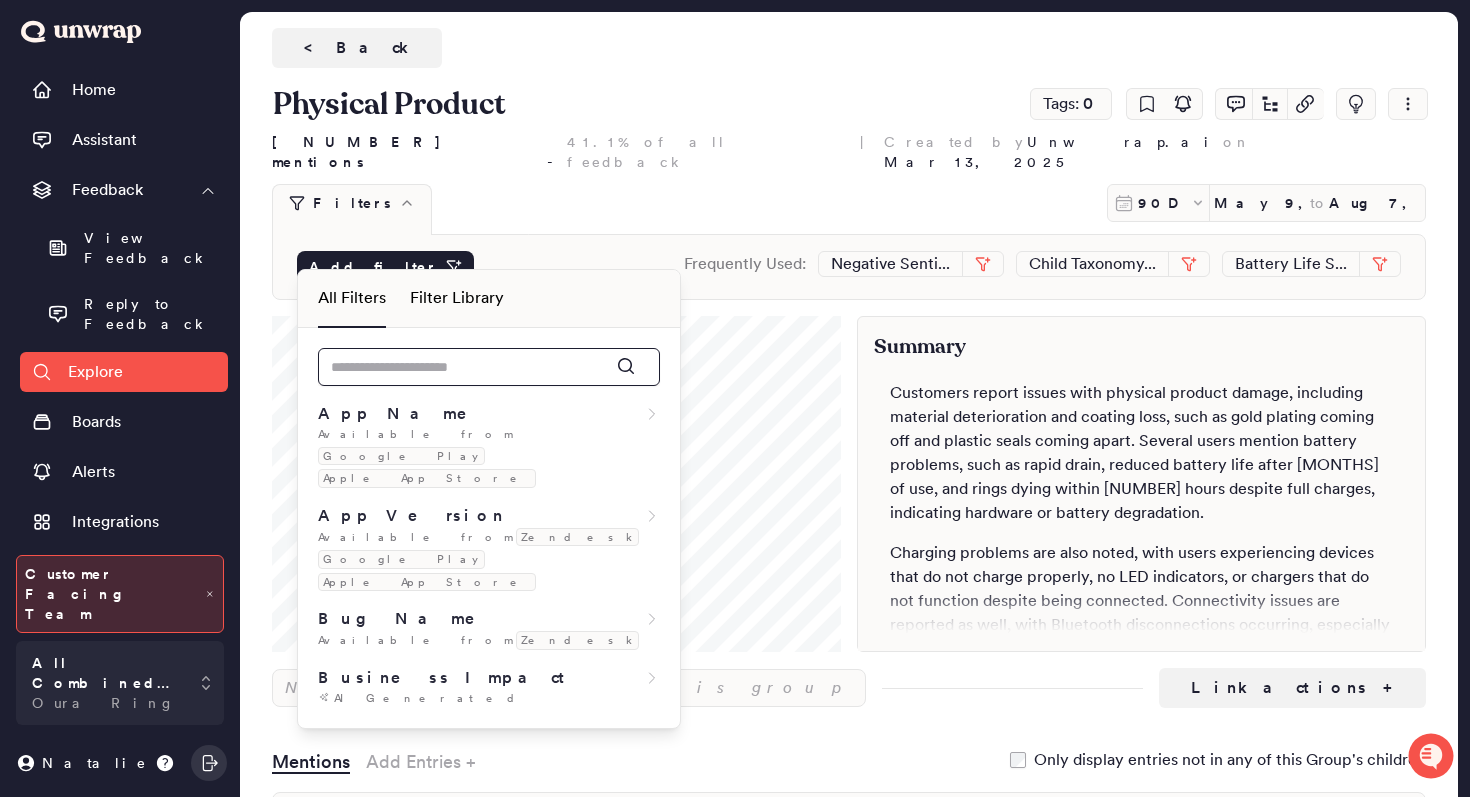 click at bounding box center (489, 367) 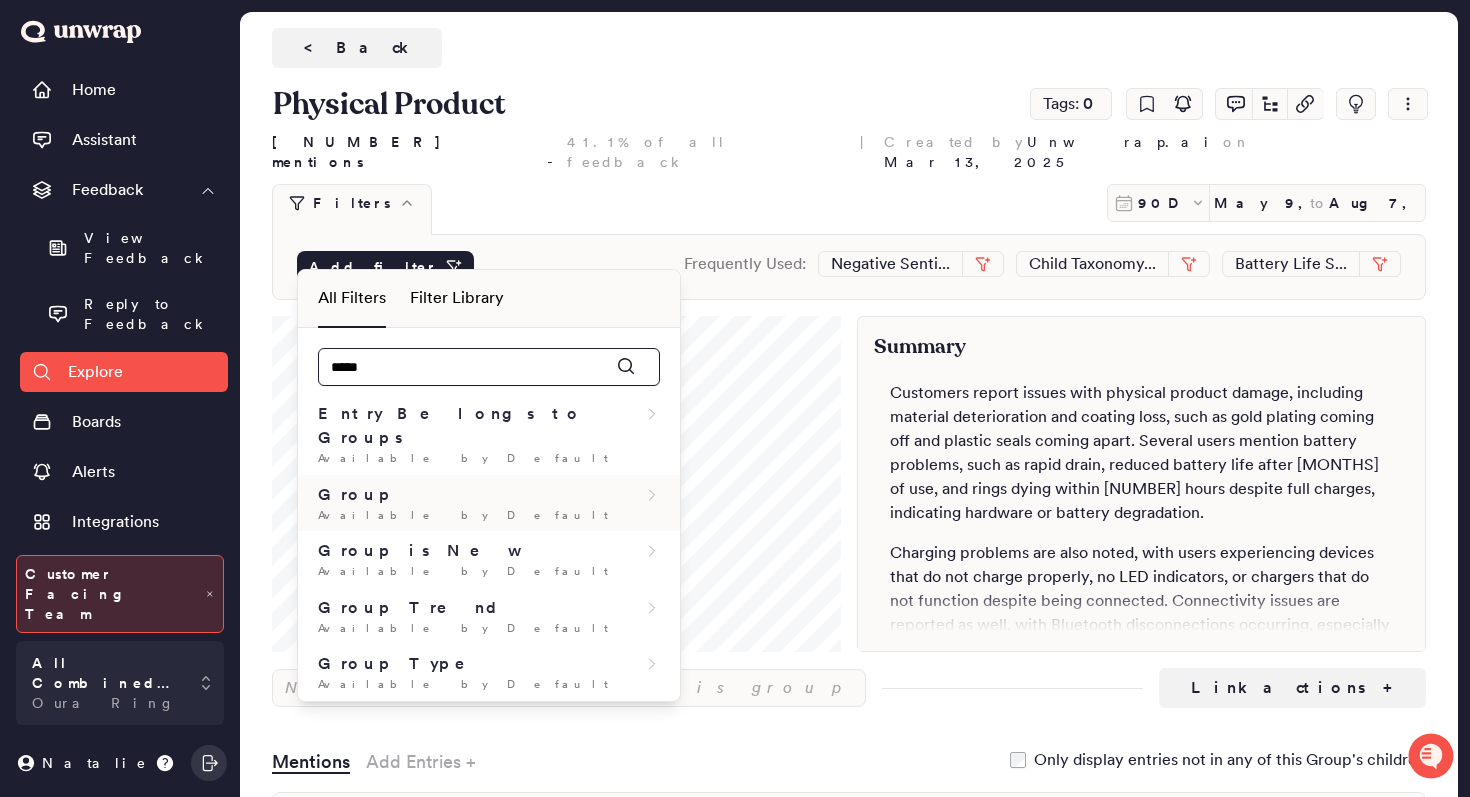 type on "*****" 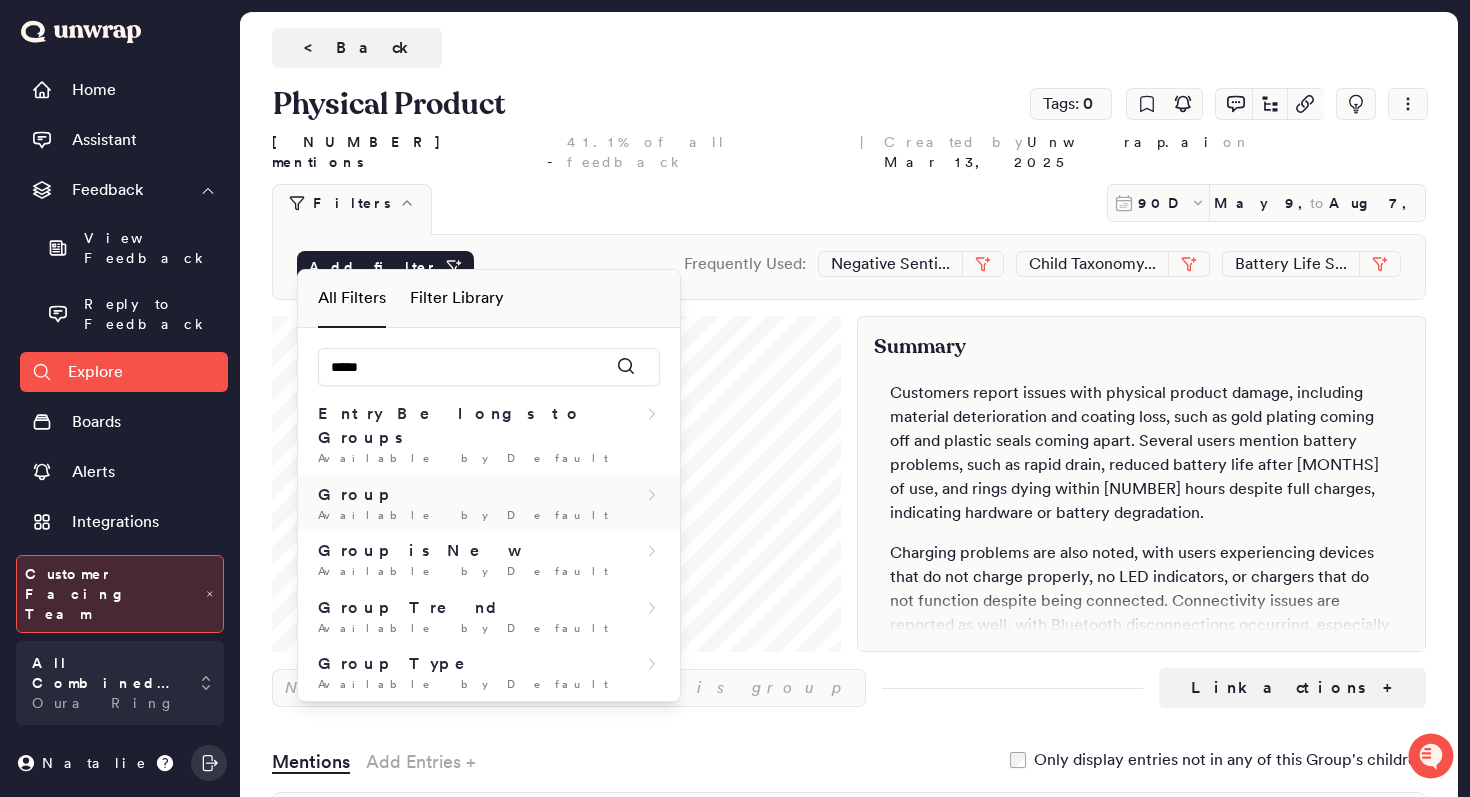 click on "Group" at bounding box center (489, 495) 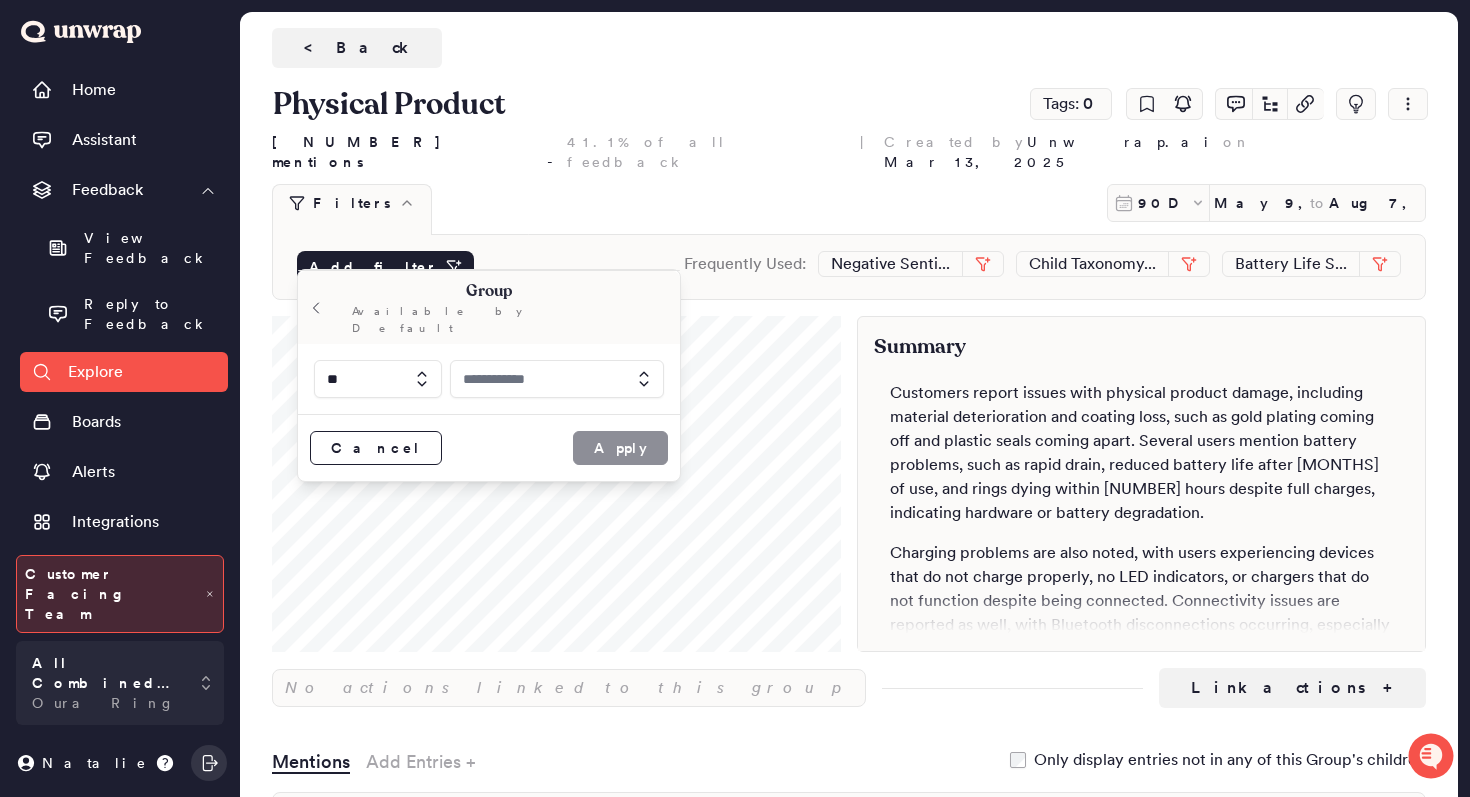 click at bounding box center (557, 379) 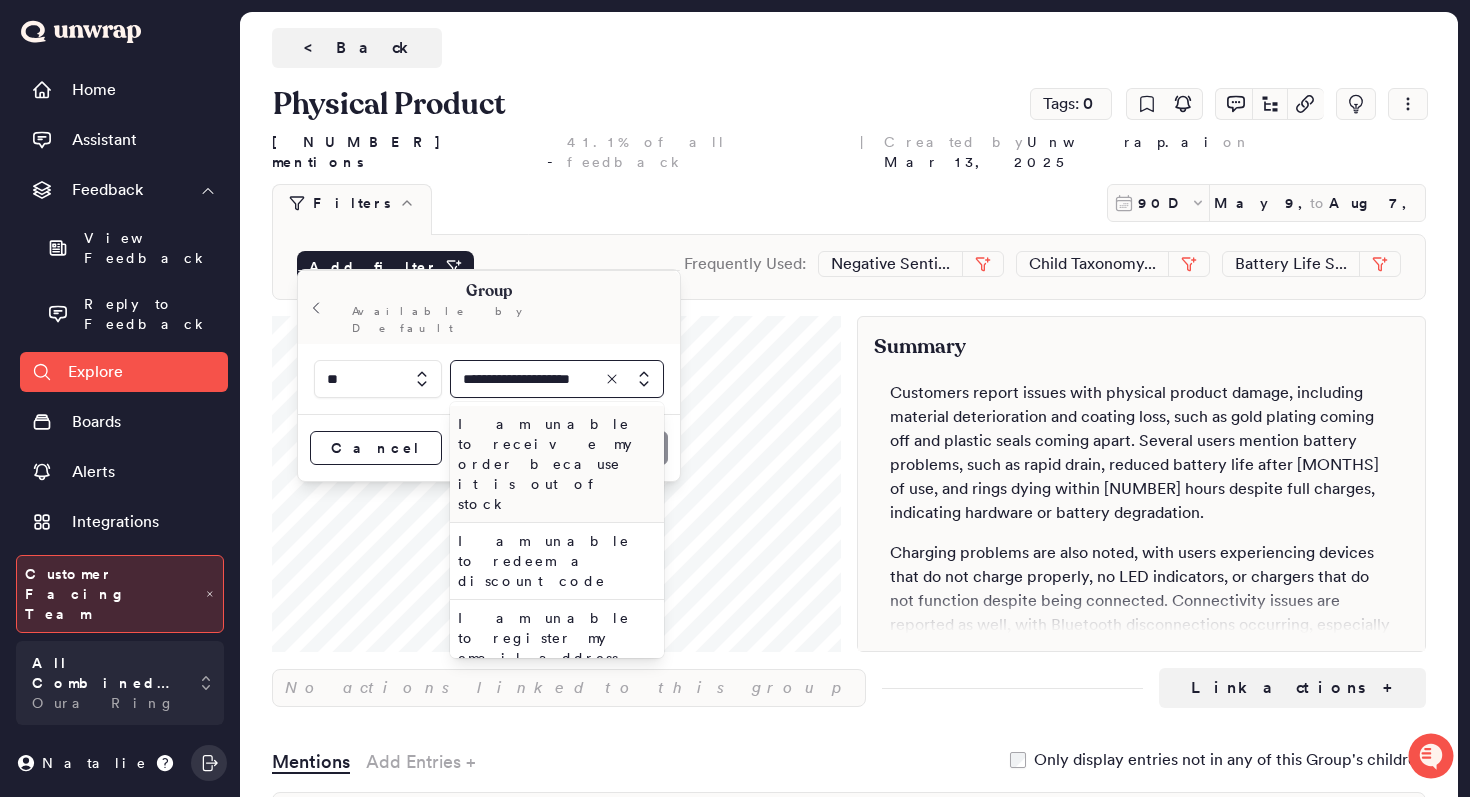 scroll, scrollTop: 0, scrollLeft: 18, axis: horizontal 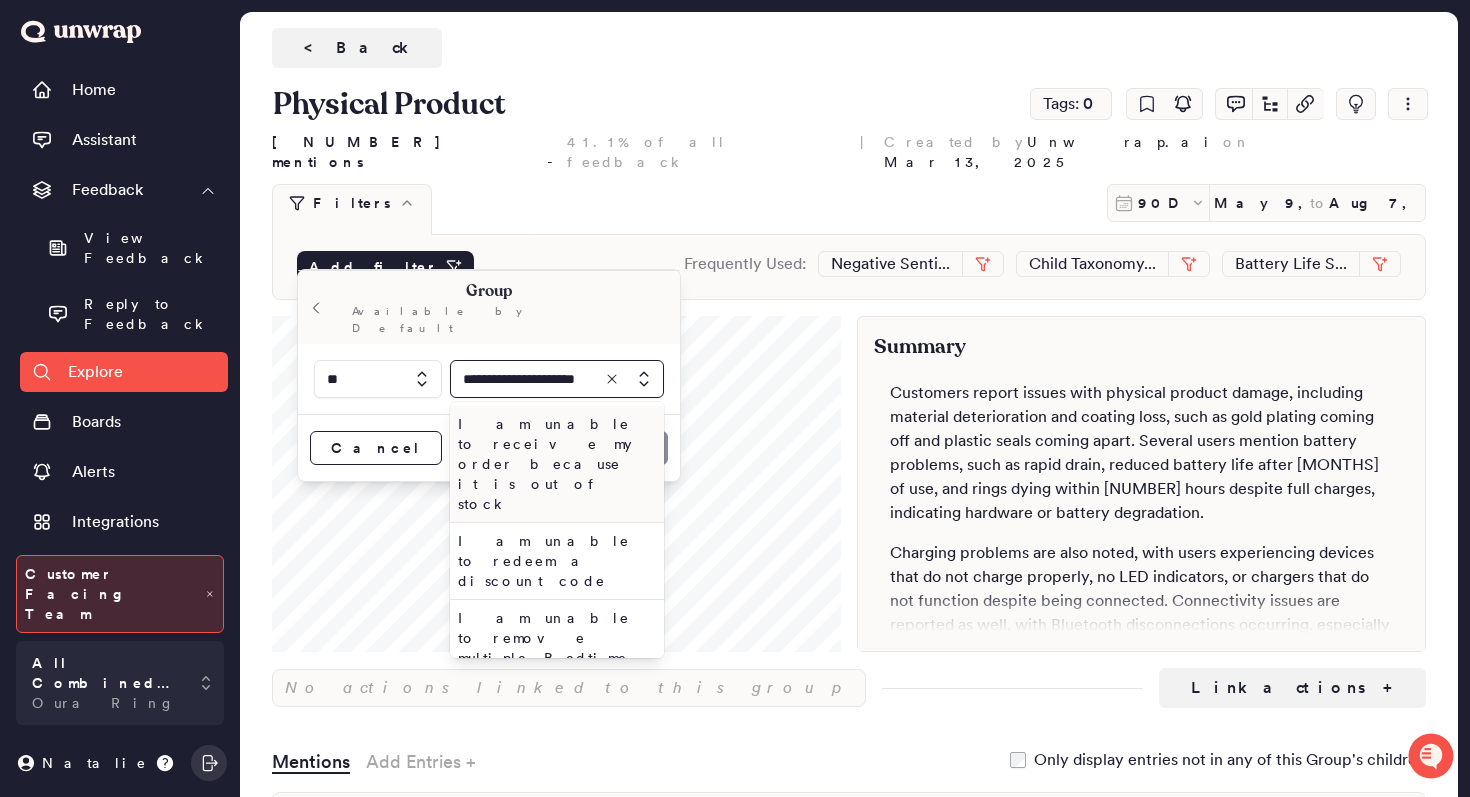 type on "**********" 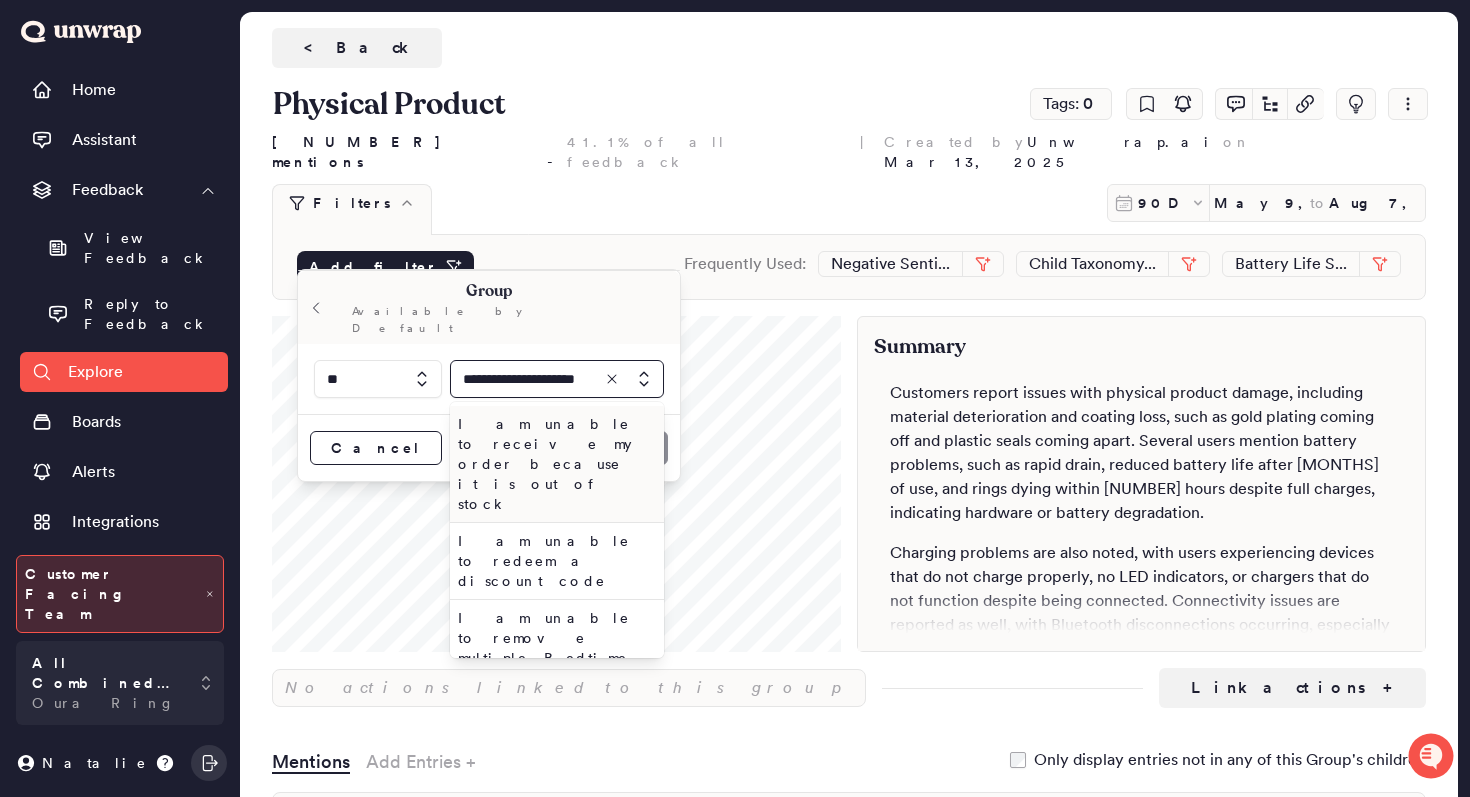 scroll, scrollTop: 0, scrollLeft: 0, axis: both 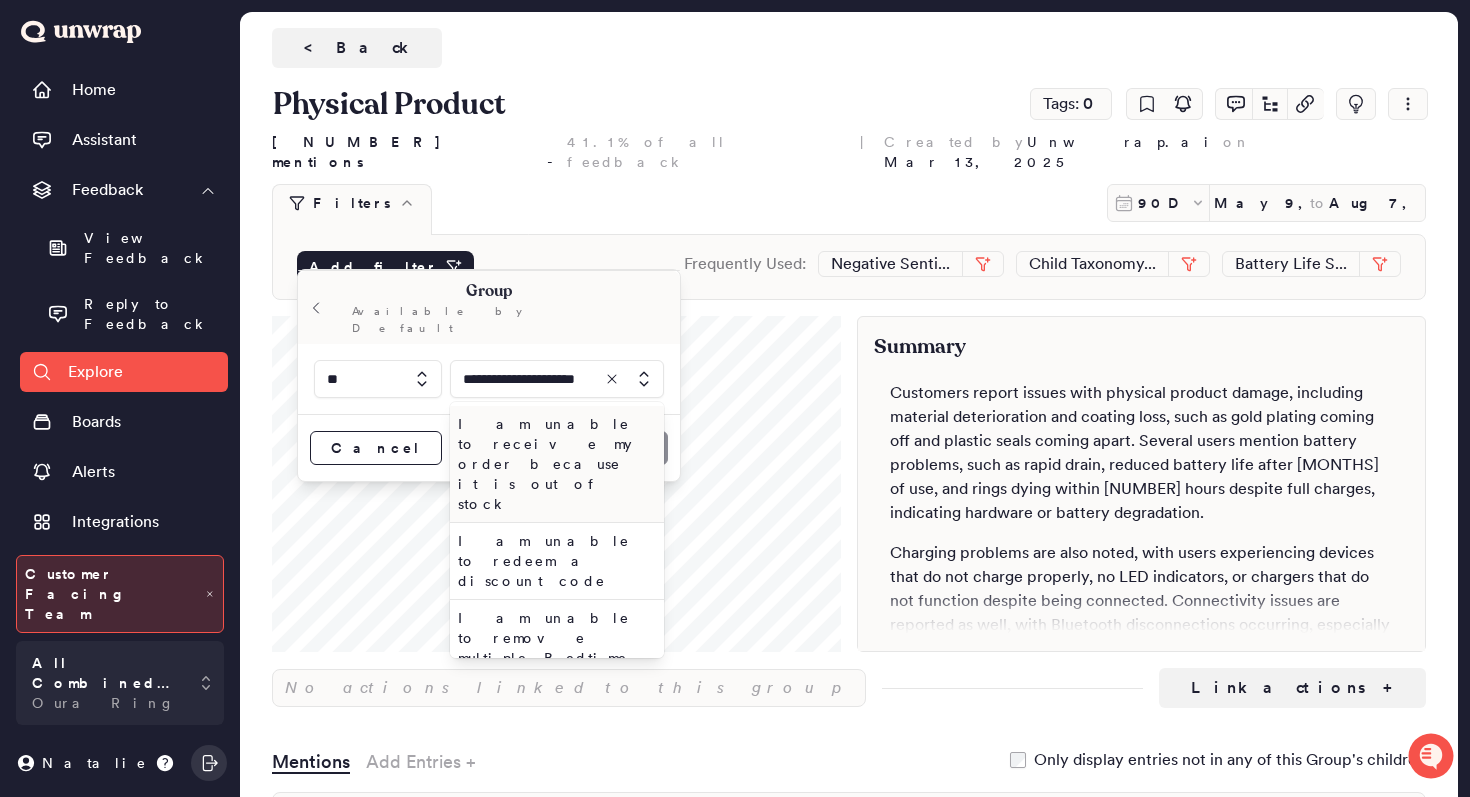 click on "< Back" at bounding box center (357, 48) 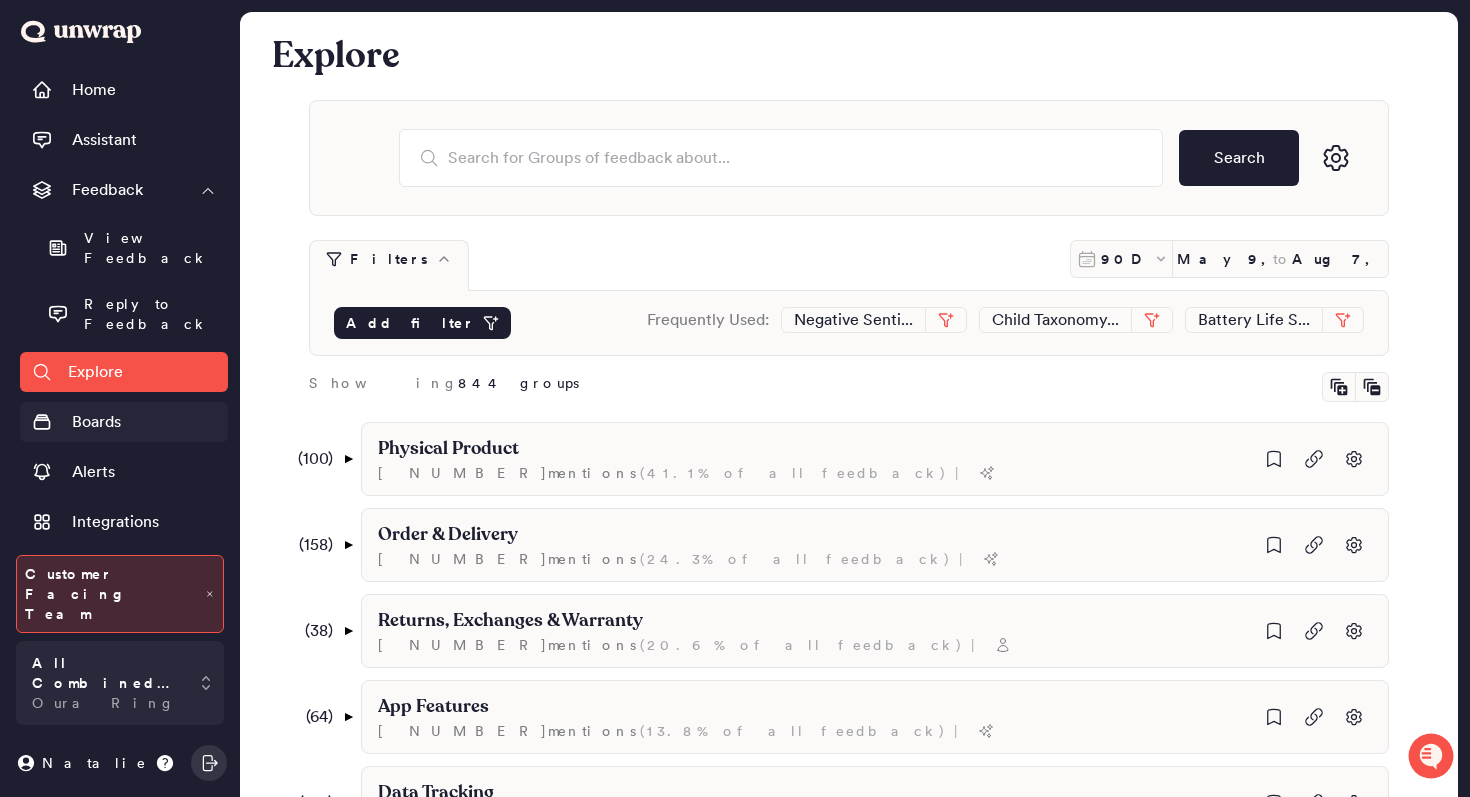 click on "Boards" at bounding box center (124, 422) 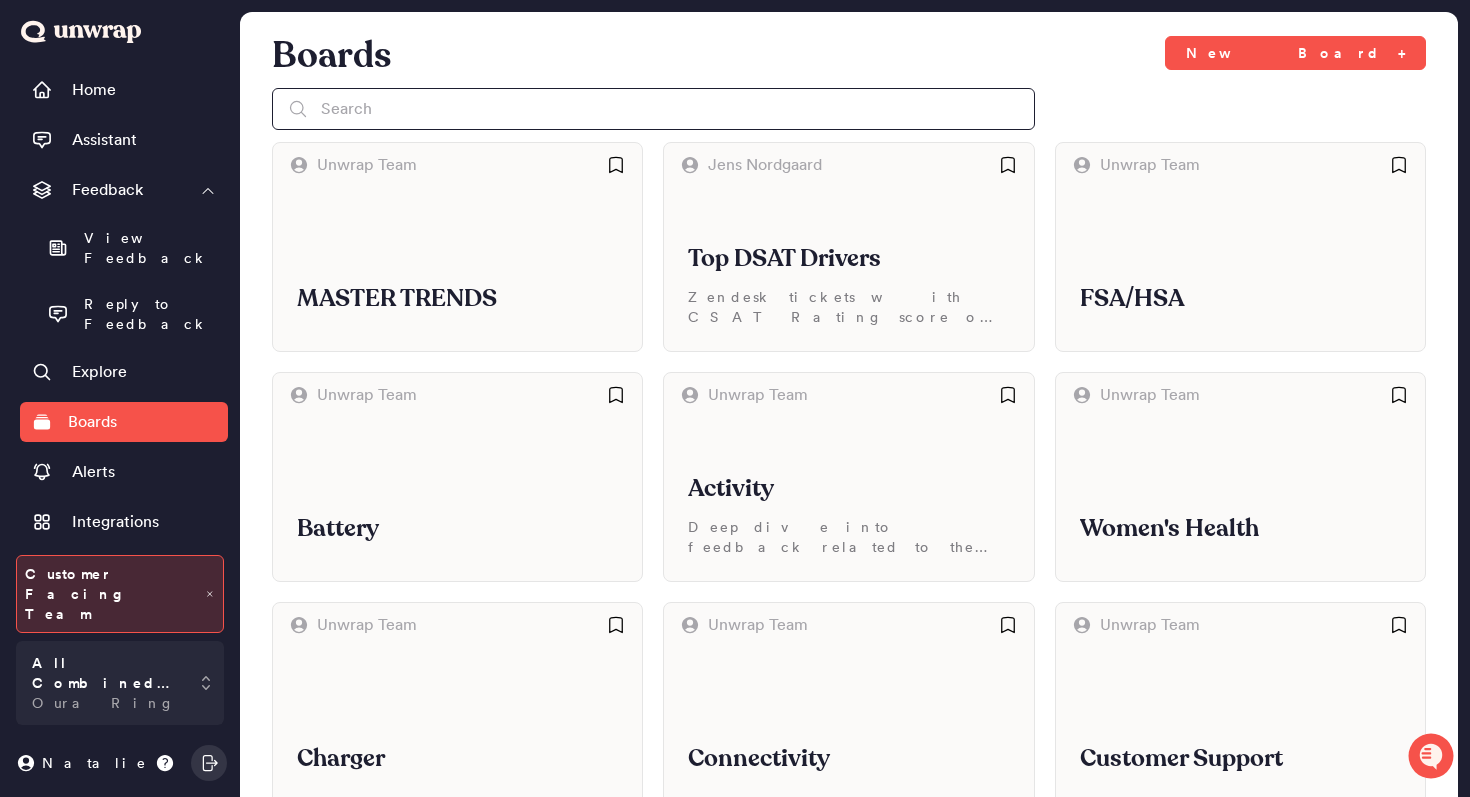 click at bounding box center (653, 109) 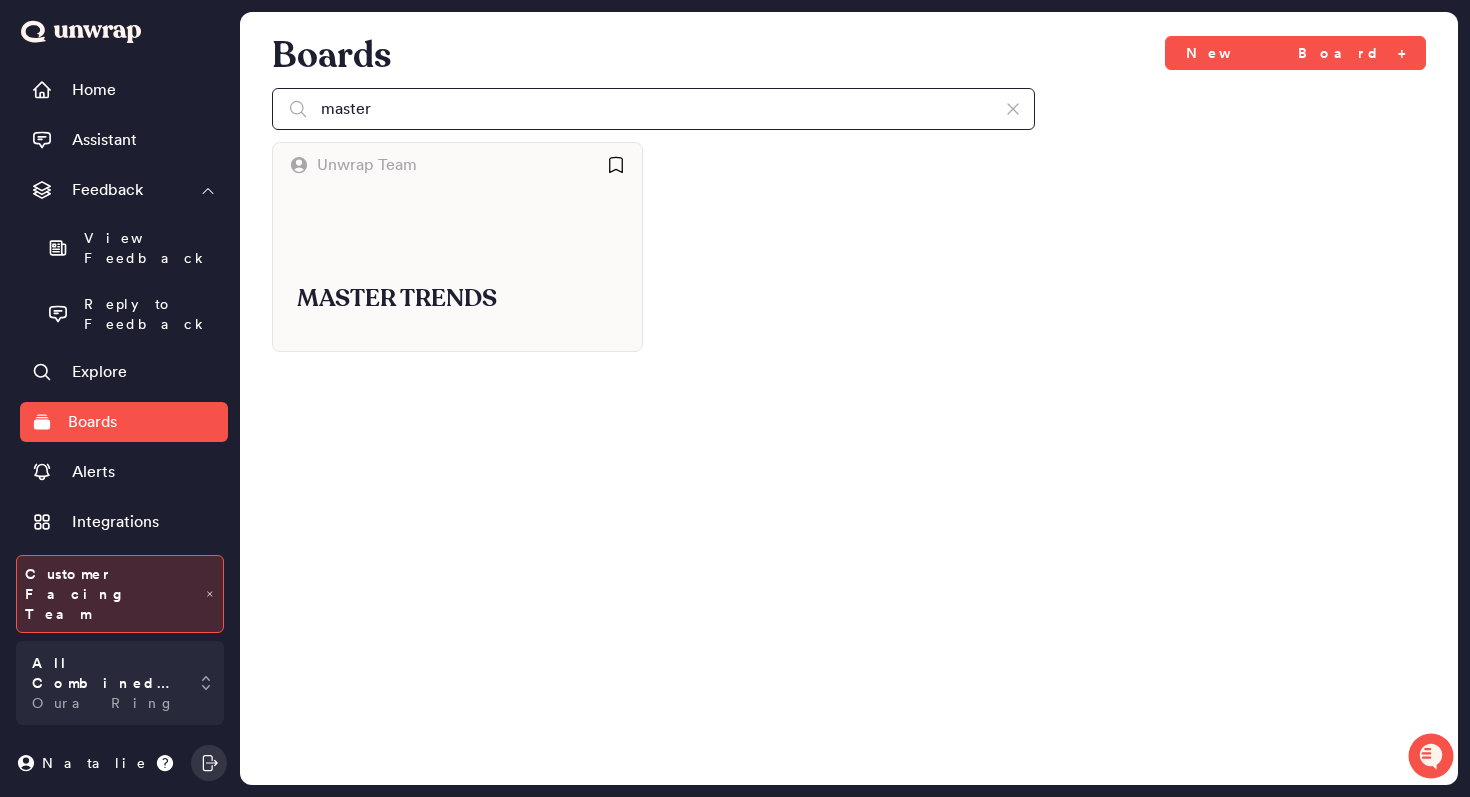 click on "master" at bounding box center (653, 109) 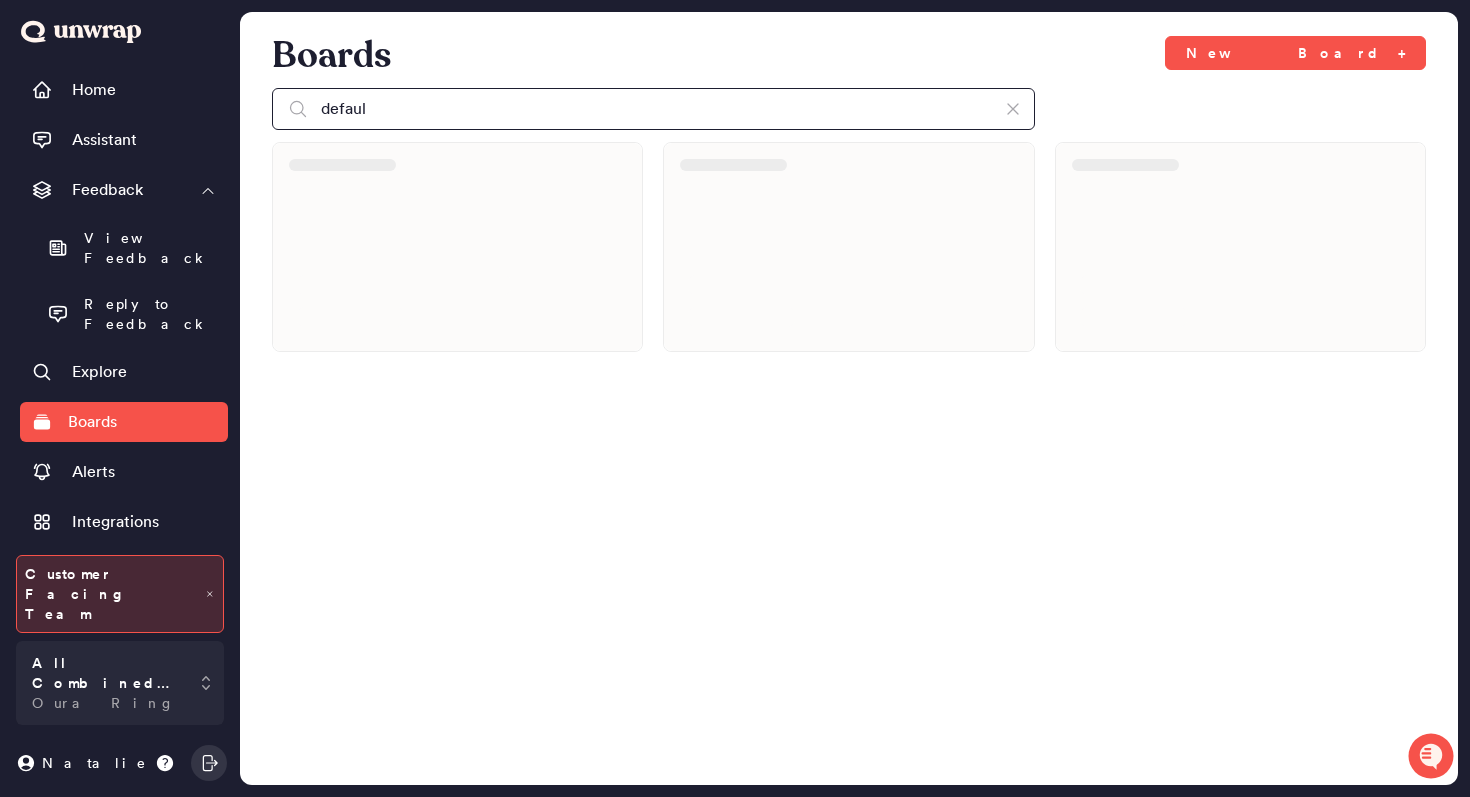 type on "default" 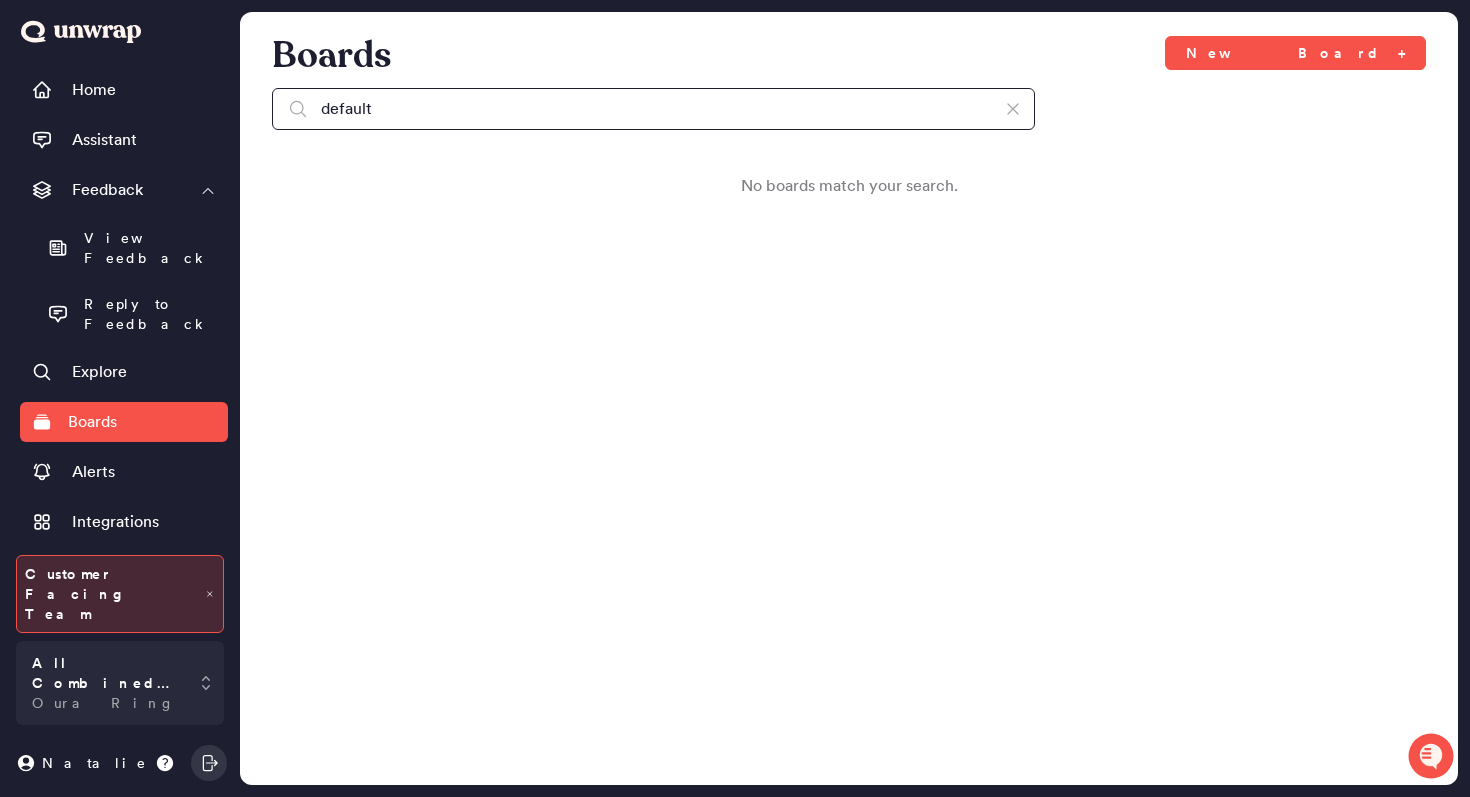 click on "default" at bounding box center [653, 109] 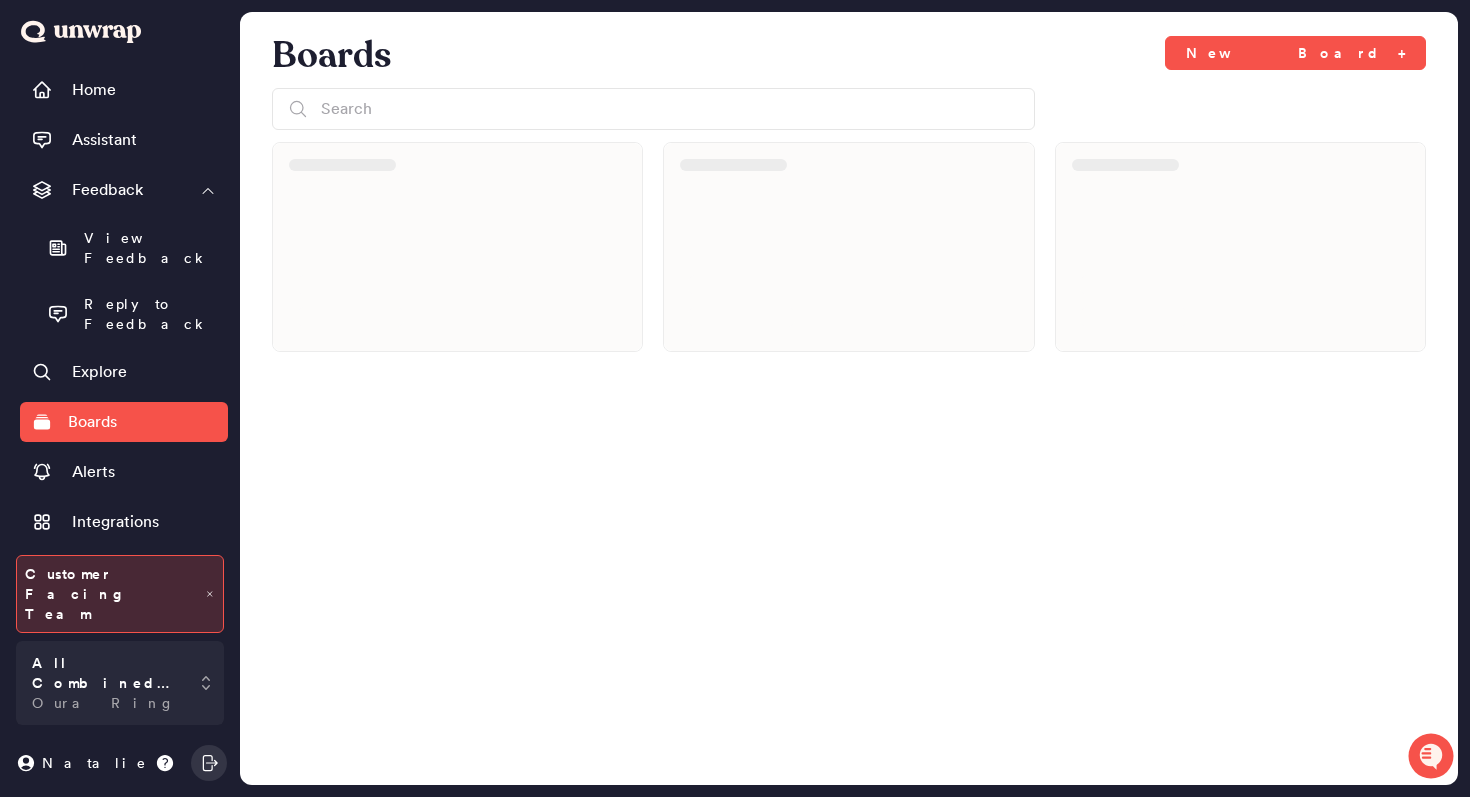 click on "Boards New Board +" at bounding box center [849, 194] 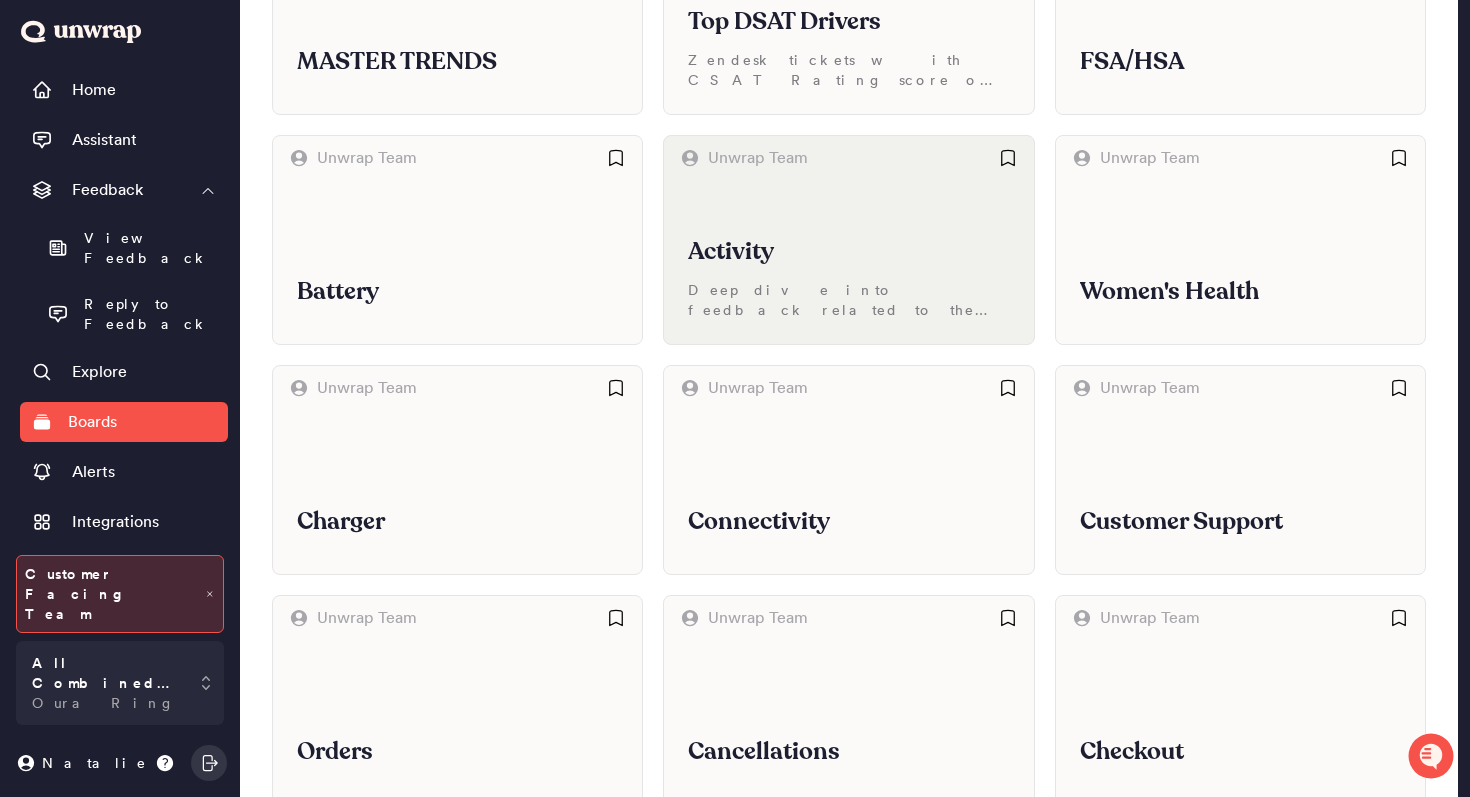 scroll, scrollTop: 0, scrollLeft: 0, axis: both 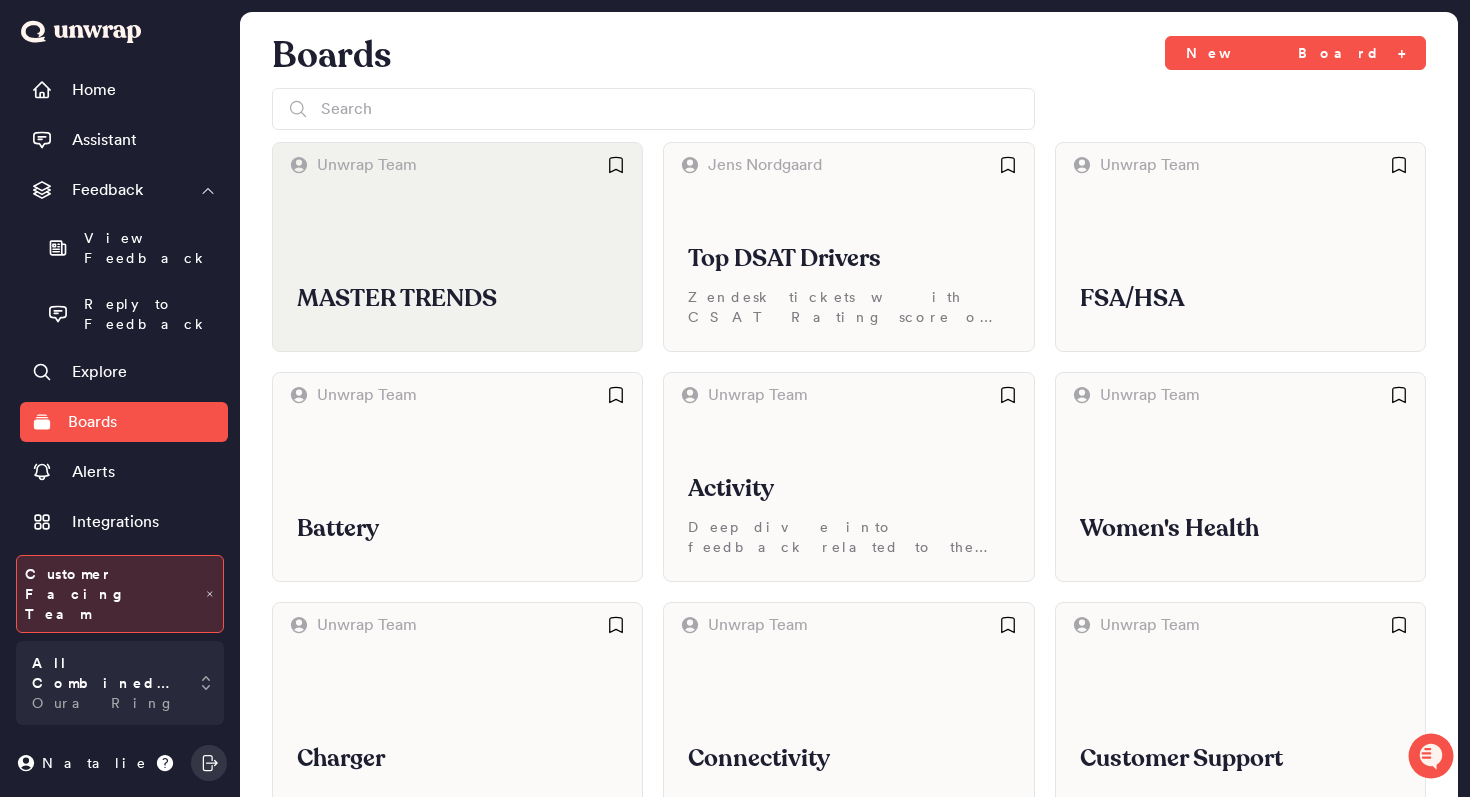 click on "MASTER TRENDS" at bounding box center [457, 269] 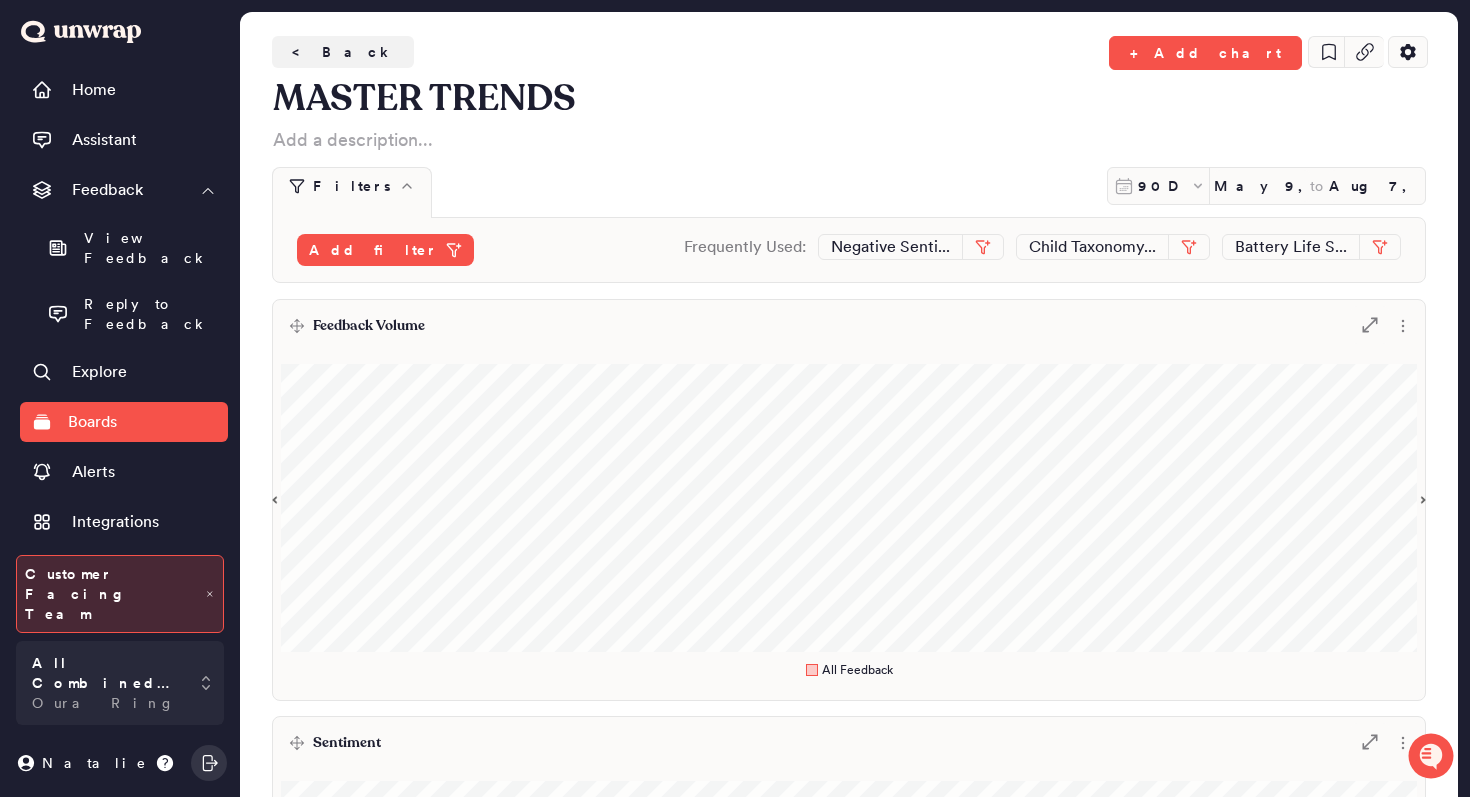 scroll, scrollTop: 64, scrollLeft: 0, axis: vertical 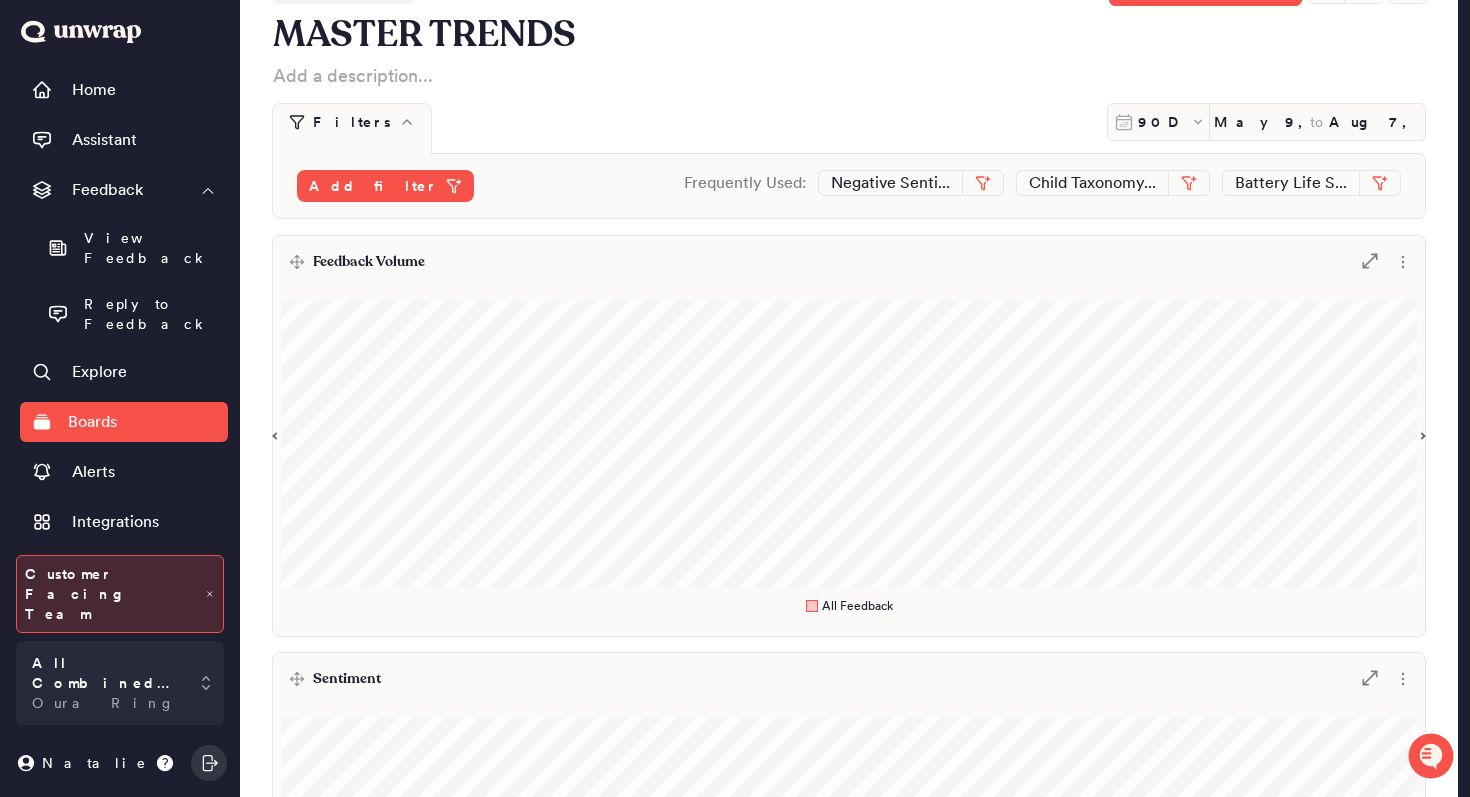 click on "Feedback Volume
.st0 {
fill: #7e7d82;
}" at bounding box center [849, 262] 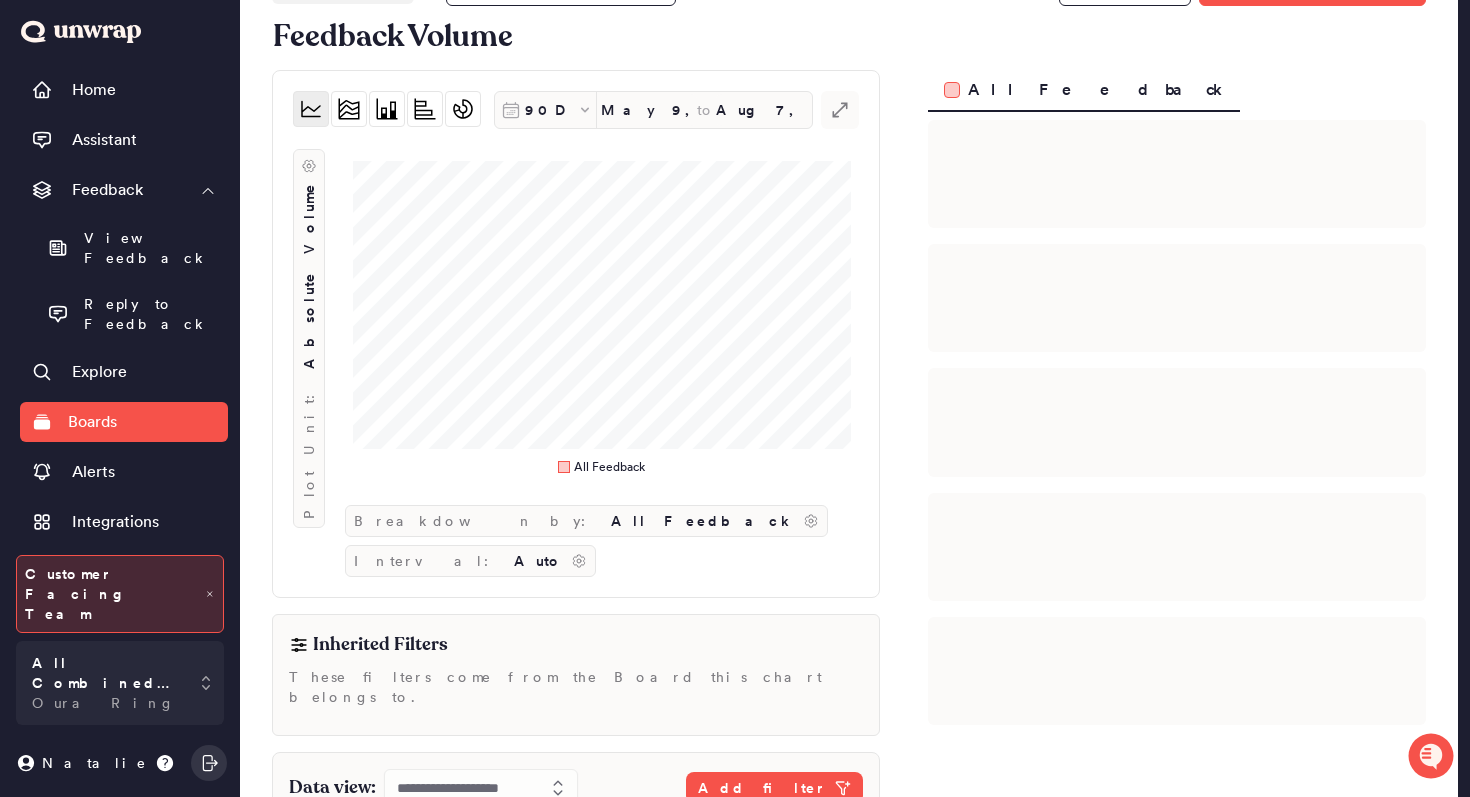 scroll, scrollTop: 99, scrollLeft: 0, axis: vertical 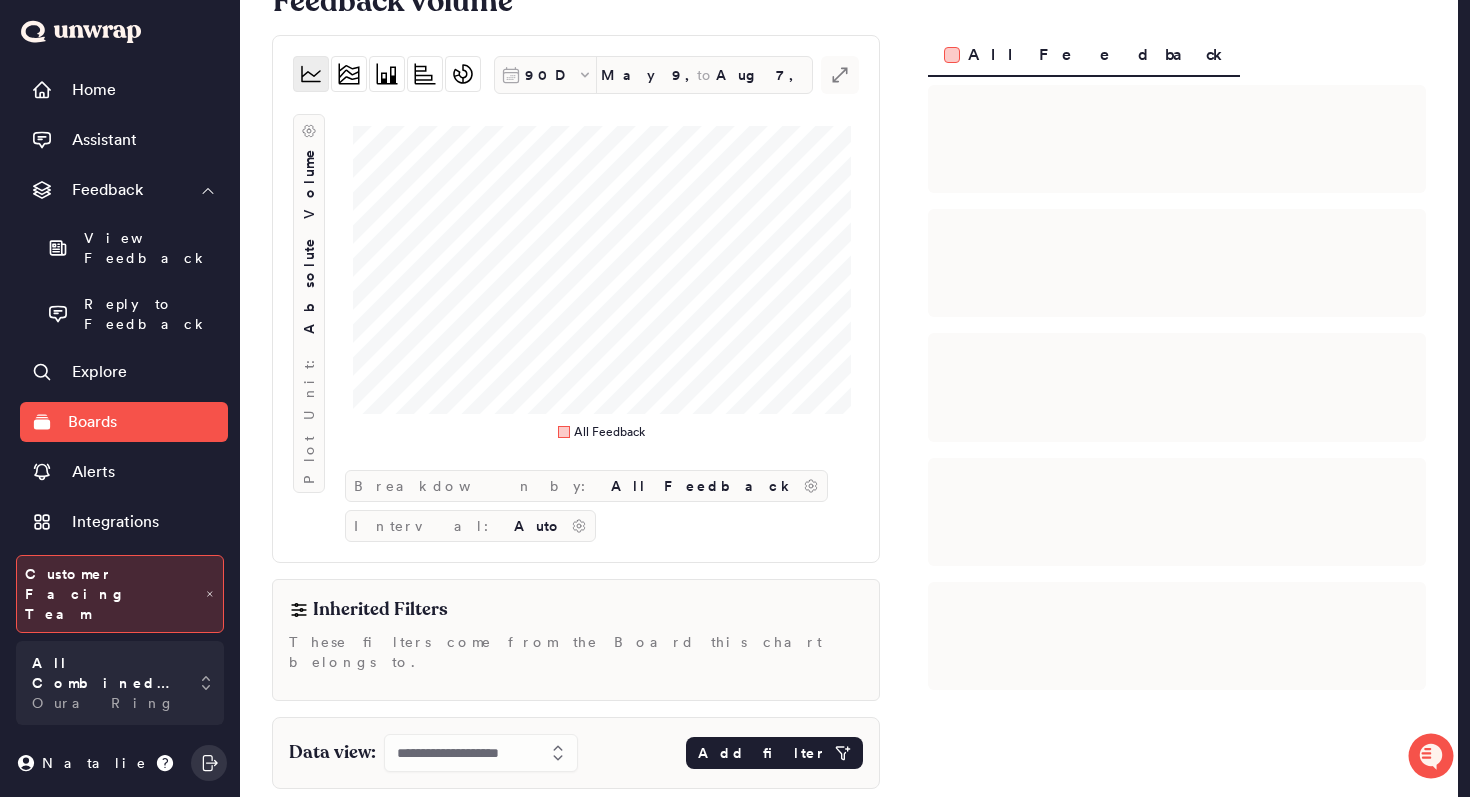 click on "Add filter" at bounding box center (762, 753) 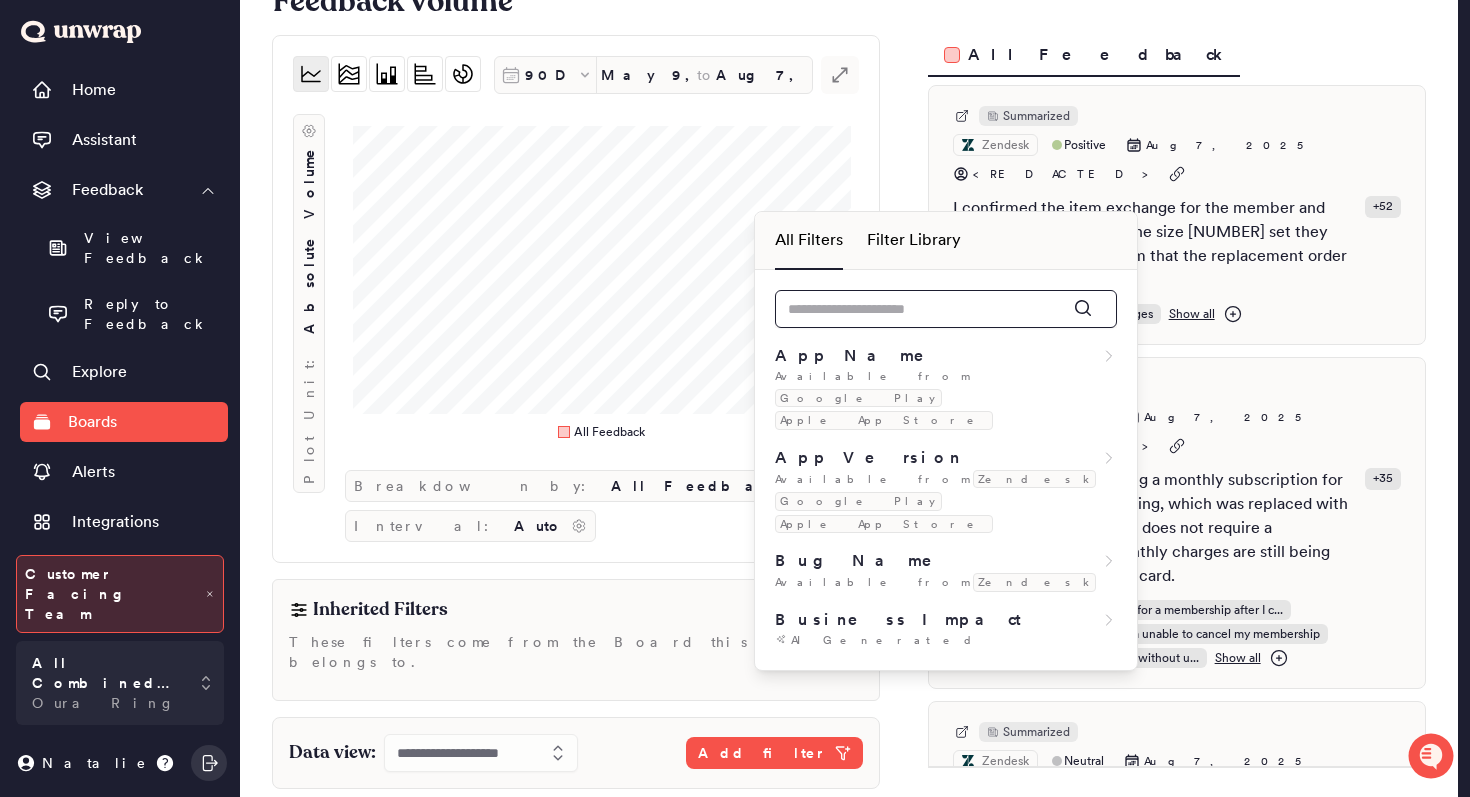 click at bounding box center (946, 309) 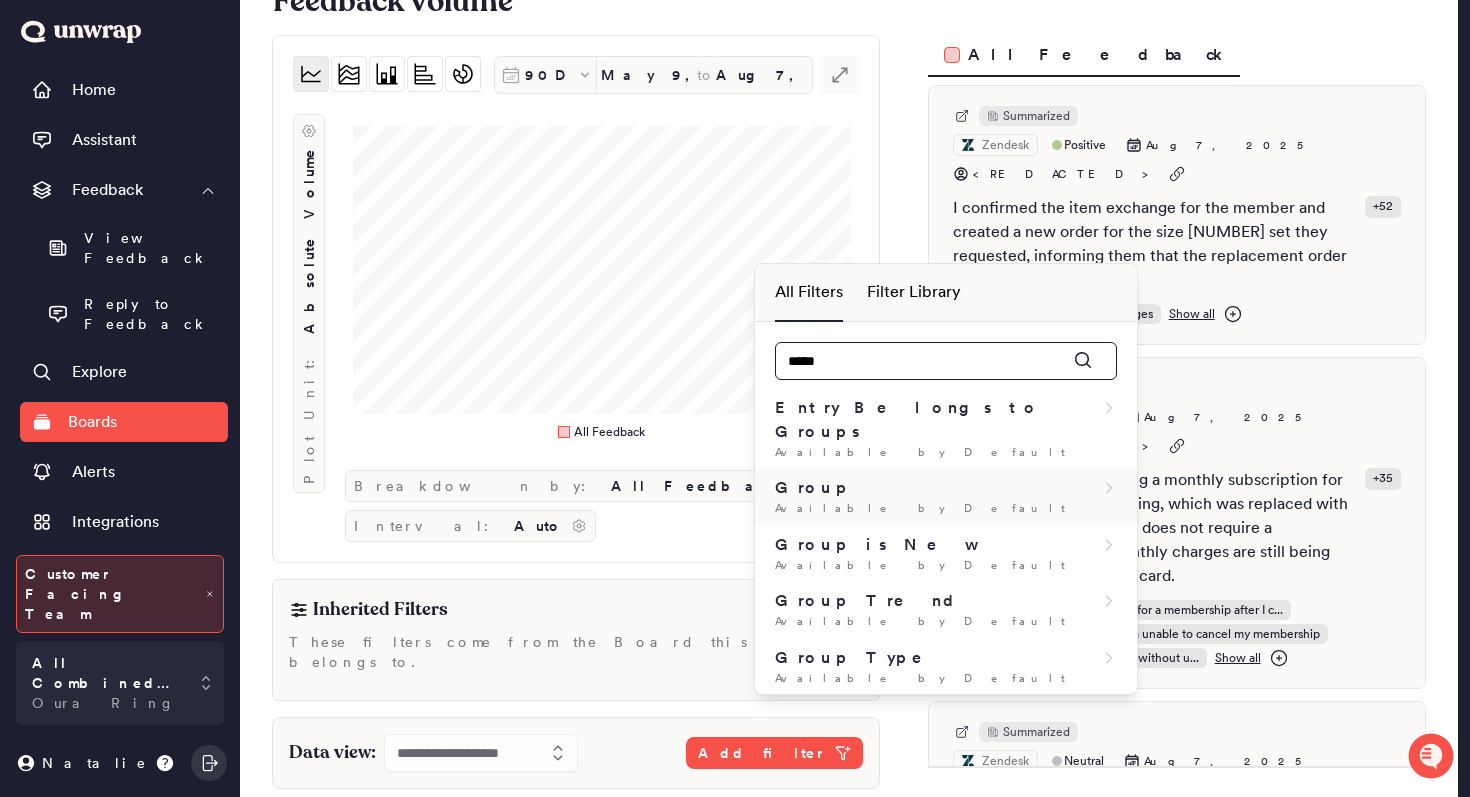 type on "*****" 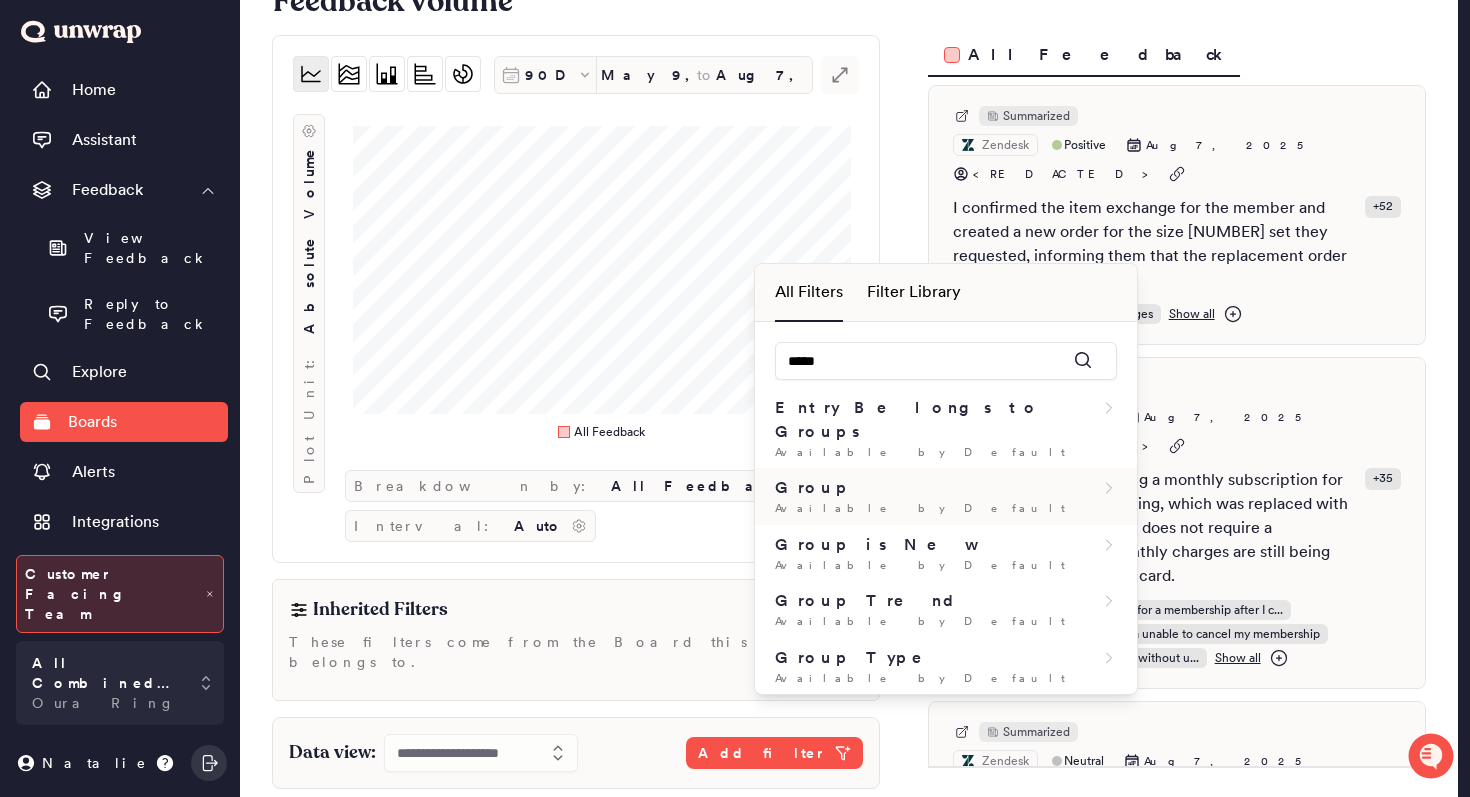 click on "Available by Default" at bounding box center (946, 508) 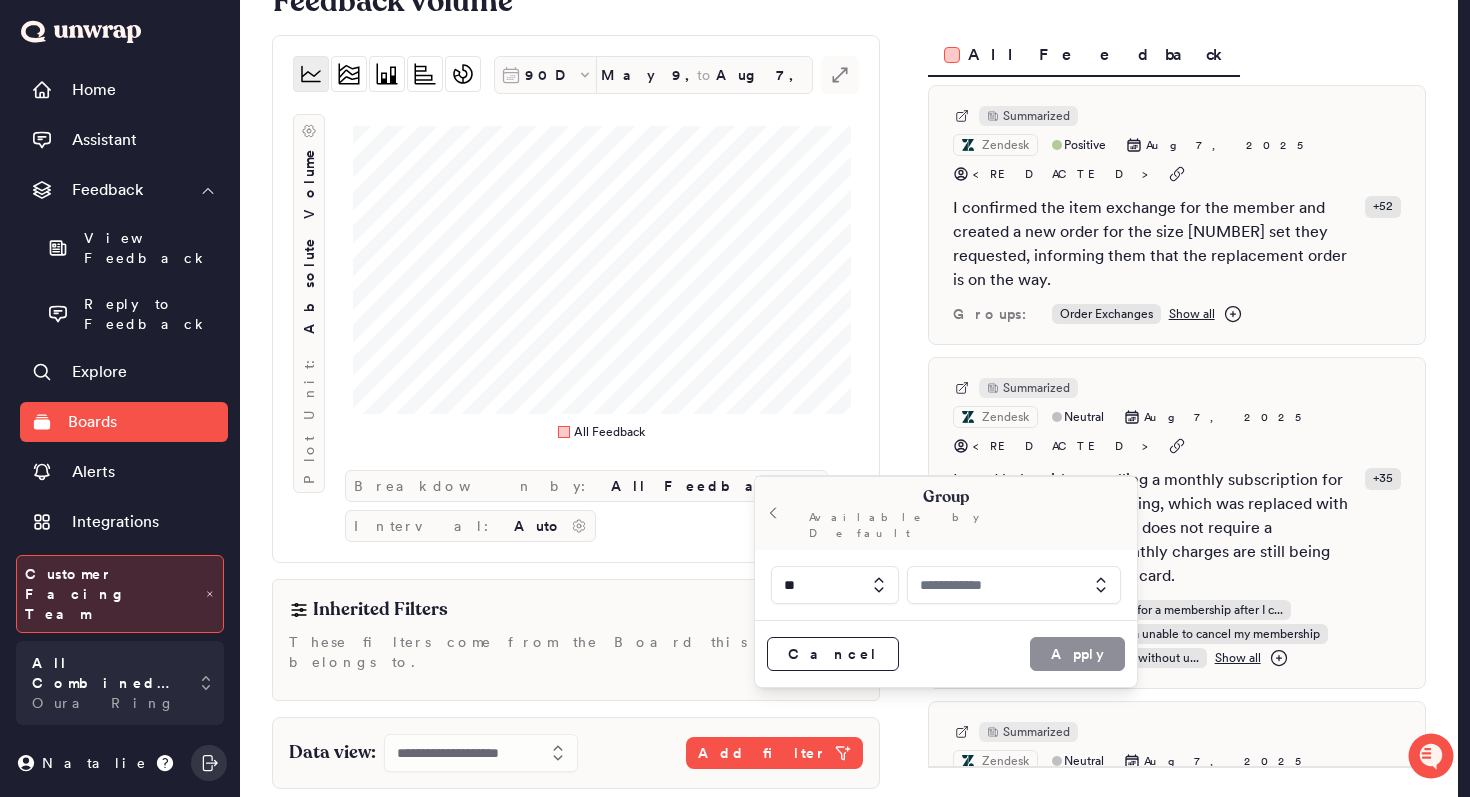 click at bounding box center [1014, 585] 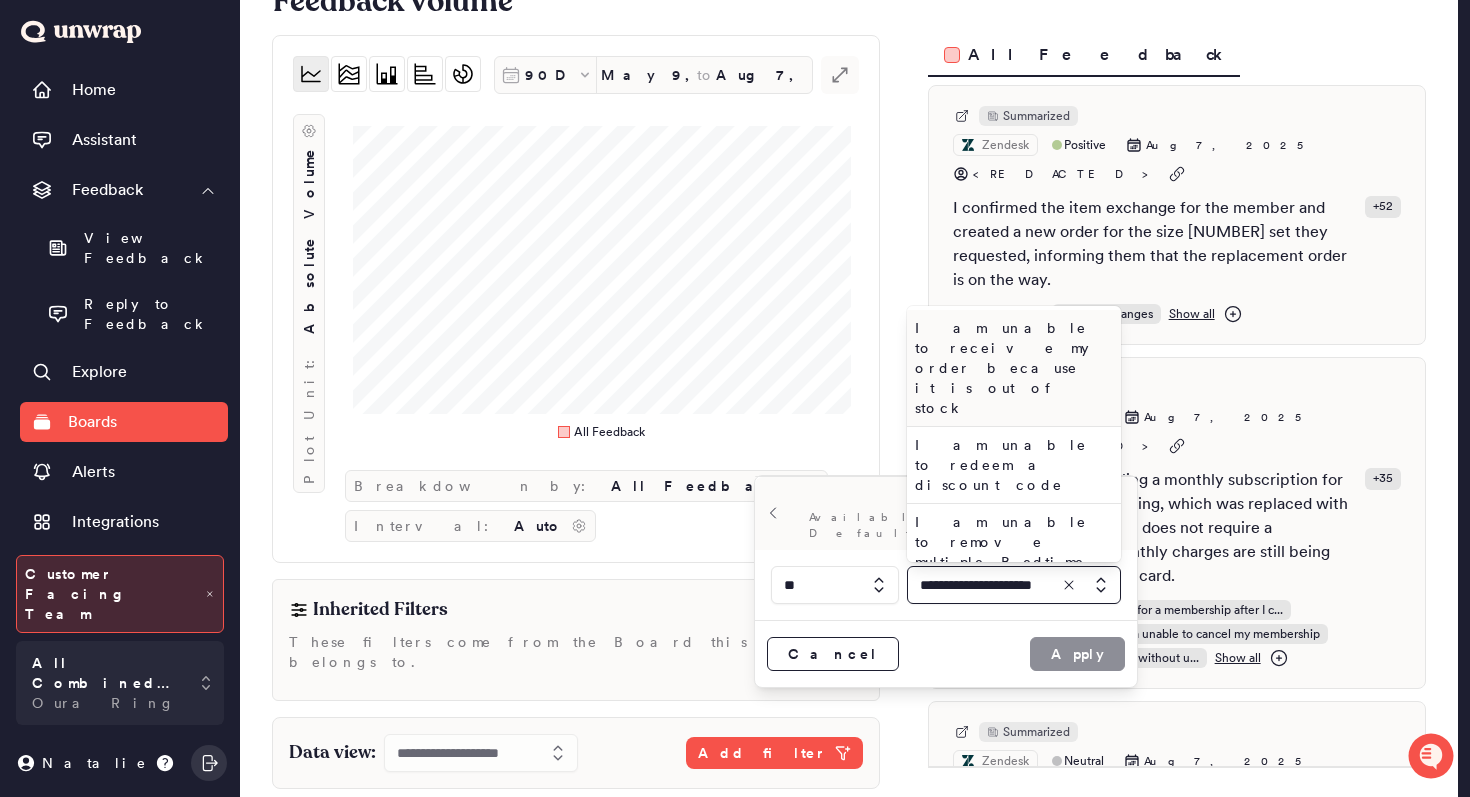 scroll, scrollTop: 0, scrollLeft: 18, axis: horizontal 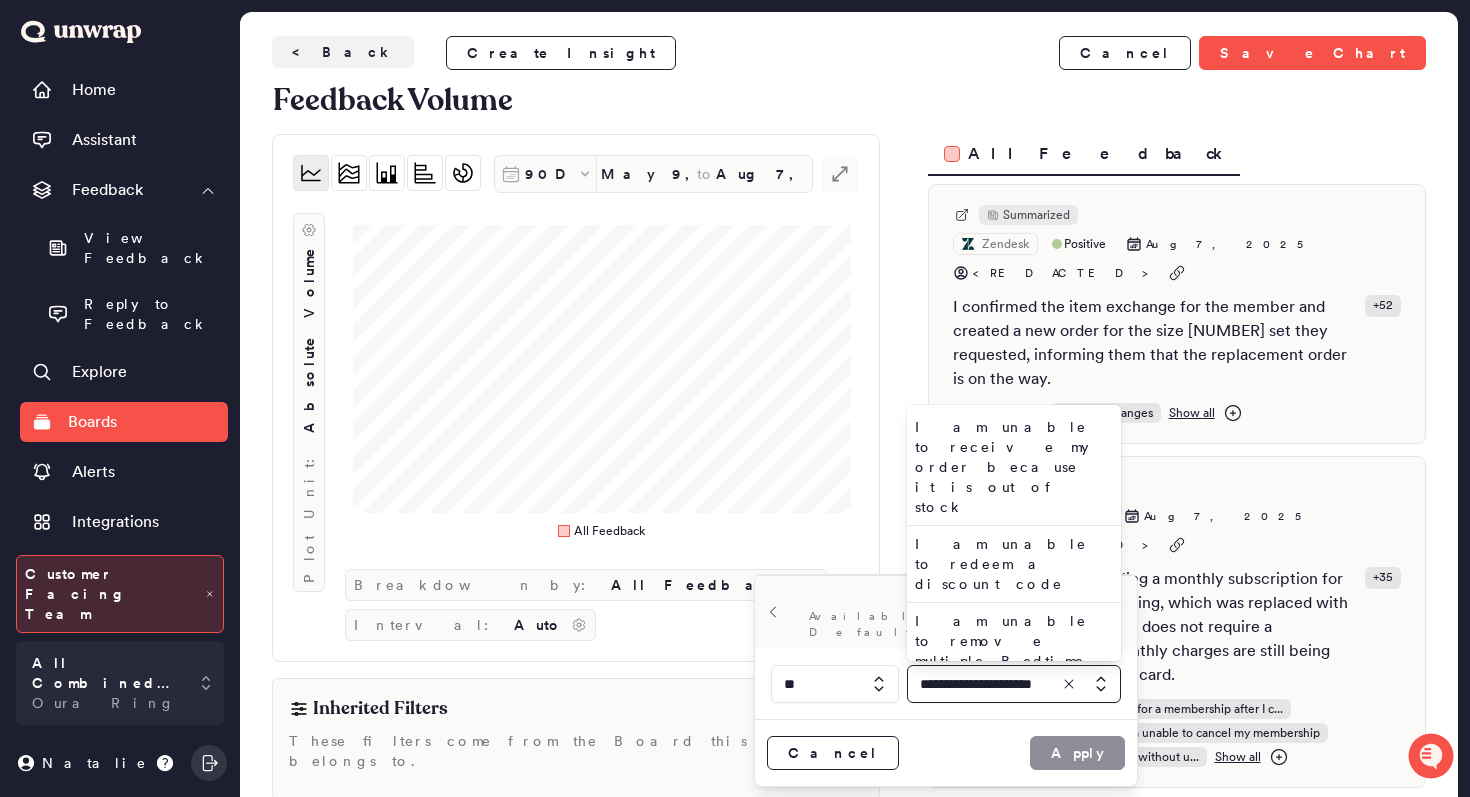type on "**********" 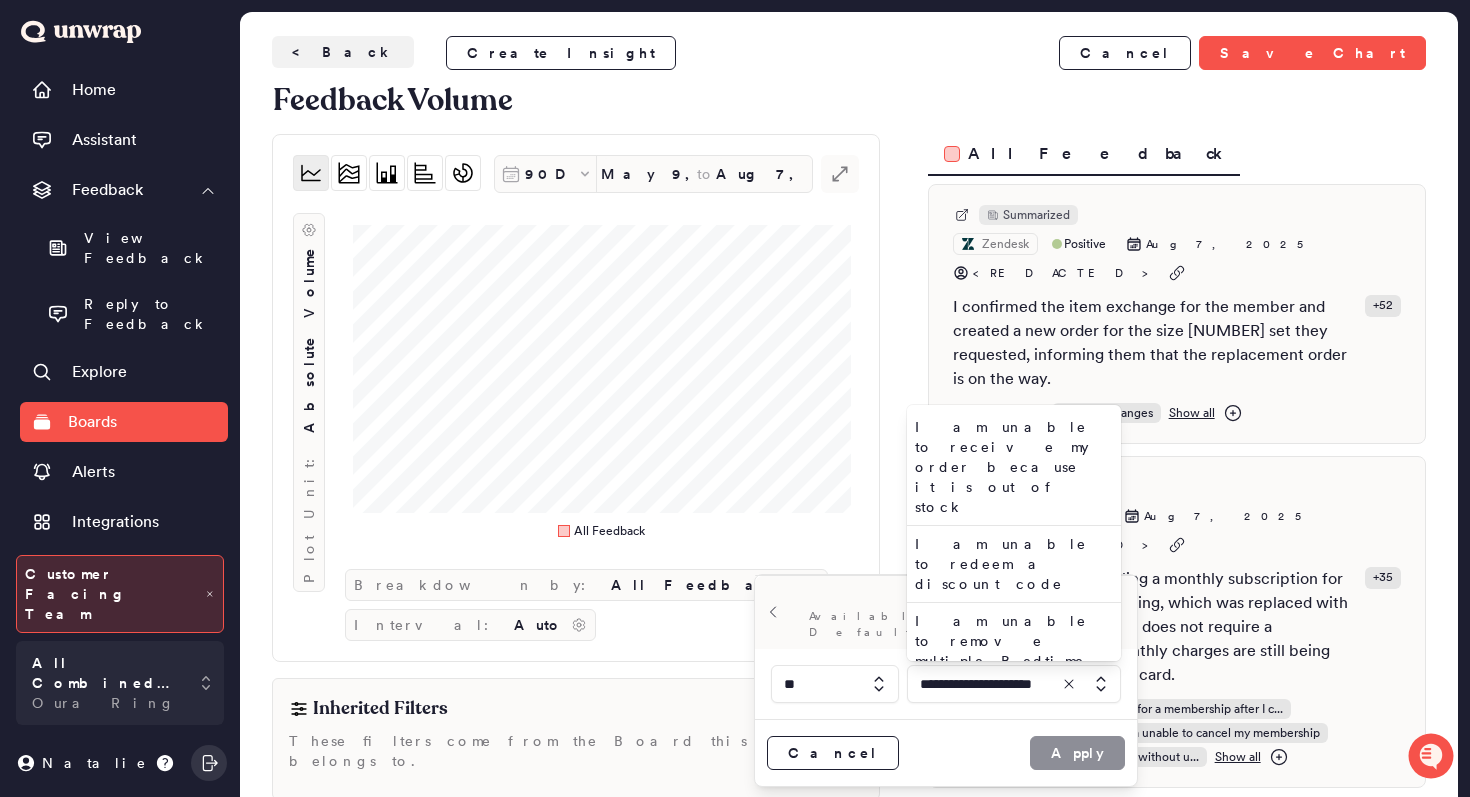 click on "< Back Create Insight Cancel Save Chart" at bounding box center (849, 53) 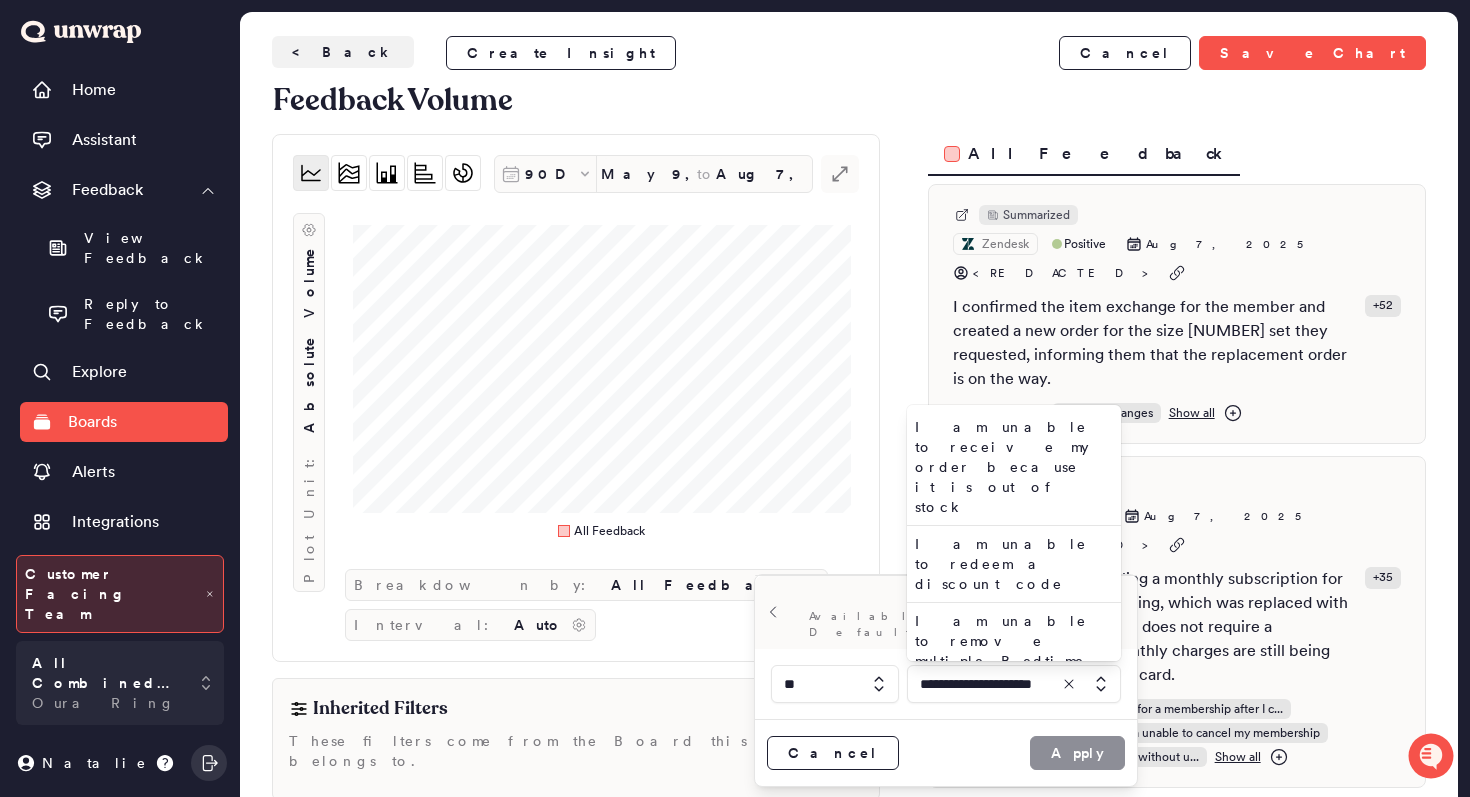 scroll, scrollTop: 0, scrollLeft: 0, axis: both 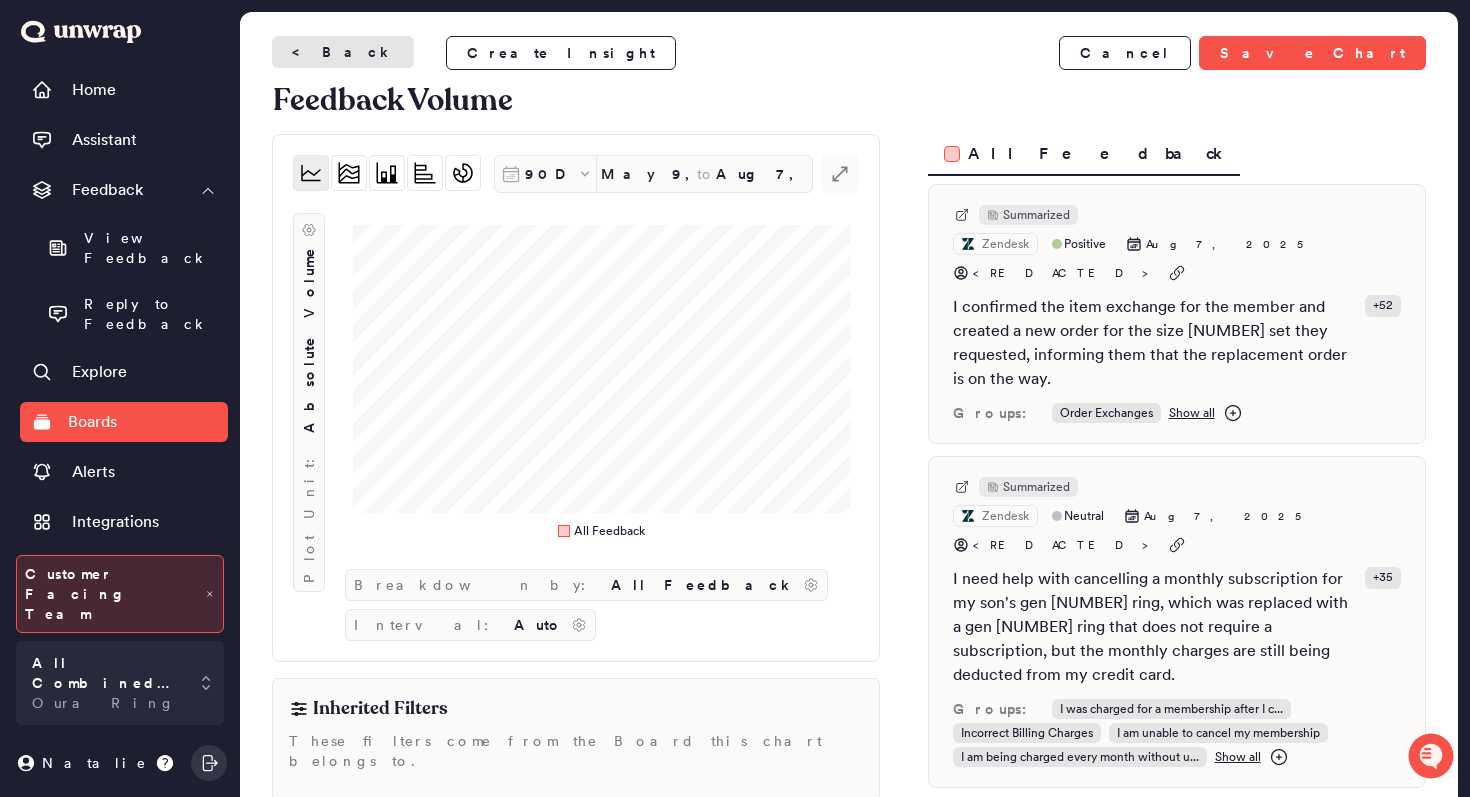 click on "< Back" at bounding box center [343, 53] 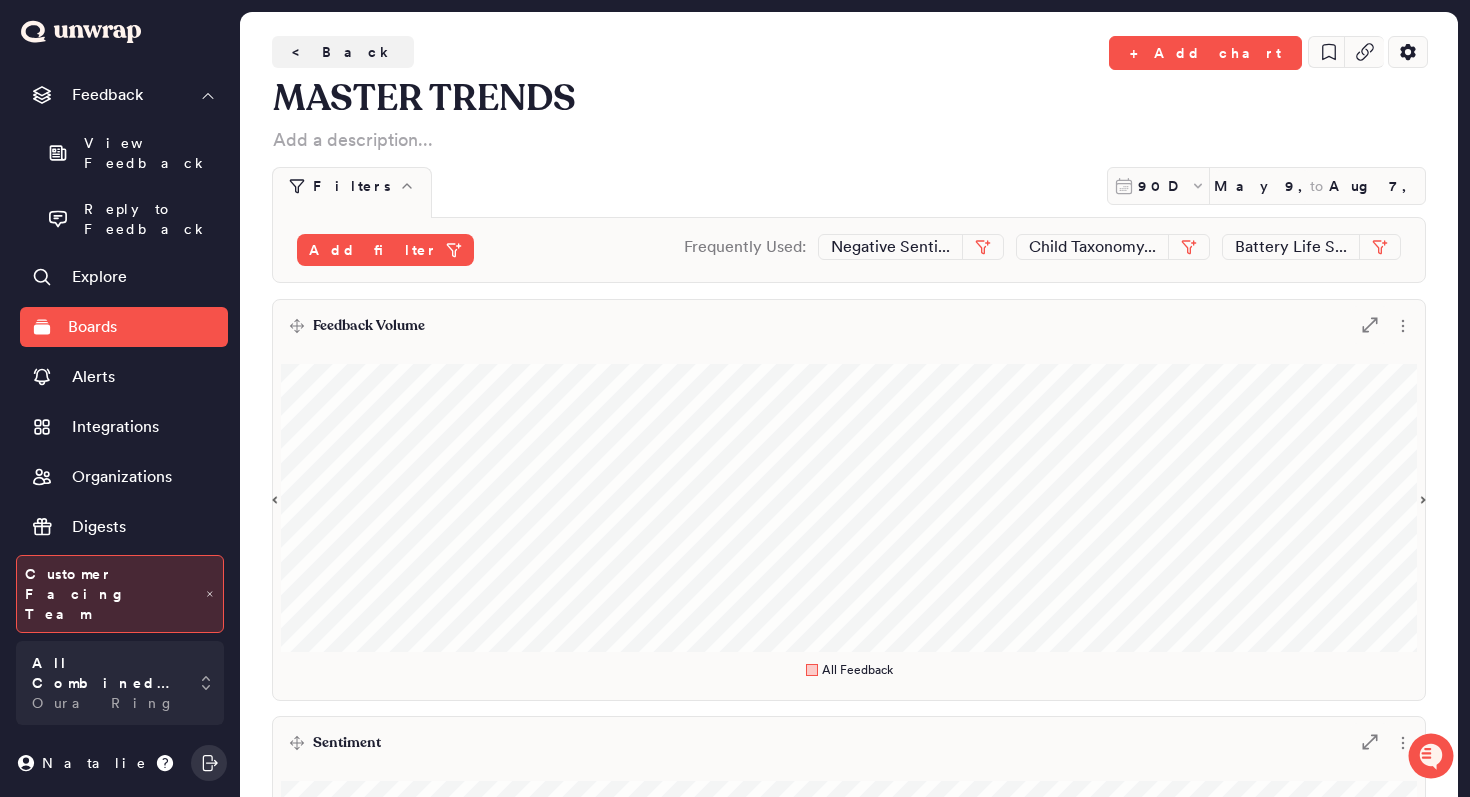 scroll, scrollTop: 97, scrollLeft: 0, axis: vertical 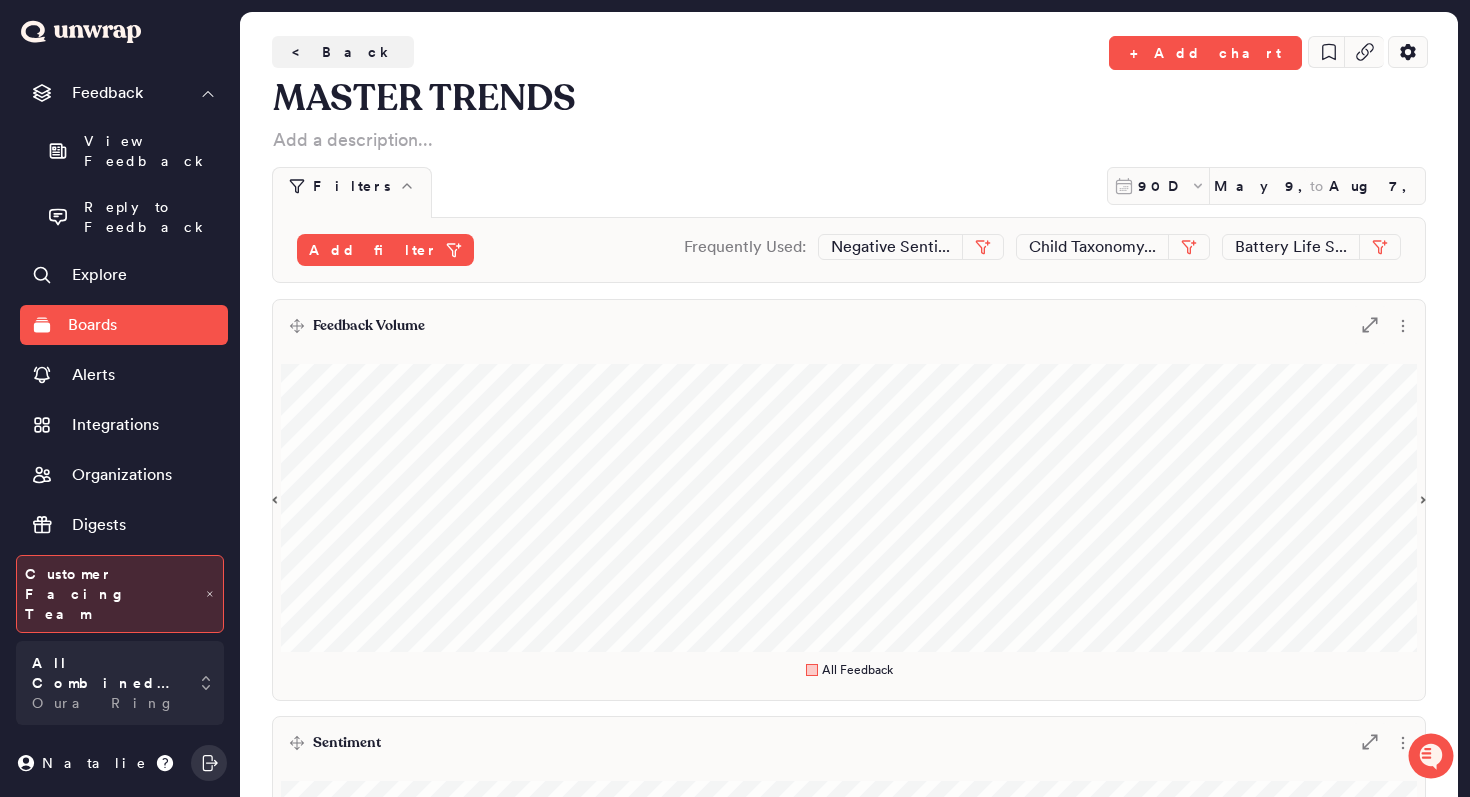 click on "Feedback Volume
.st0 {
fill: #7e7d82;
}" at bounding box center [849, 326] 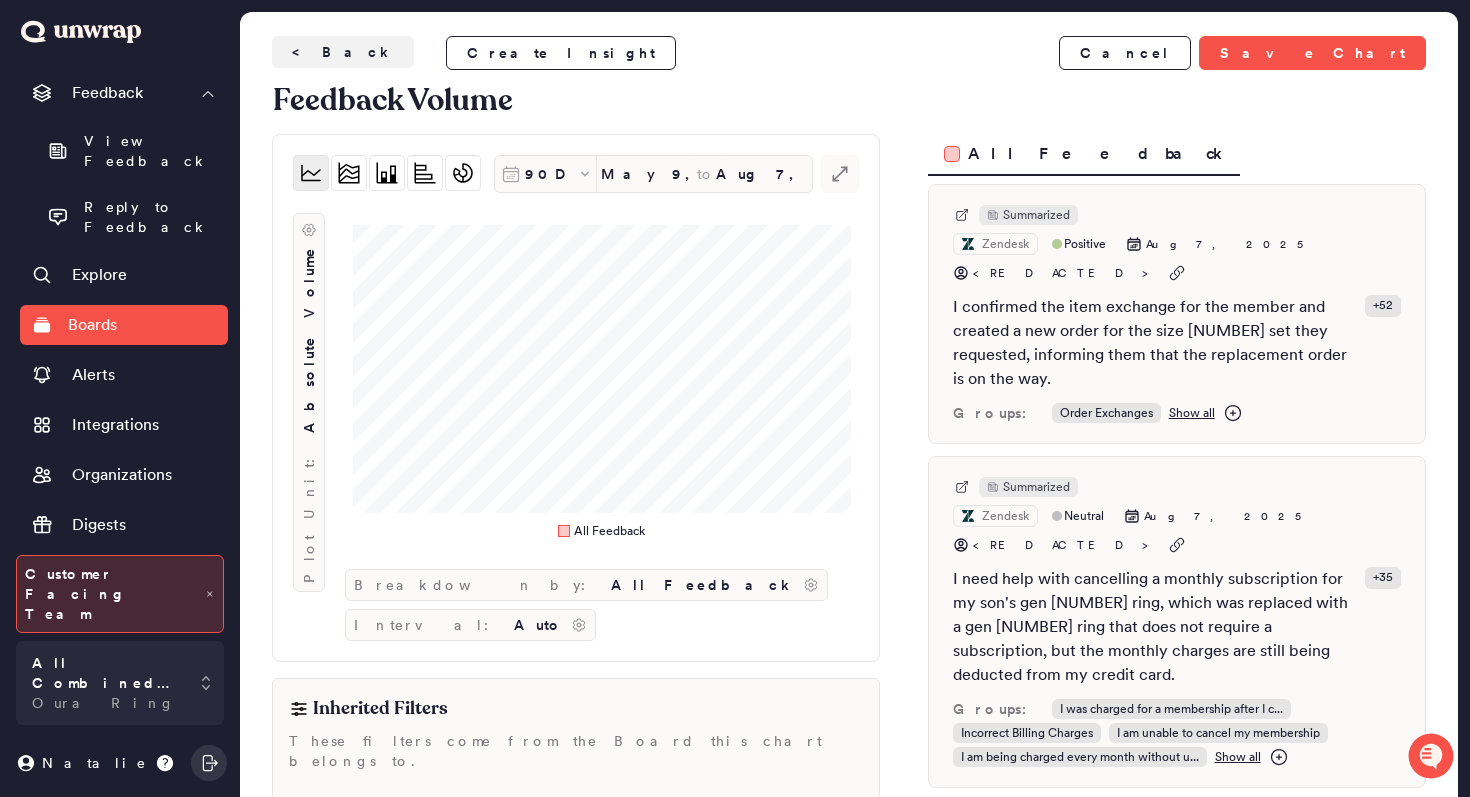 scroll, scrollTop: 99, scrollLeft: 0, axis: vertical 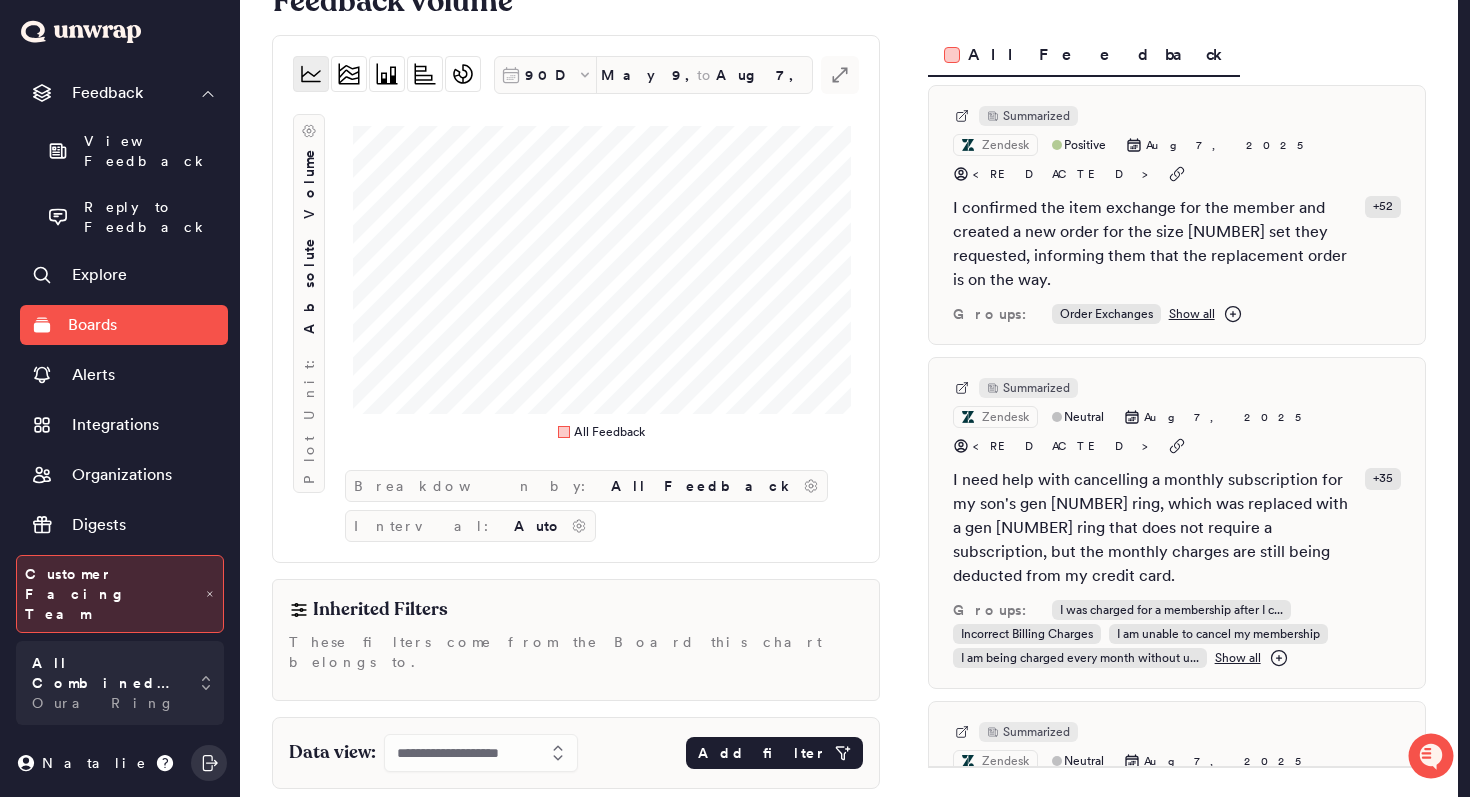 click on "Add filter" at bounding box center (762, 753) 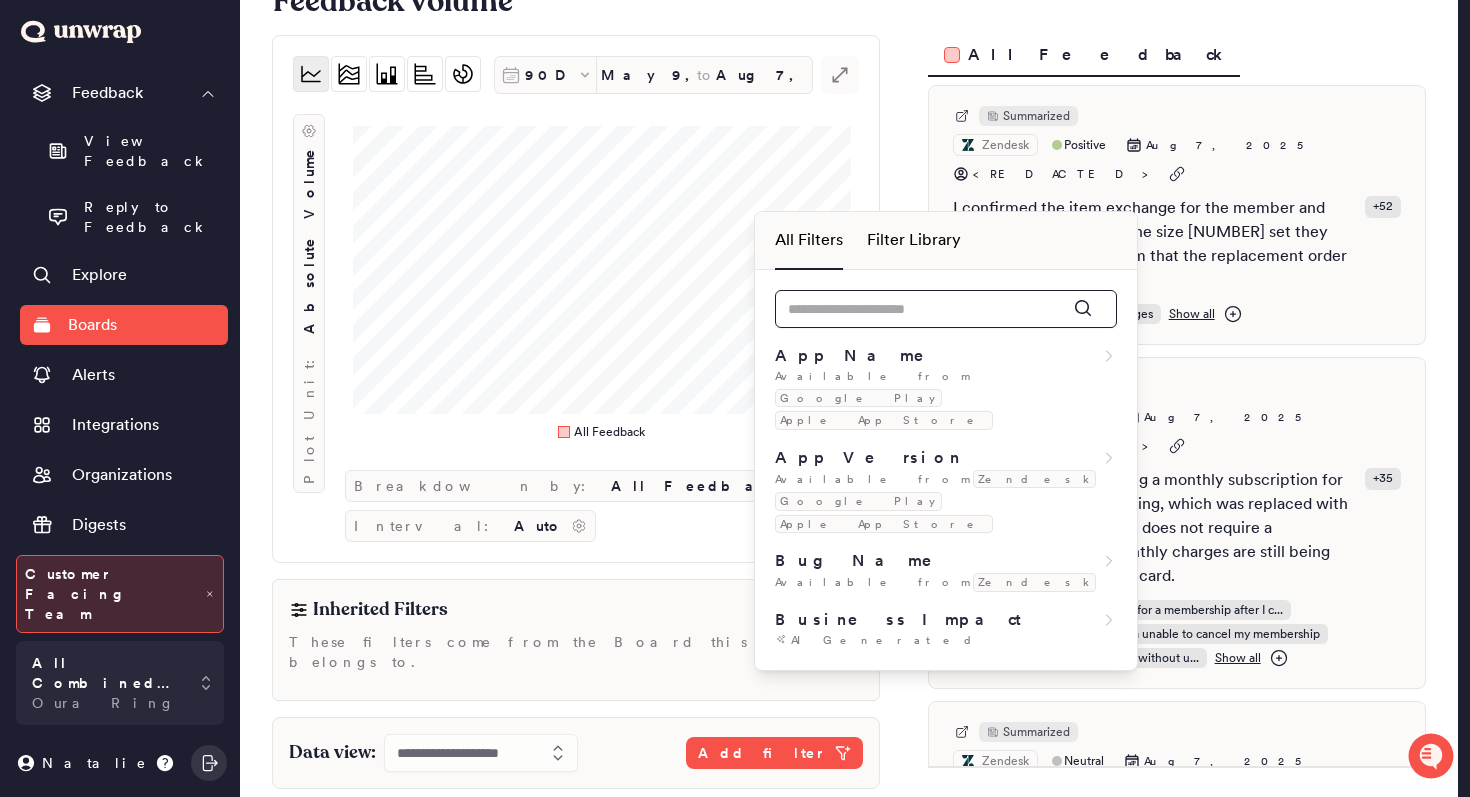click at bounding box center (946, 309) 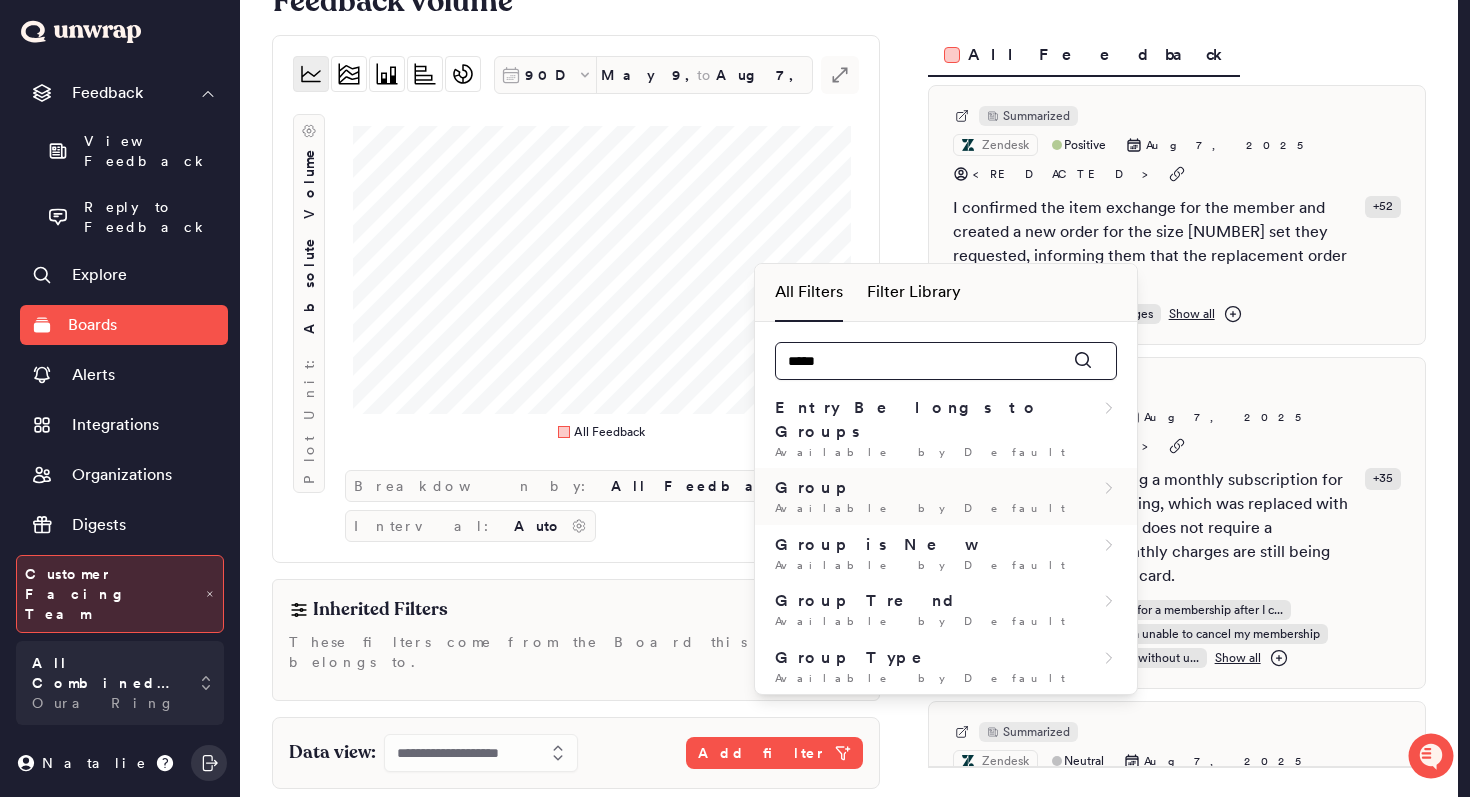 type on "*****" 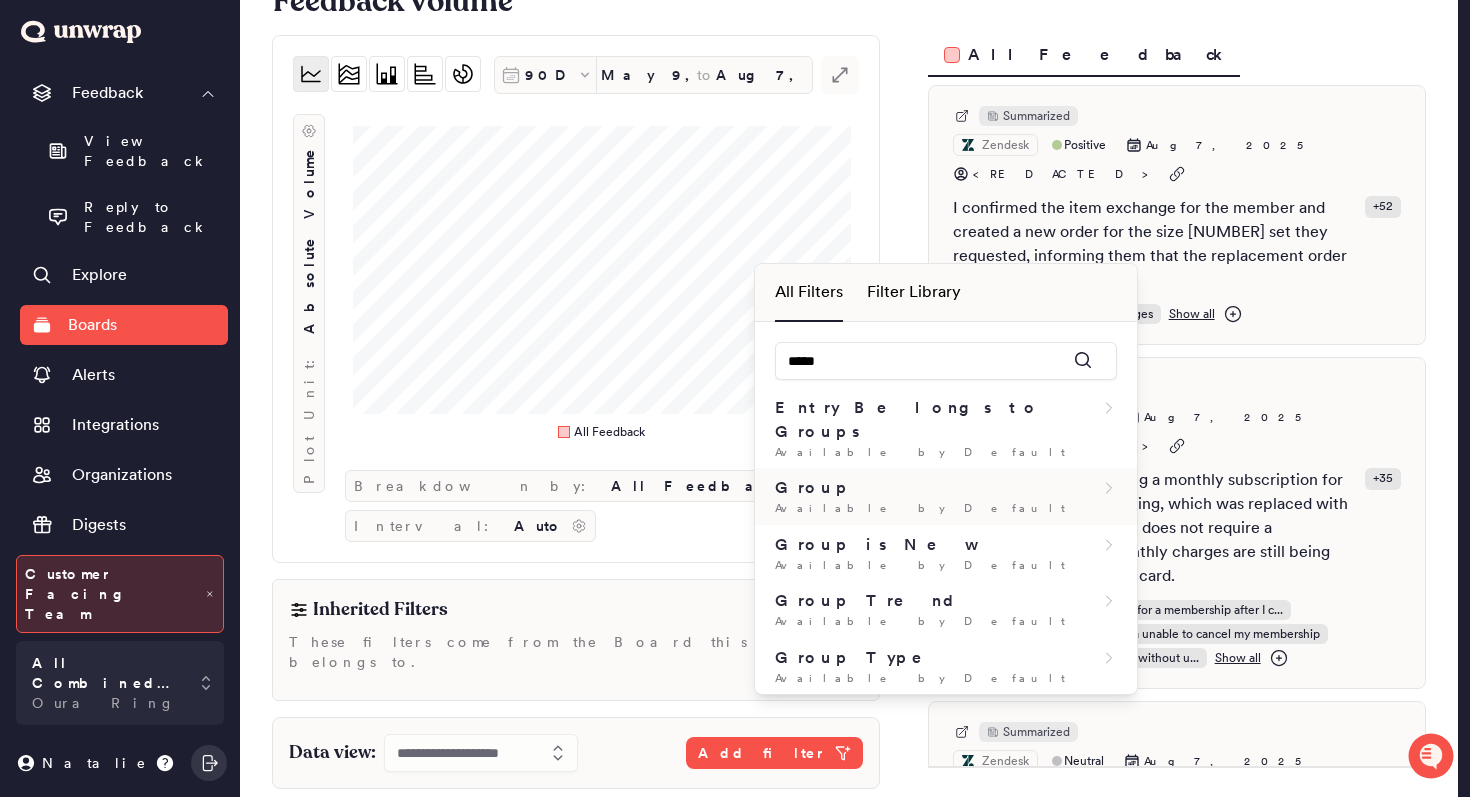 click on "Group" at bounding box center (946, 488) 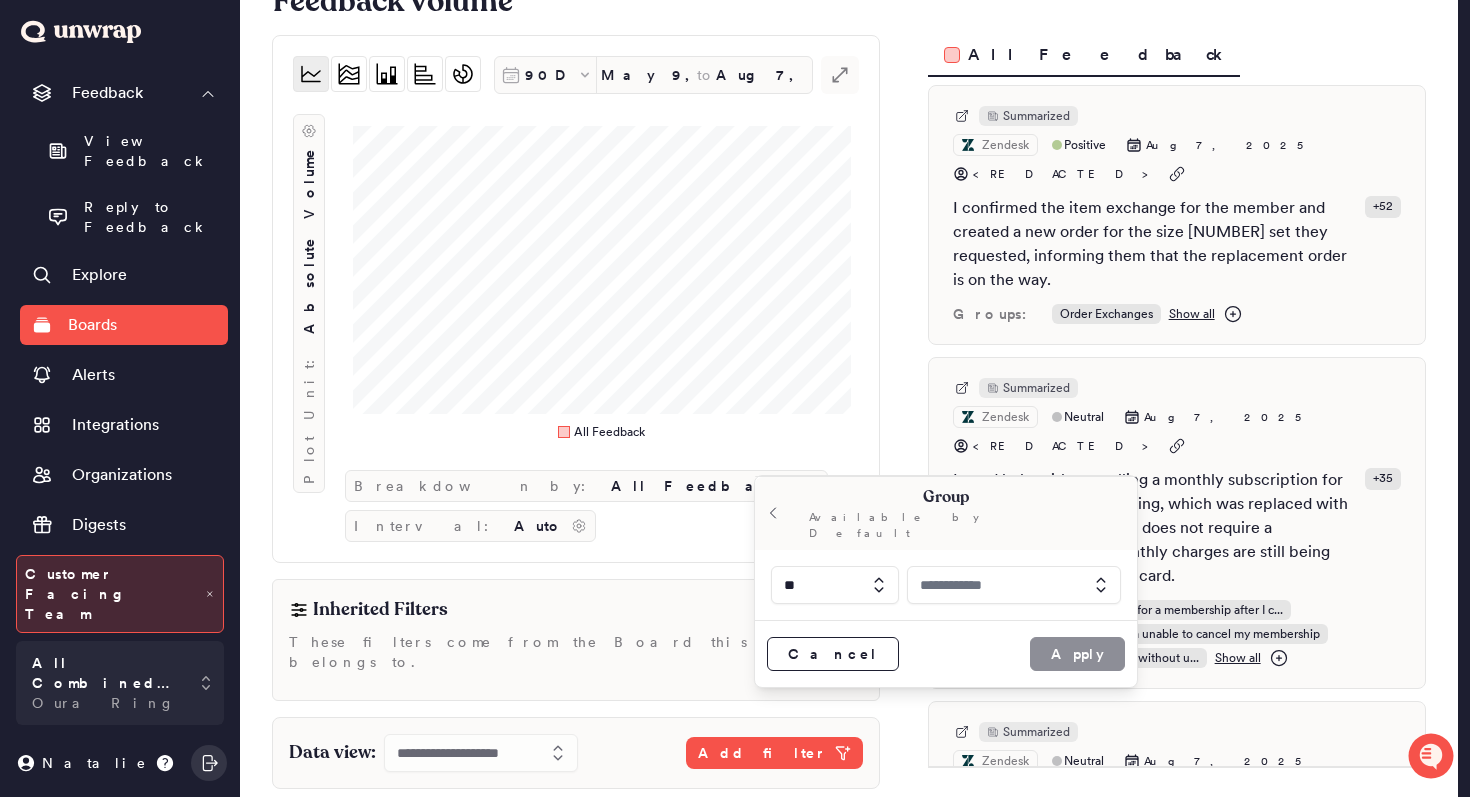 click at bounding box center [1014, 585] 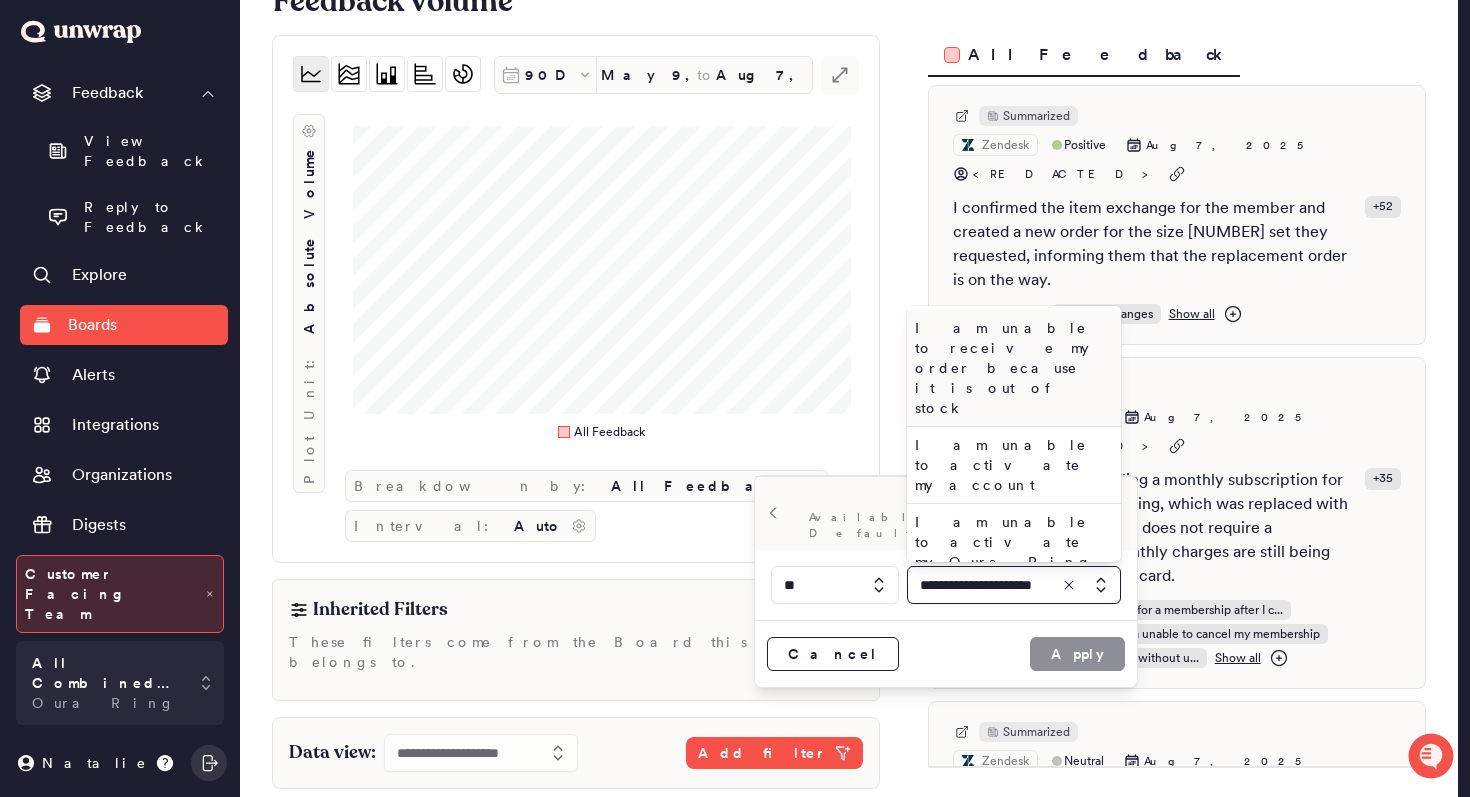 scroll, scrollTop: 0, scrollLeft: 18, axis: horizontal 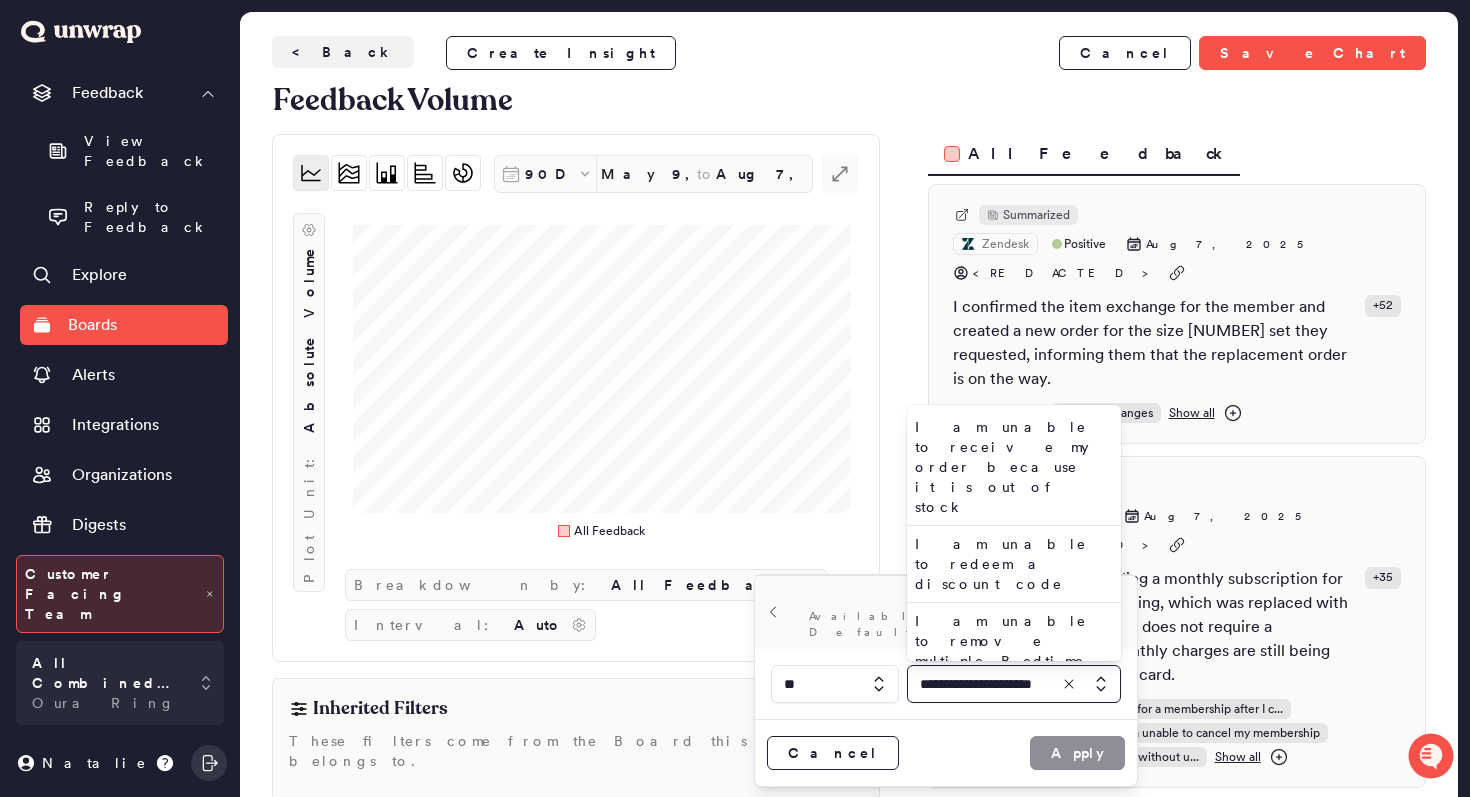 type on "**********" 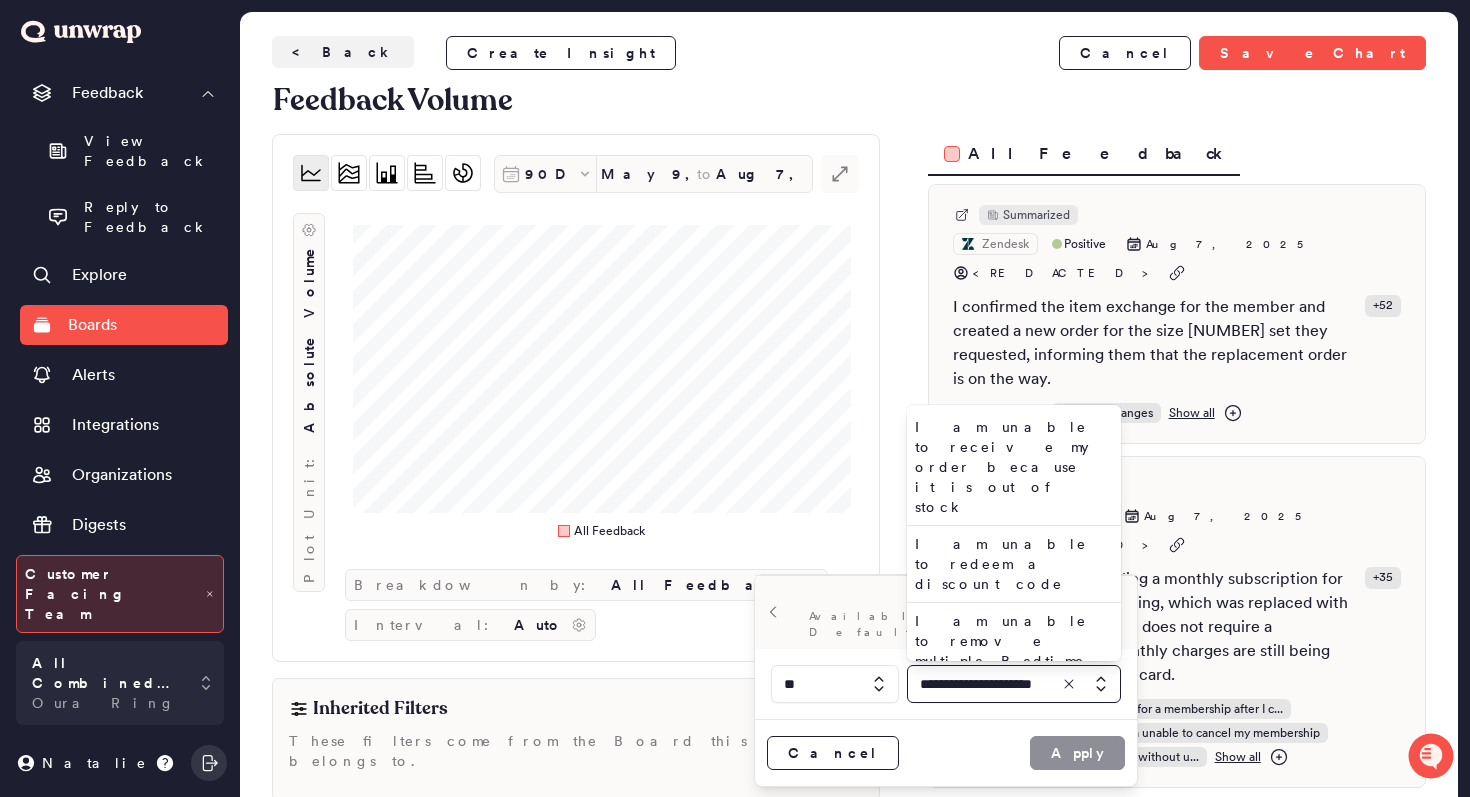 scroll, scrollTop: 0, scrollLeft: 0, axis: both 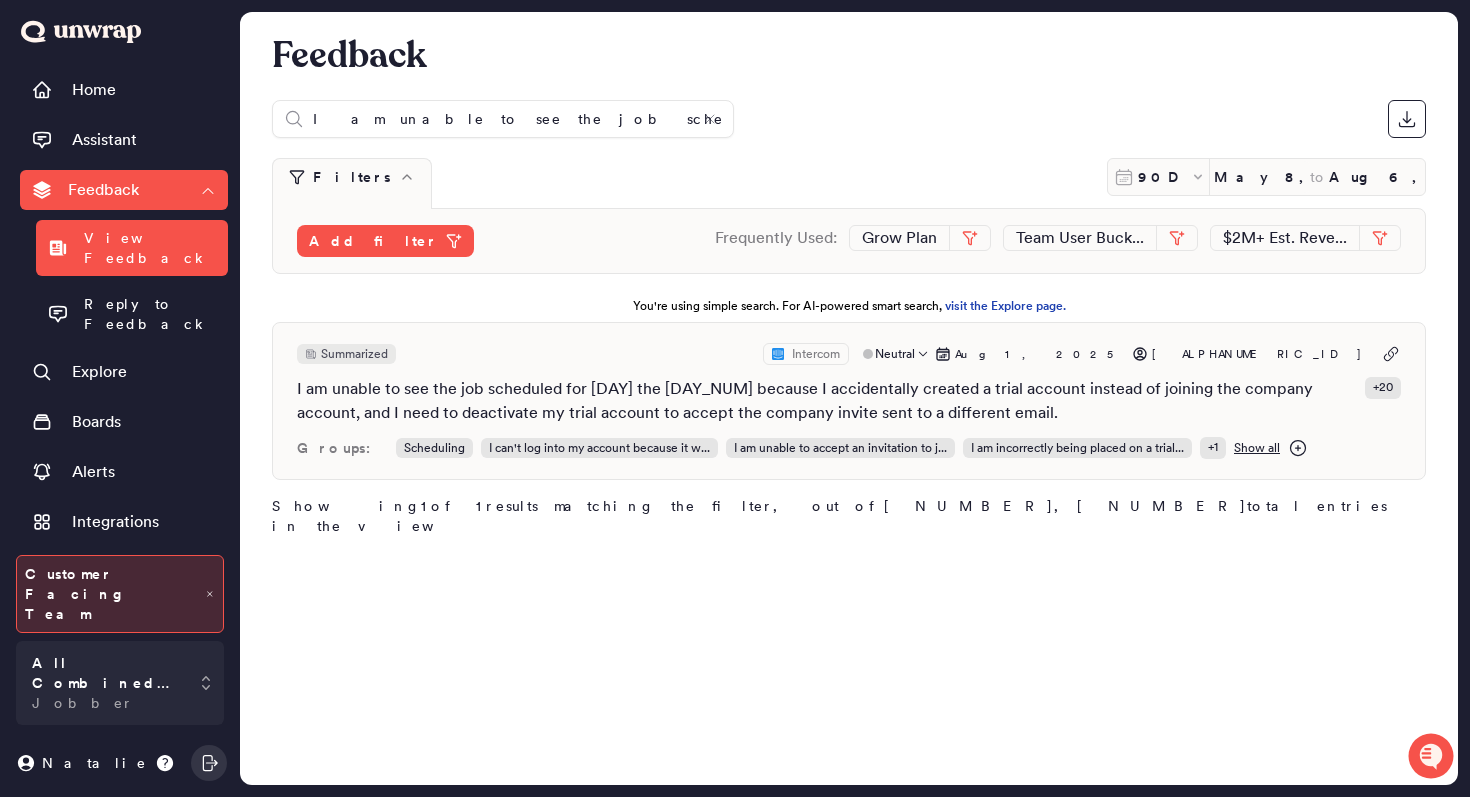 click on "I am unable to see the job scheduled for Tuesday the 5th because I accidentally created a trial account instead of joining the company account, and I need to deactivate my trial account to accept the company invite sent to a different email." at bounding box center [827, 401] 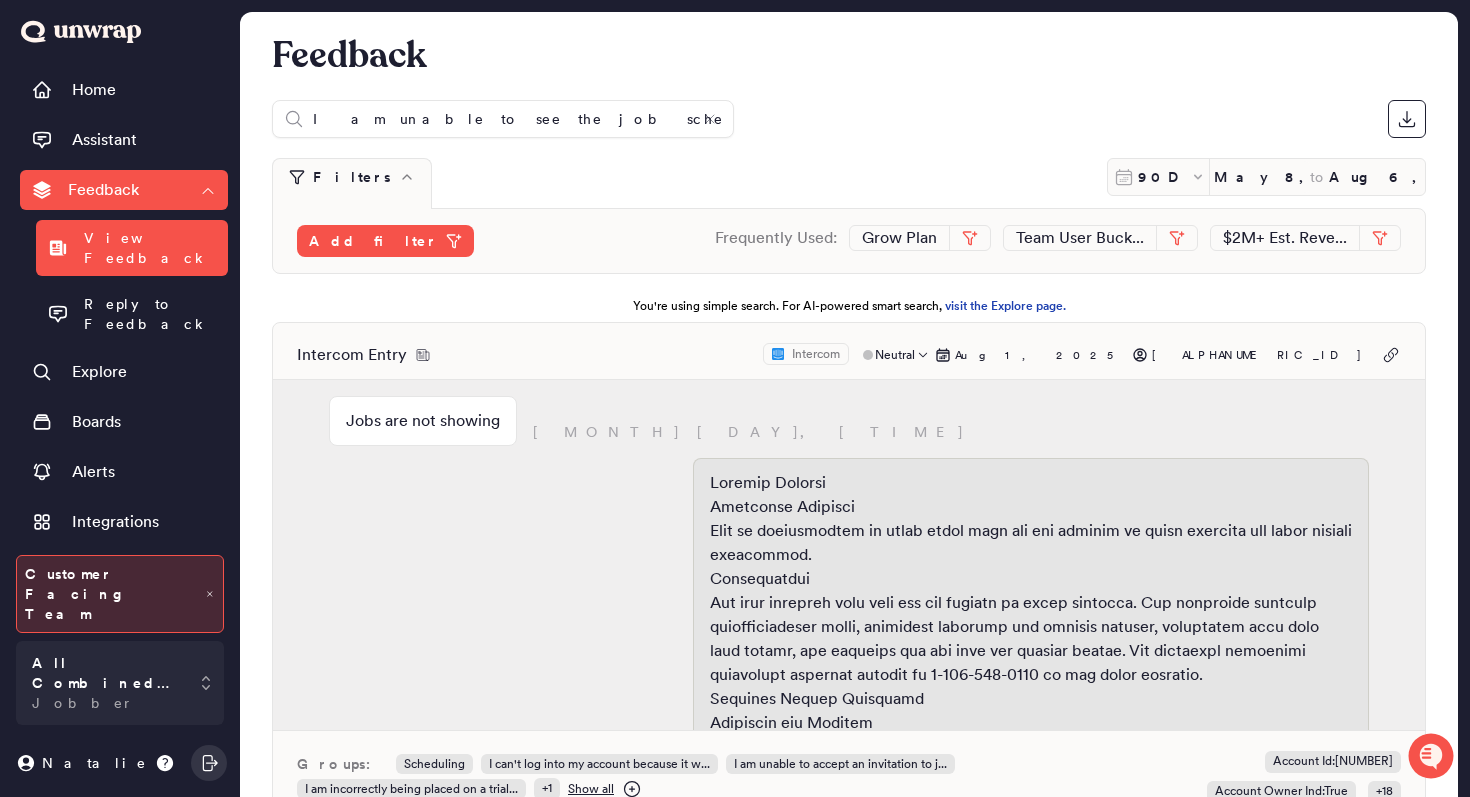 click on "Jobs are not showing August 1, 10:25am August 1, 10:25am August 1, 10:27am Hey Nile, thanks for chatting in Hello. My employers company said they booked me for a job on Tuesday the 5th. This is the first time using this app but after checking the filters the job is not showing. August 1, 10:27am August 1, 10:29am Looks like you might've accidentally created a trial account instead of joining the company account
I've sent over the deactivation email, please follow the steps there first August 1, 10:29am Then you'll be able to accept the company invite to join the account Ok. Thank you. But I did notice the company shows under my profile. Is that normal even for a trial? August 1, 10:31am August 1, 10:32am It's likely you inputted the information when you set up the trial account August 1, 10:36am Is there anything else I can help you with today? Can you please resend the deactivation email for nilejb@gmail? The invite was sent under another email. I think that’s the problem August 1, 10:39am Correct!" at bounding box center (849, 555) 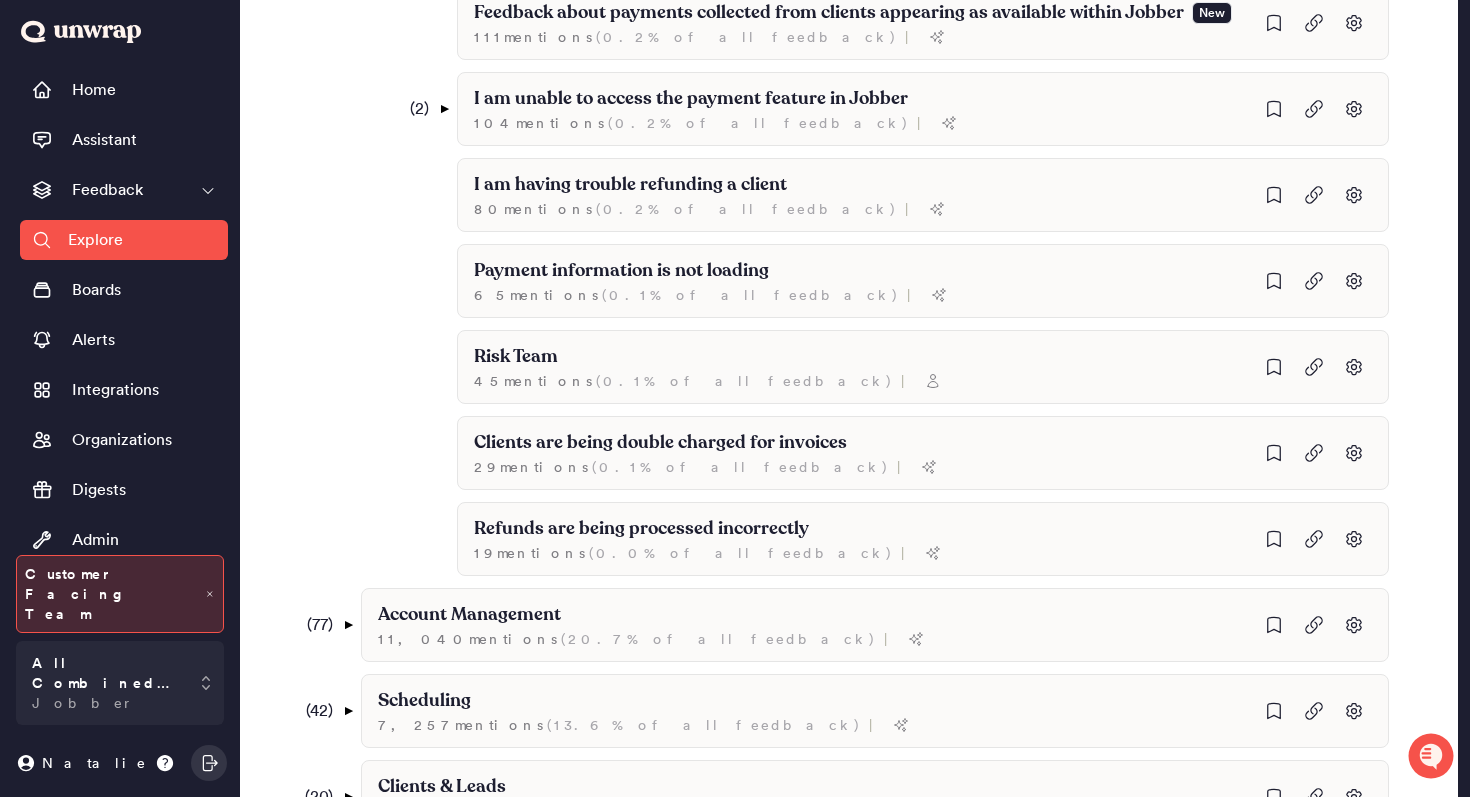scroll, scrollTop: 1133, scrollLeft: 0, axis: vertical 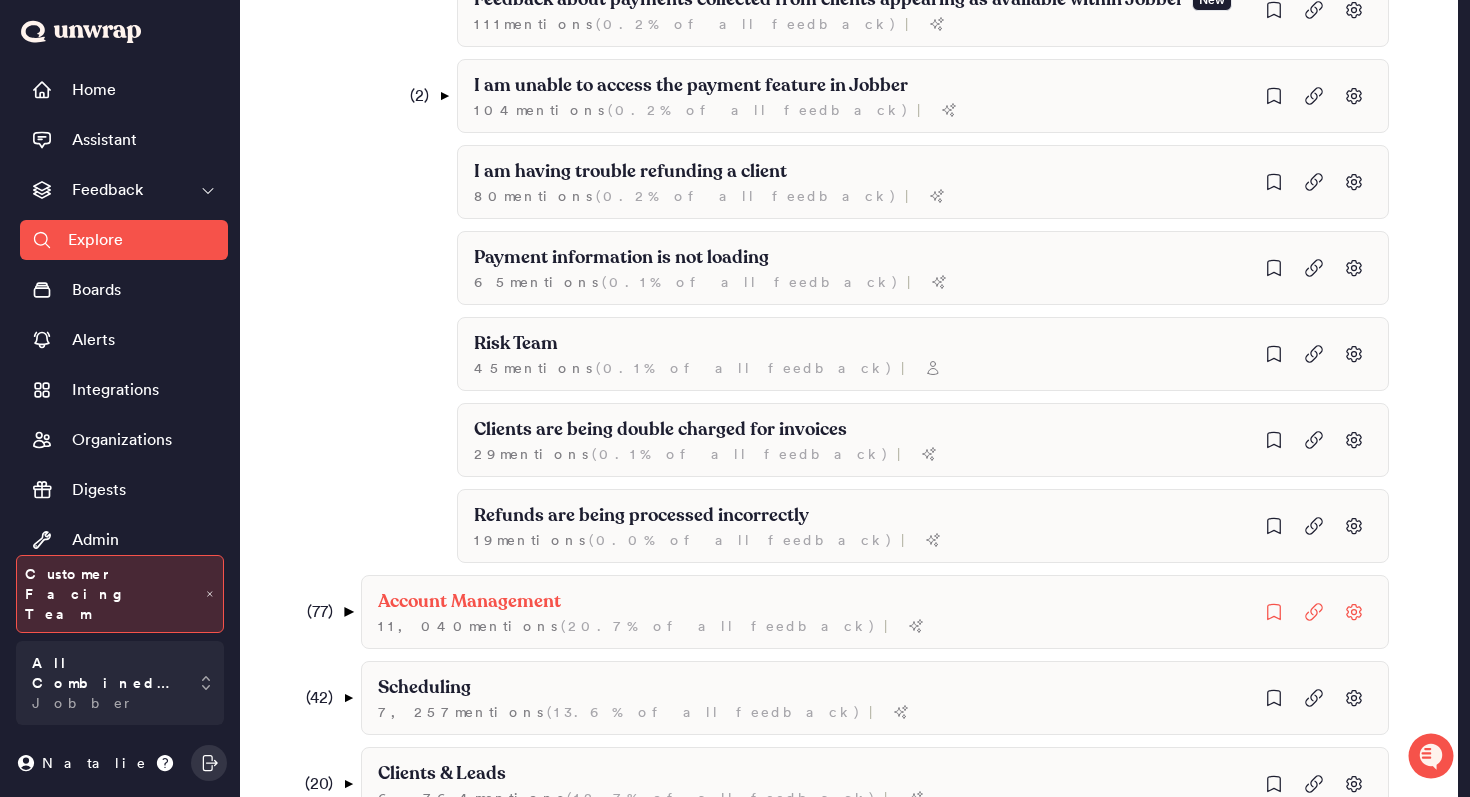 click on "▼" at bounding box center (348, 612) 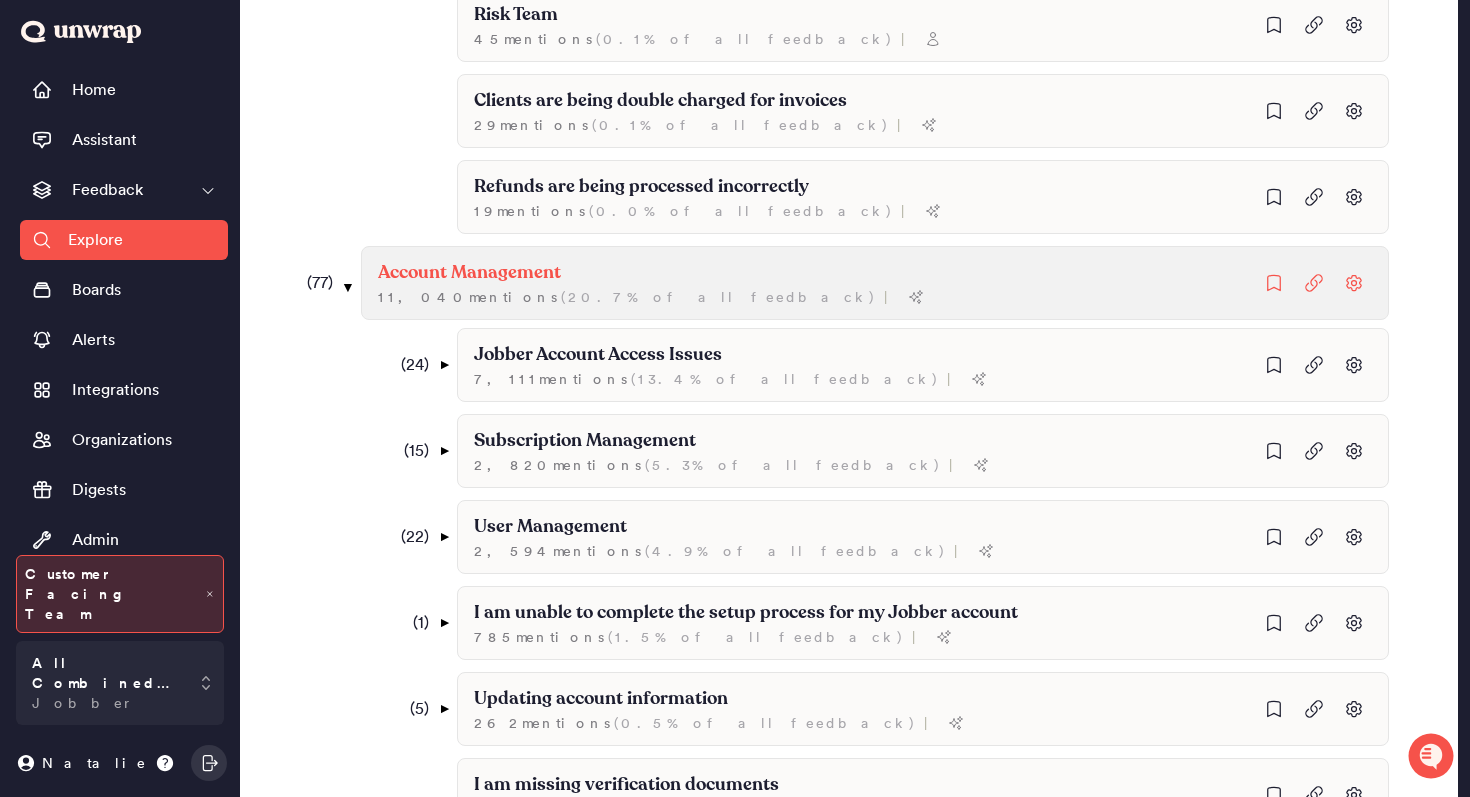 scroll, scrollTop: 1460, scrollLeft: 0, axis: vertical 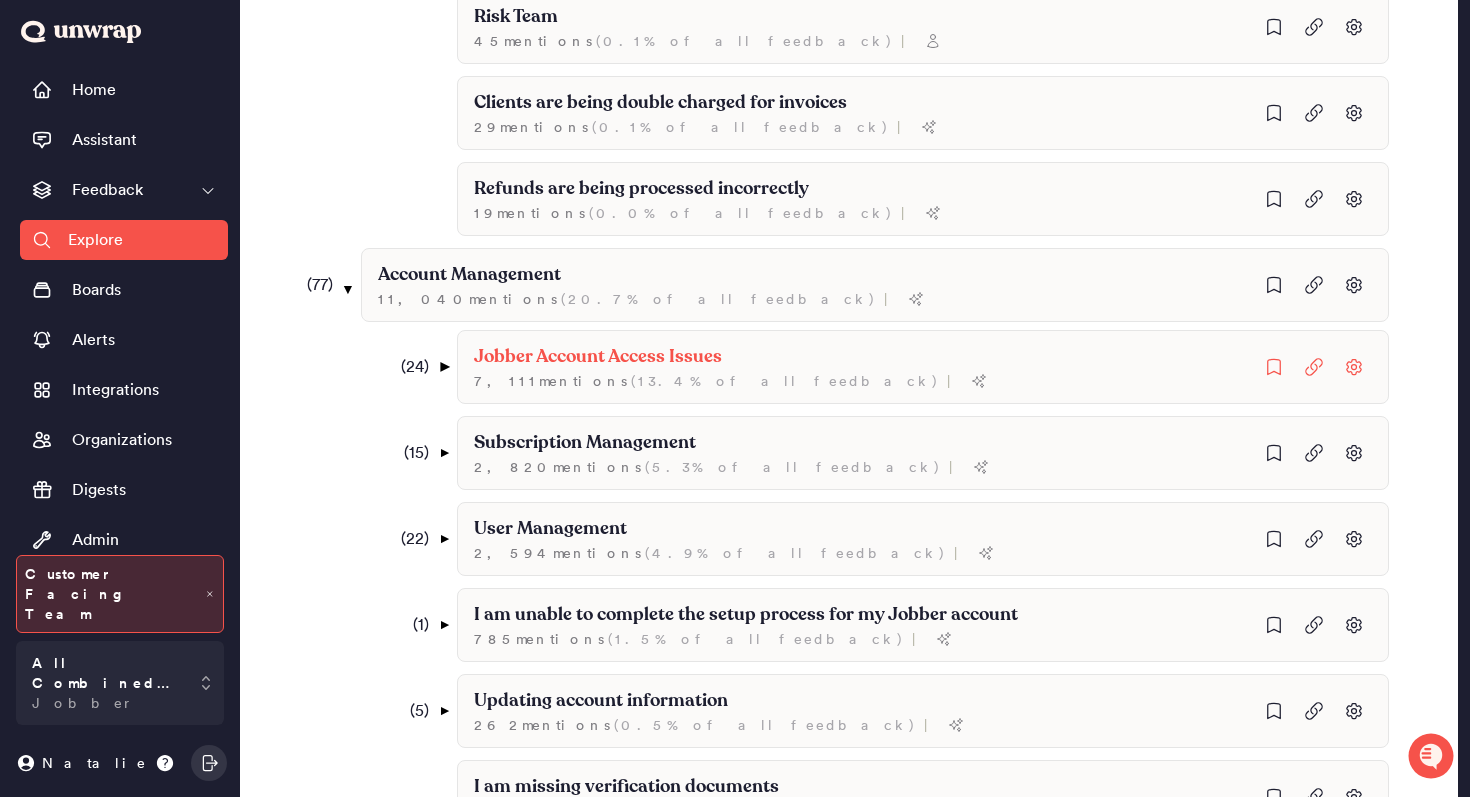 click on "▼" at bounding box center (444, 367) 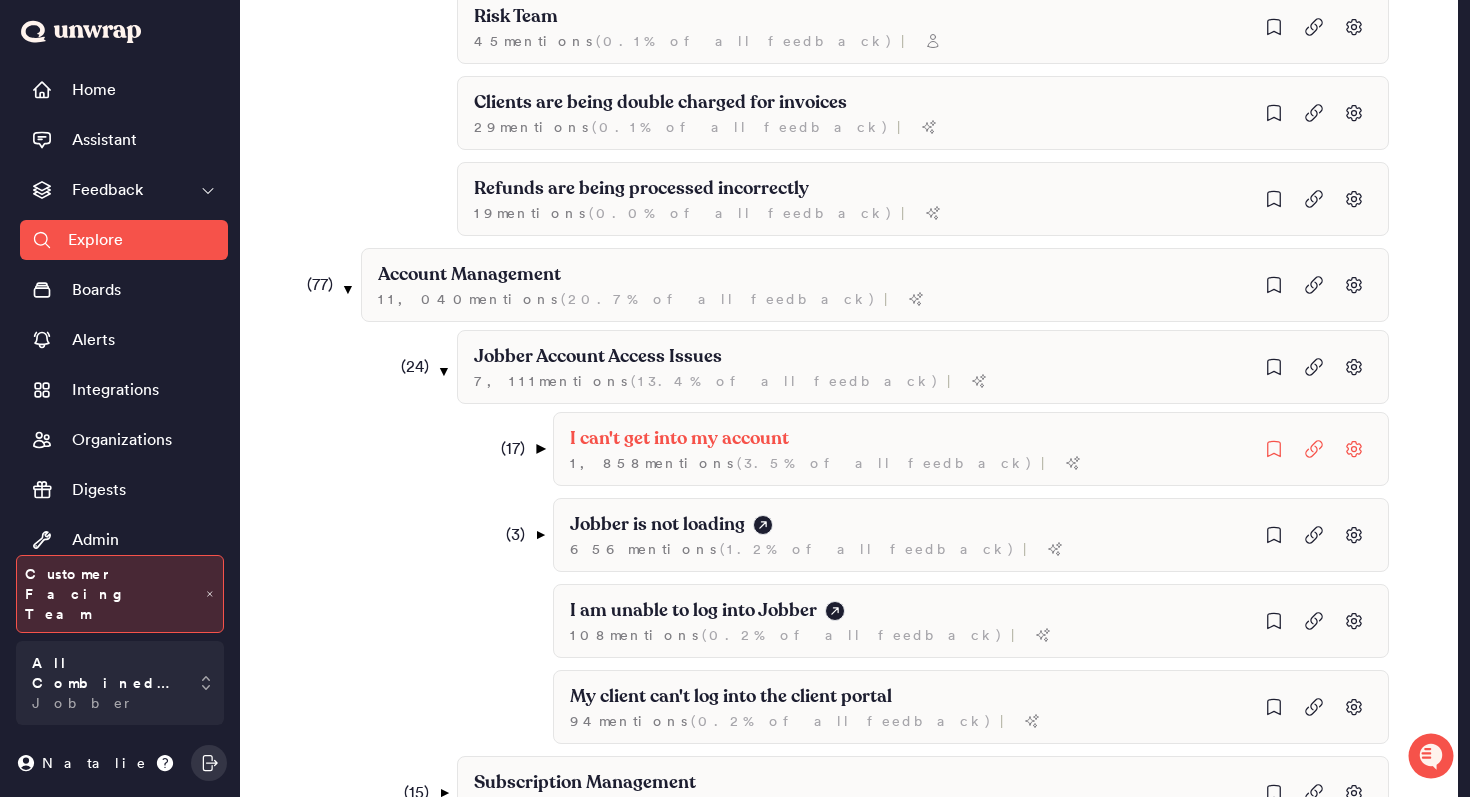 click on "▼" at bounding box center [540, 449] 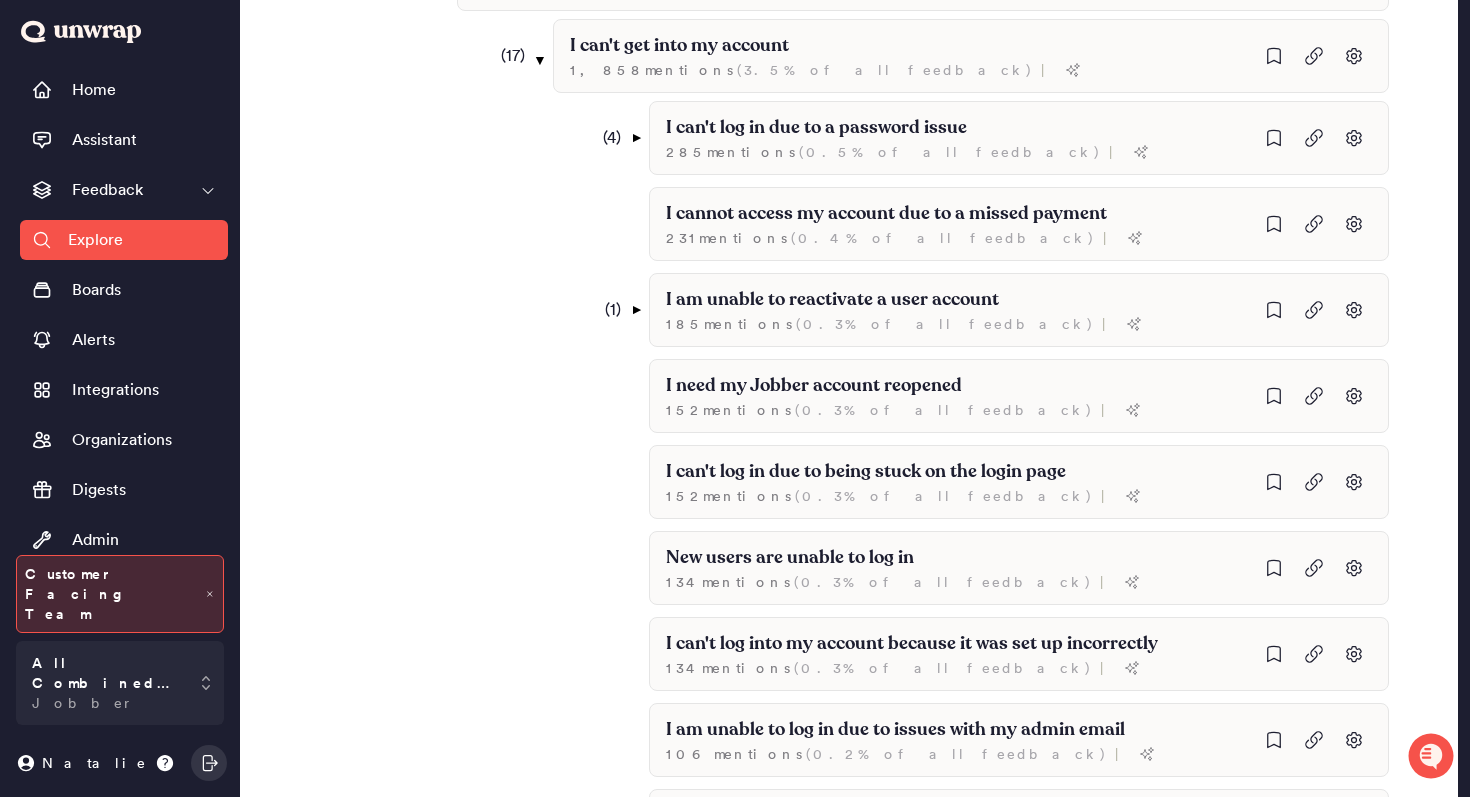 scroll, scrollTop: 1836, scrollLeft: 0, axis: vertical 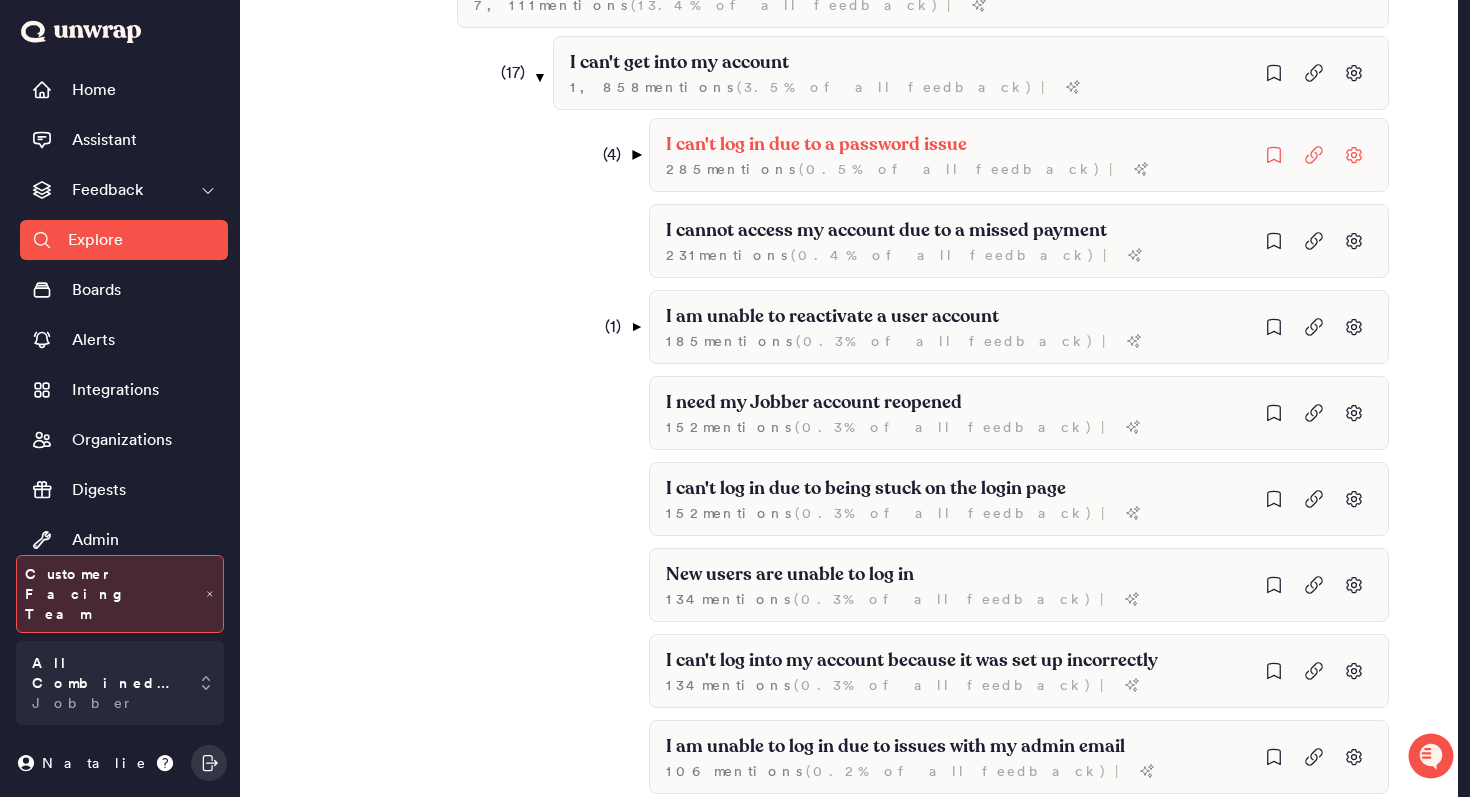 click on "▼" at bounding box center (636, 155) 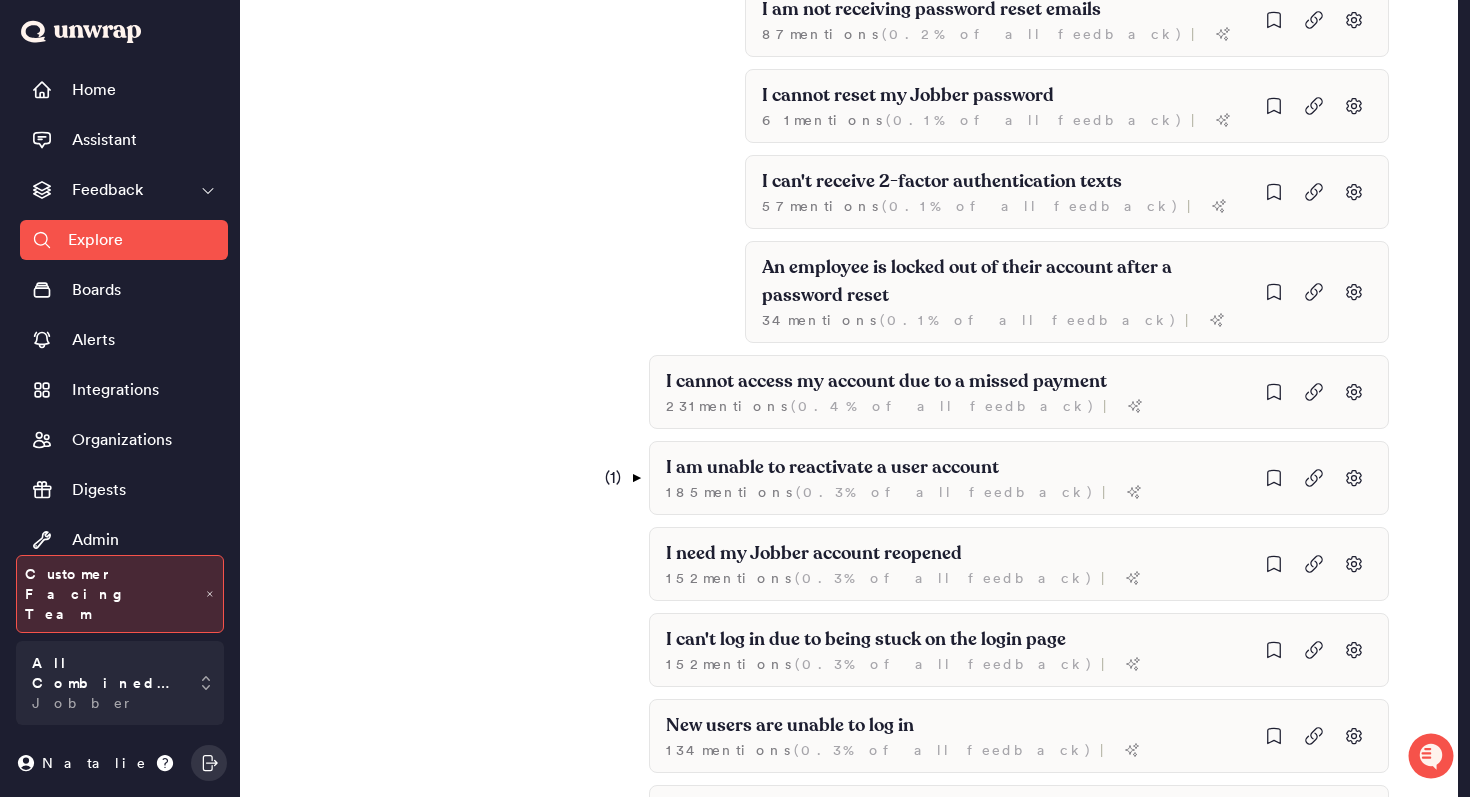 scroll, scrollTop: 2061, scrollLeft: 0, axis: vertical 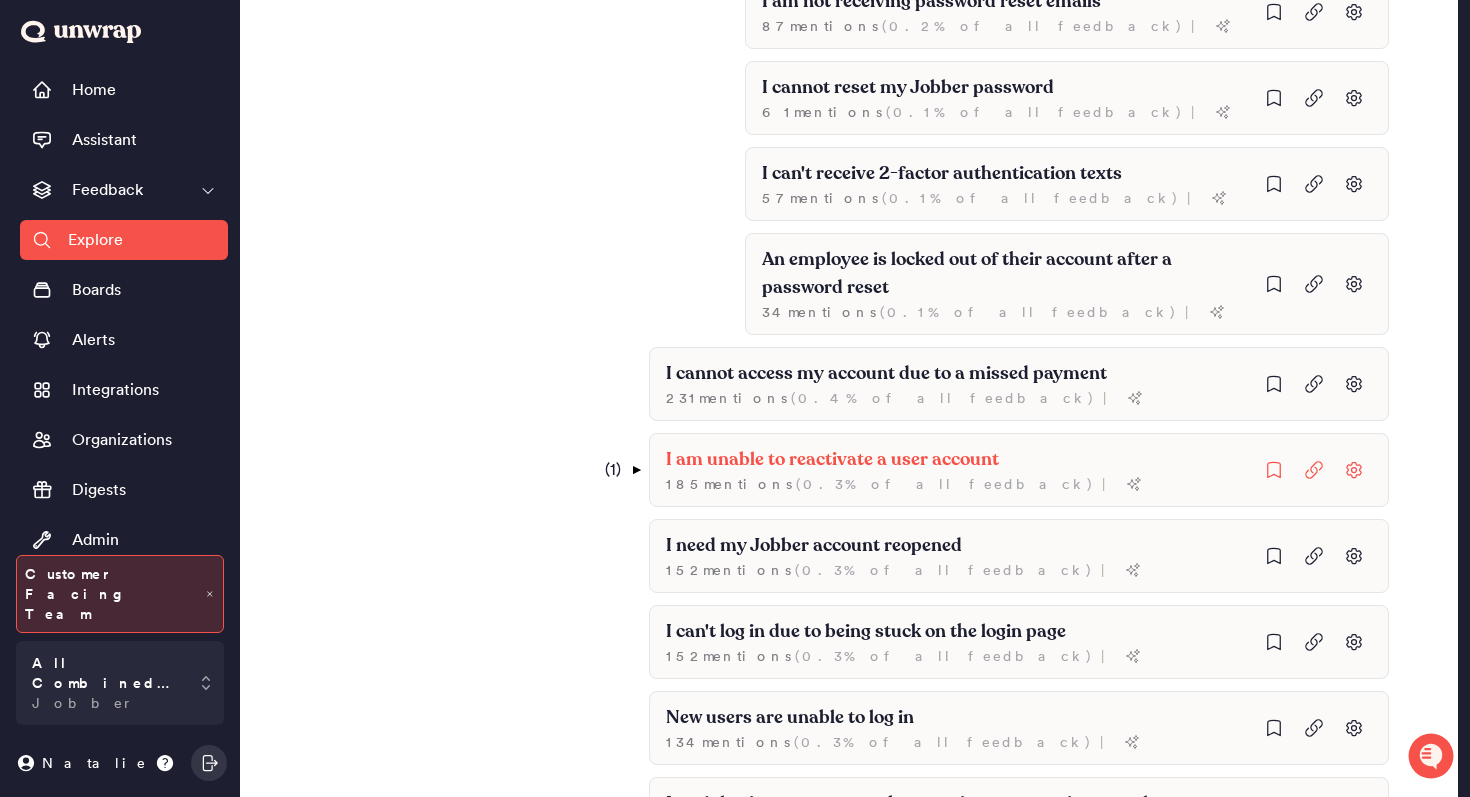 click on "( 1 ) ▼" at bounding box center (614, 470) 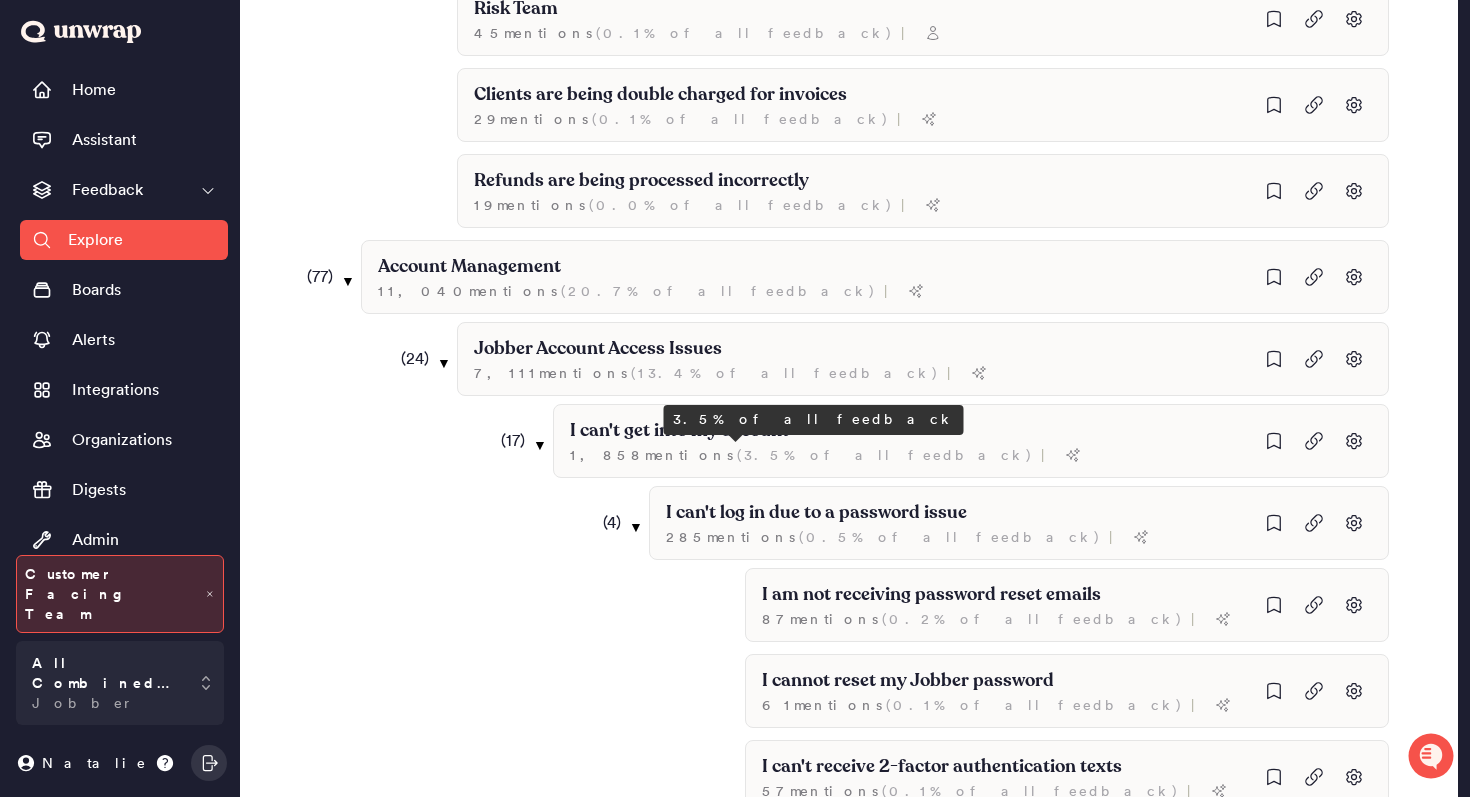 scroll, scrollTop: 1464, scrollLeft: 0, axis: vertical 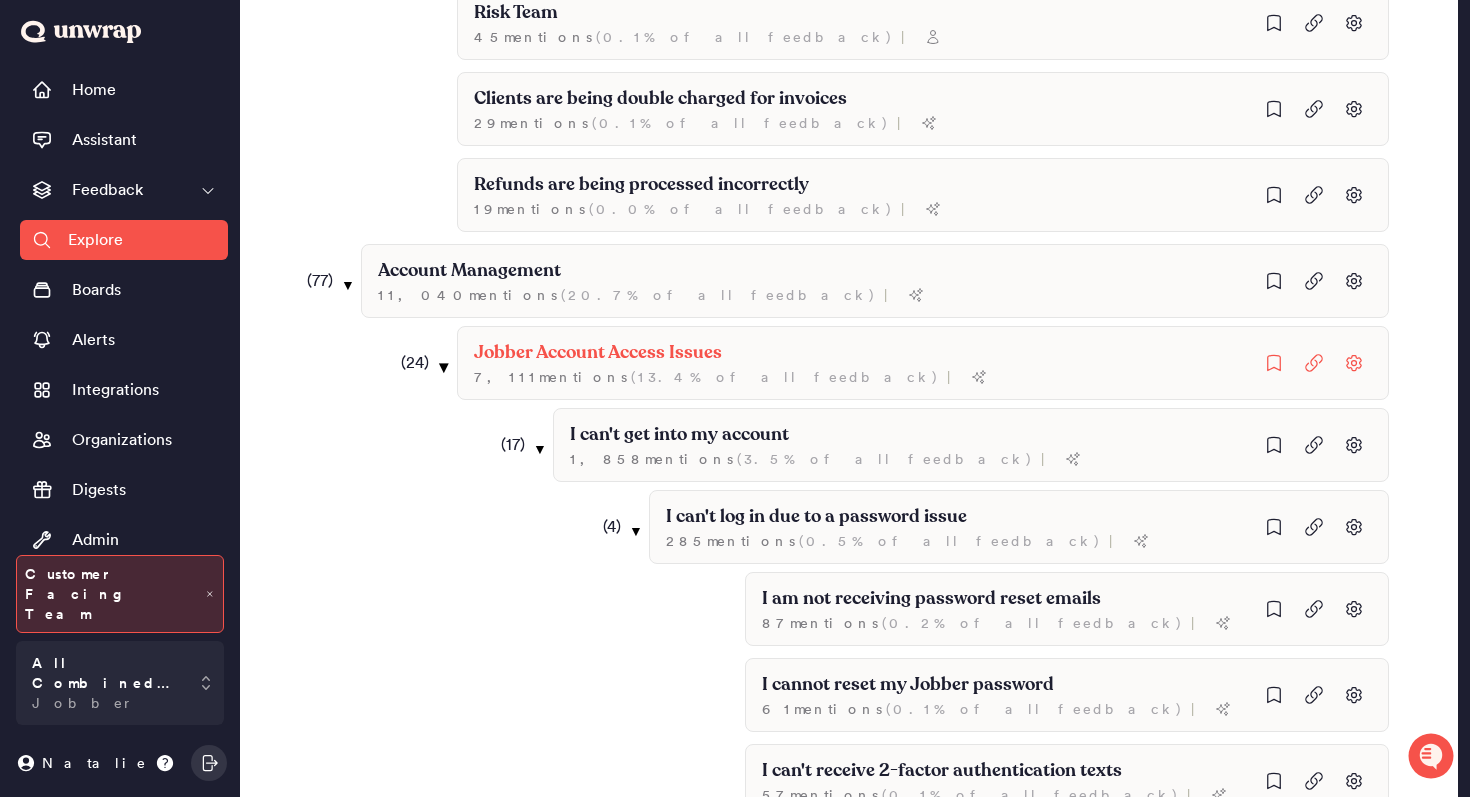 click on "▼" at bounding box center [444, 367] 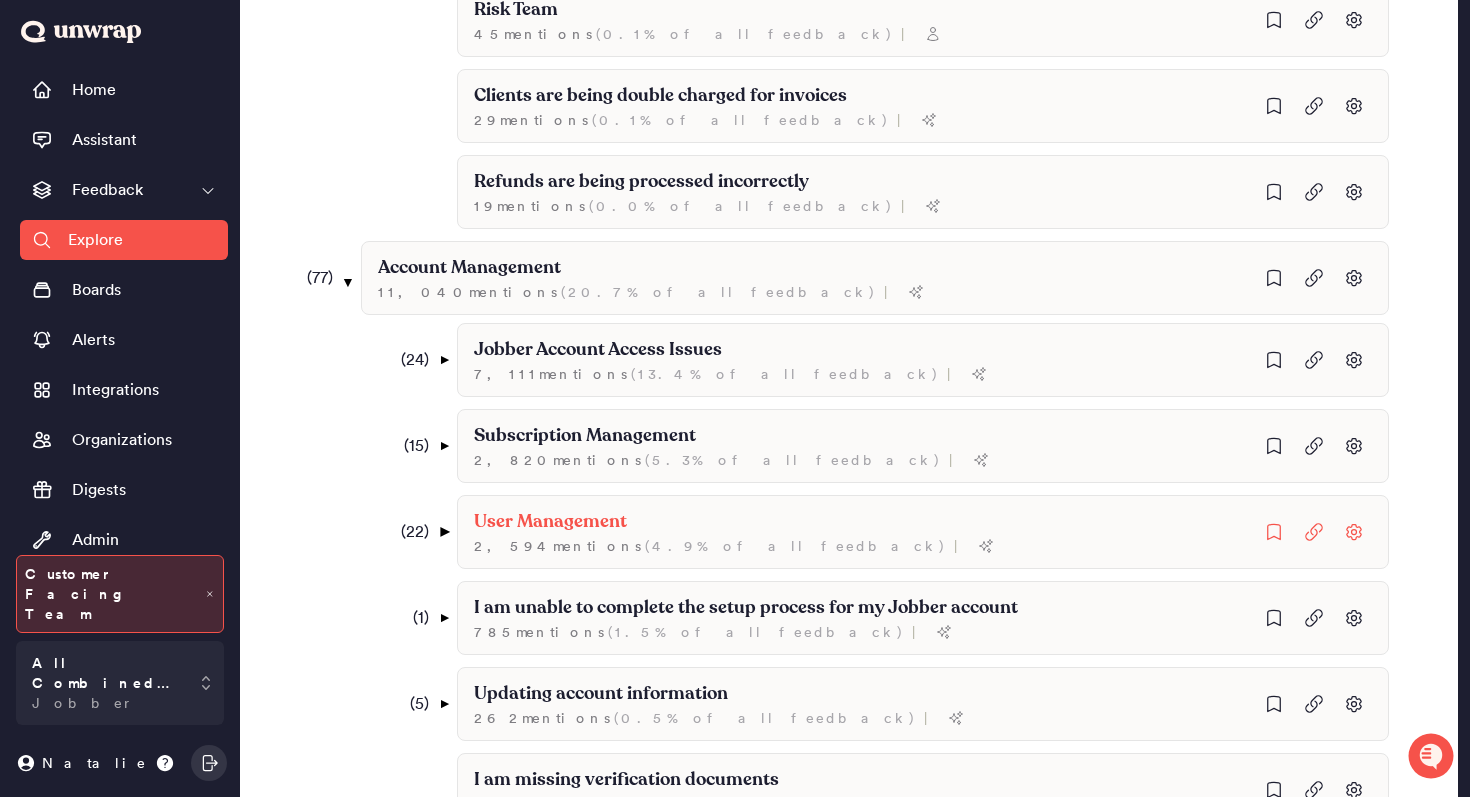 click on "▼" at bounding box center (444, 532) 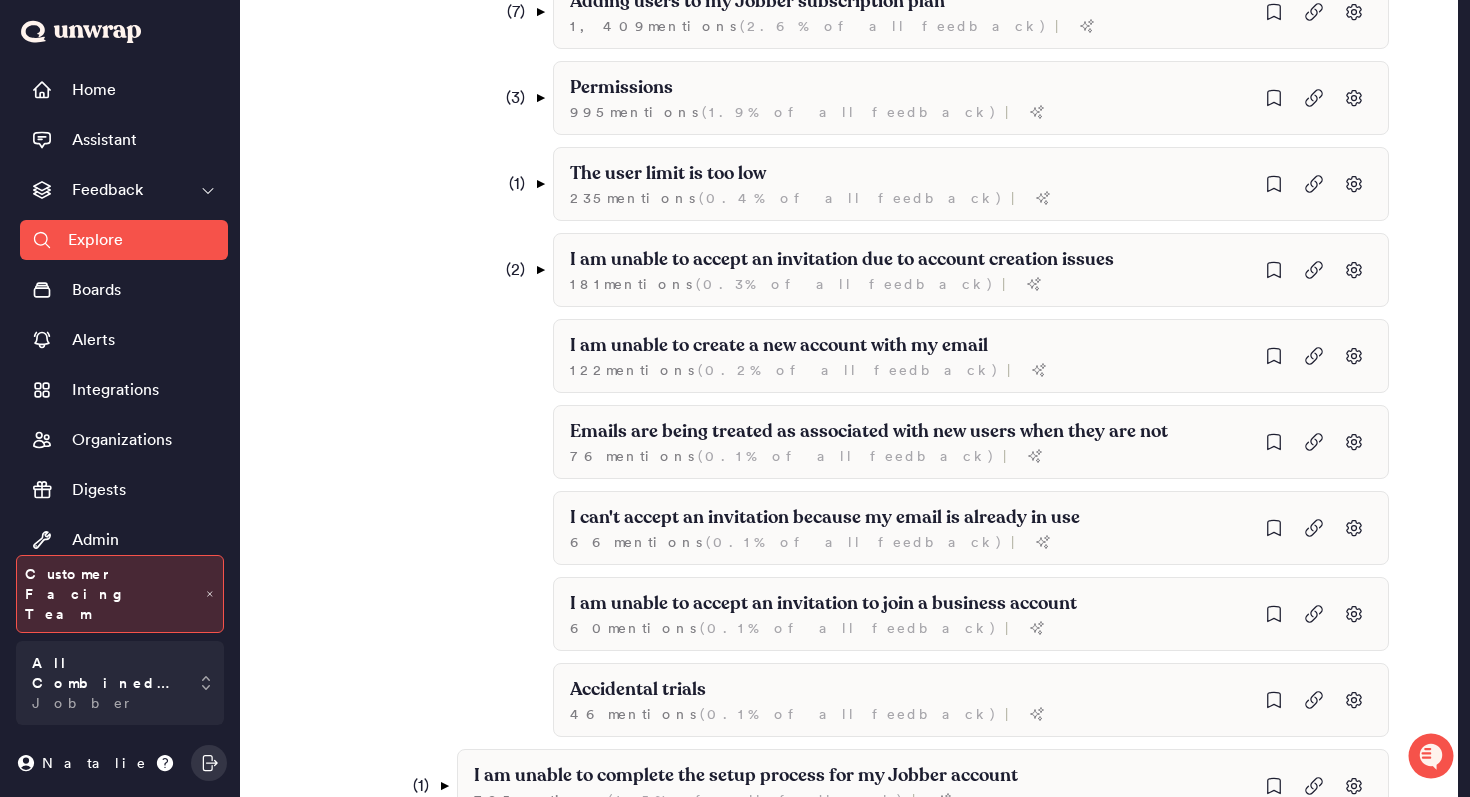 scroll, scrollTop: 2077, scrollLeft: 0, axis: vertical 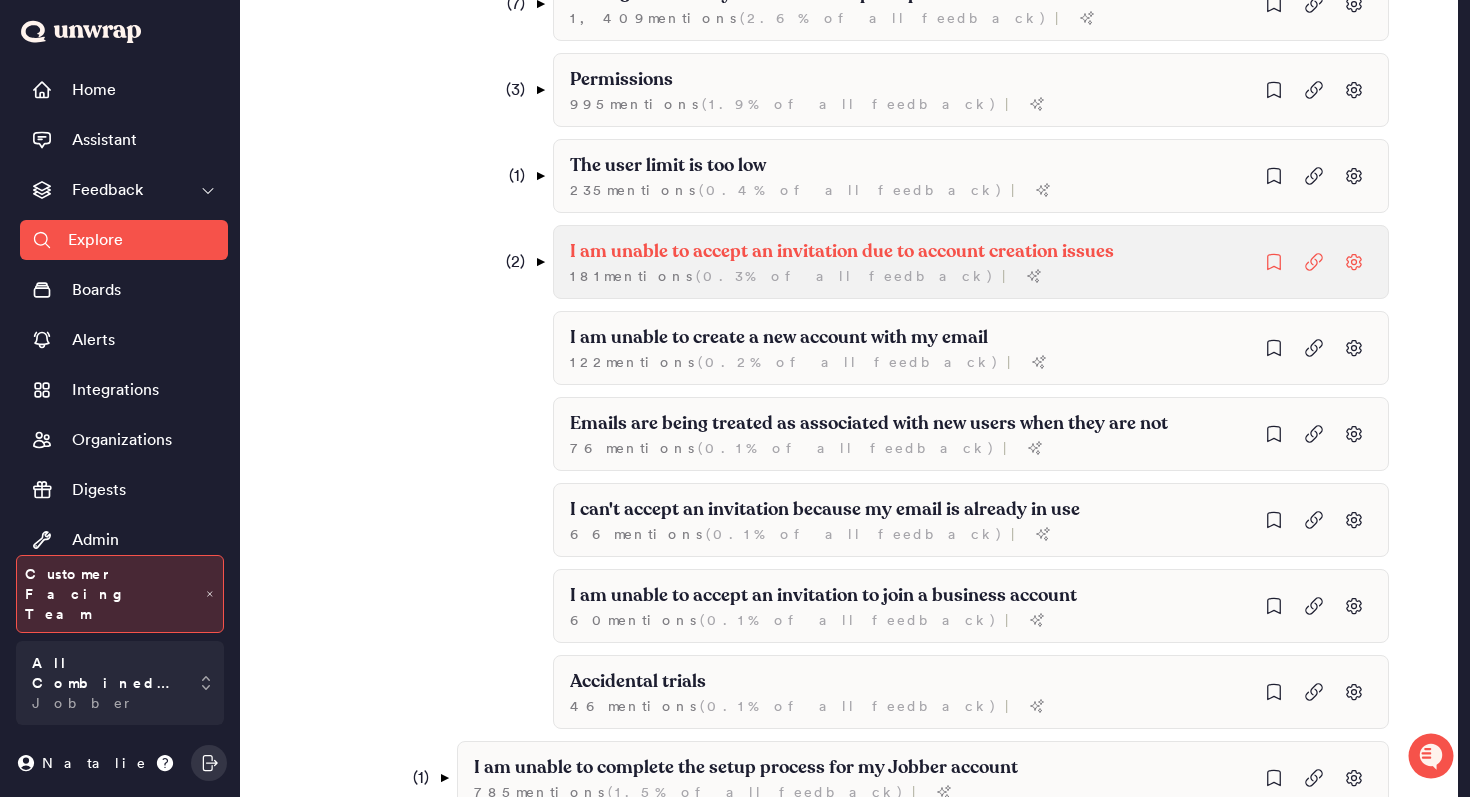 click on "I am unable to accept an invitation due to account creation issues" at bounding box center (816, -92) 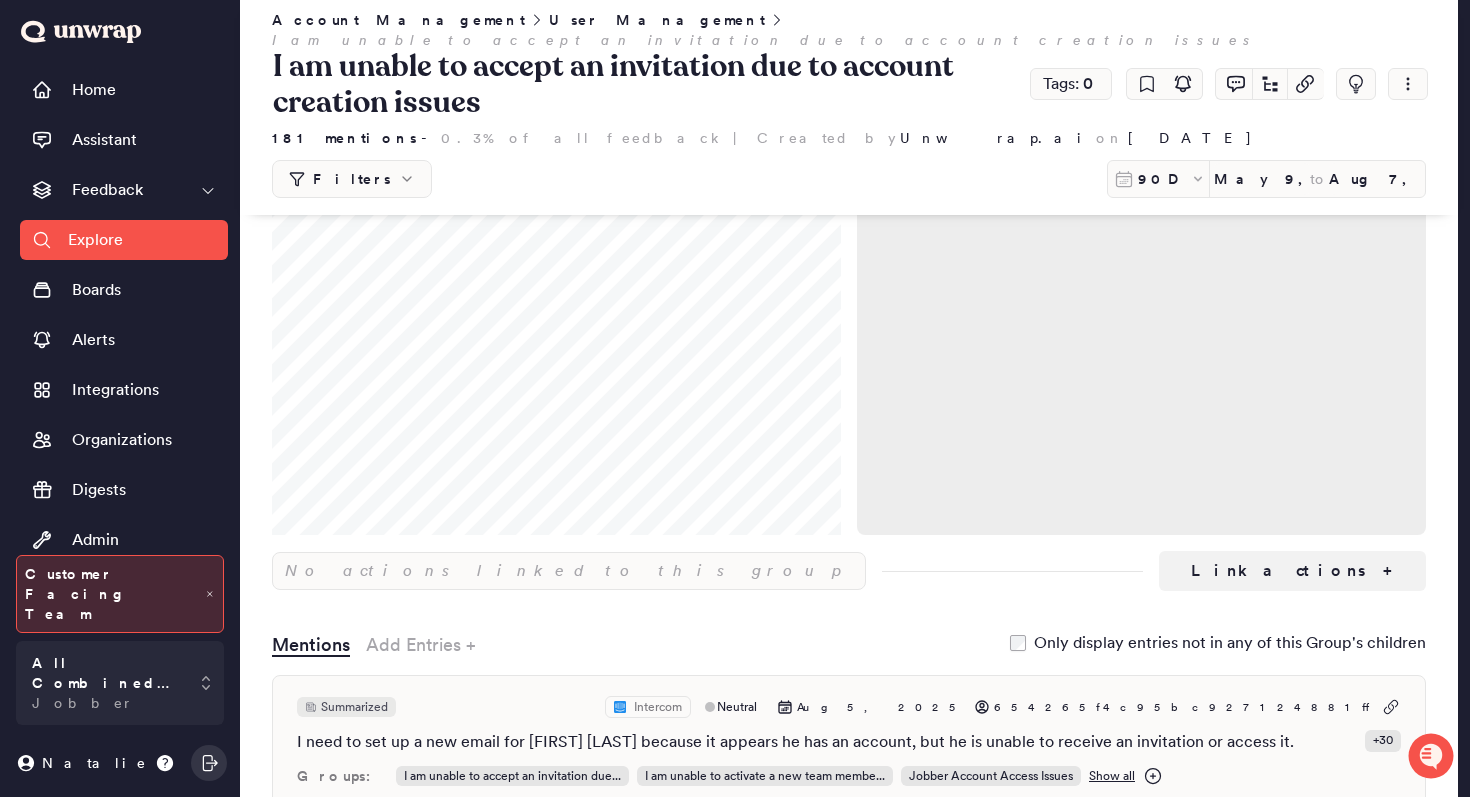 scroll, scrollTop: 121, scrollLeft: 0, axis: vertical 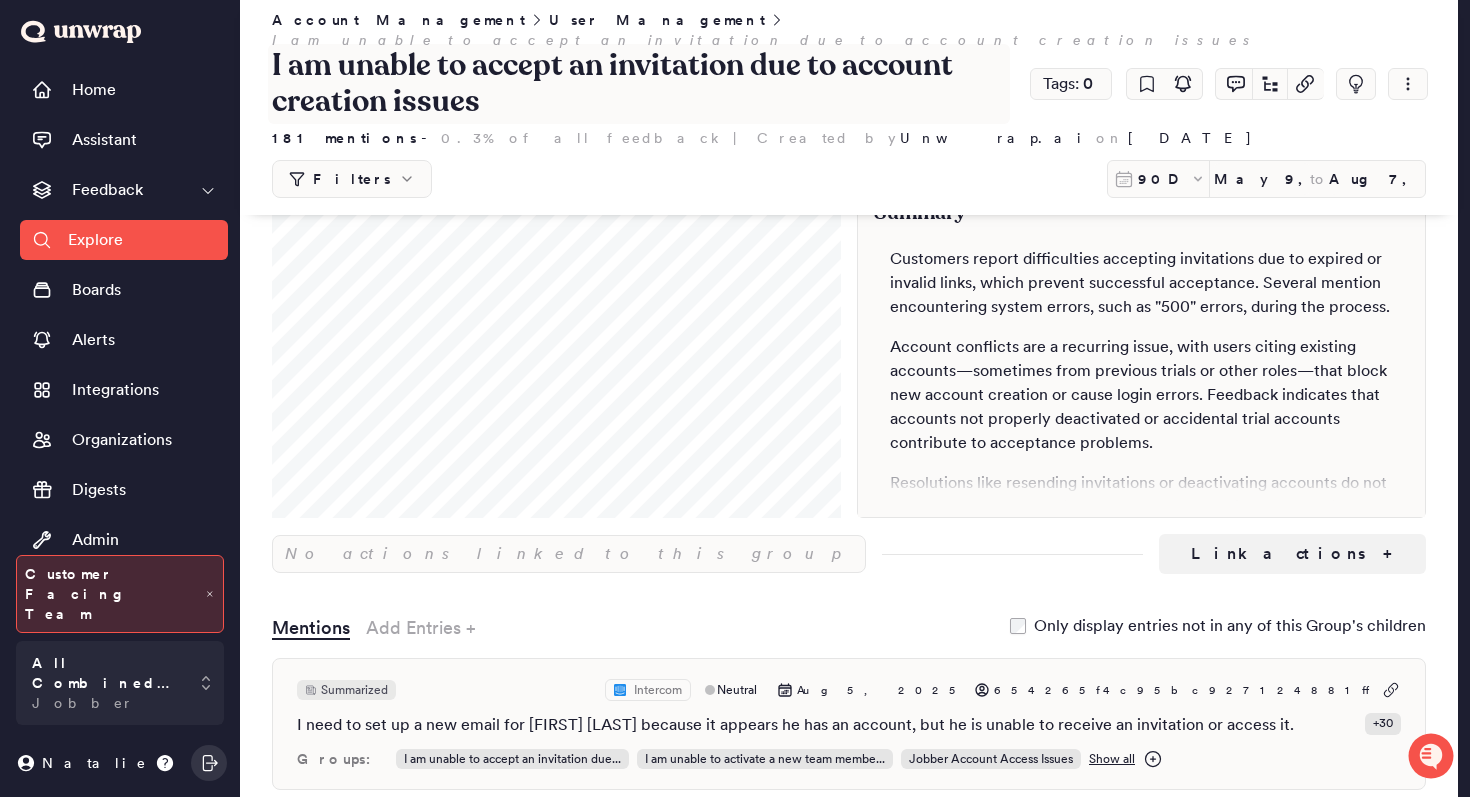 click on "I am unable to accept an invitation due to account creation issues" at bounding box center [639, 84] 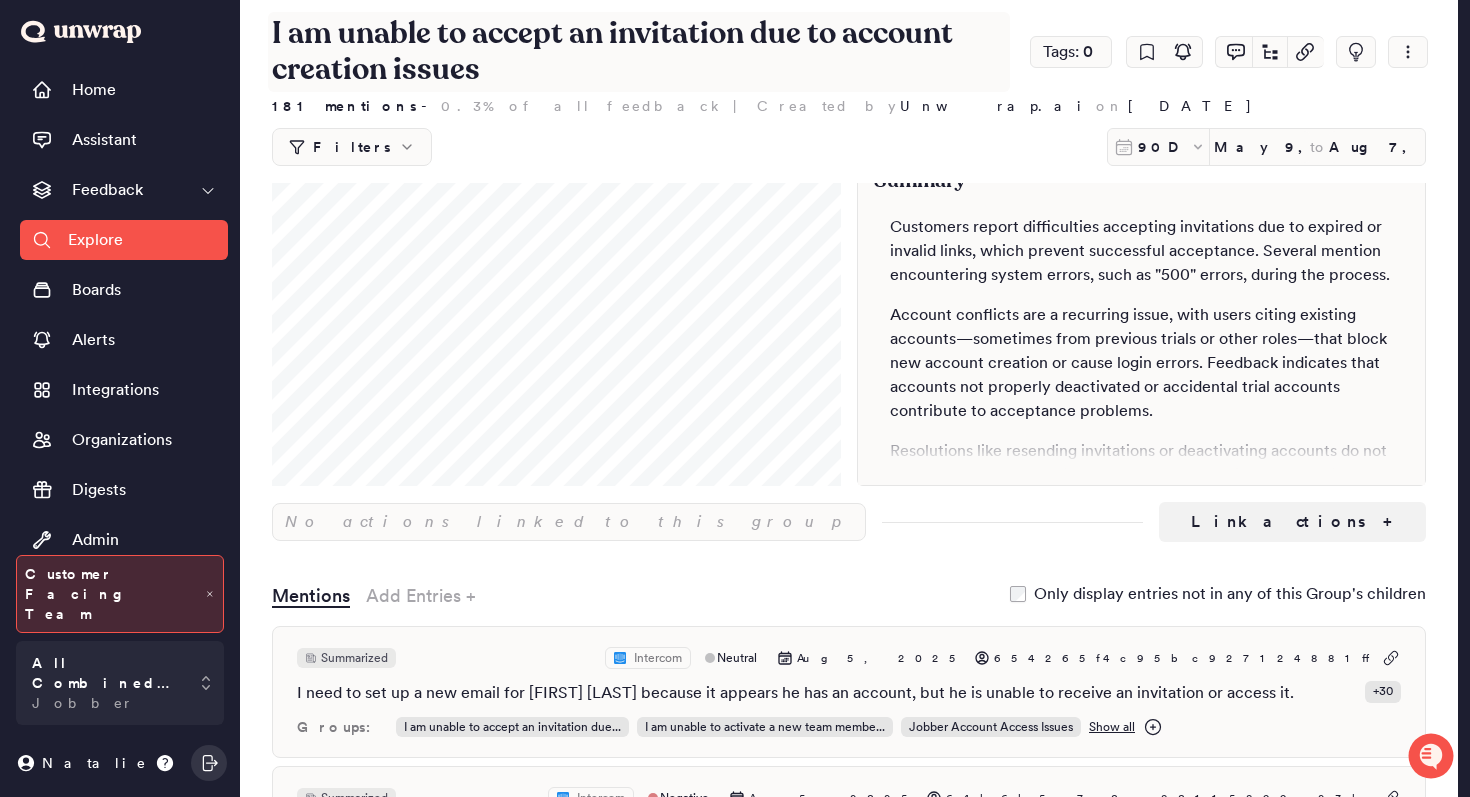 scroll, scrollTop: 0, scrollLeft: 0, axis: both 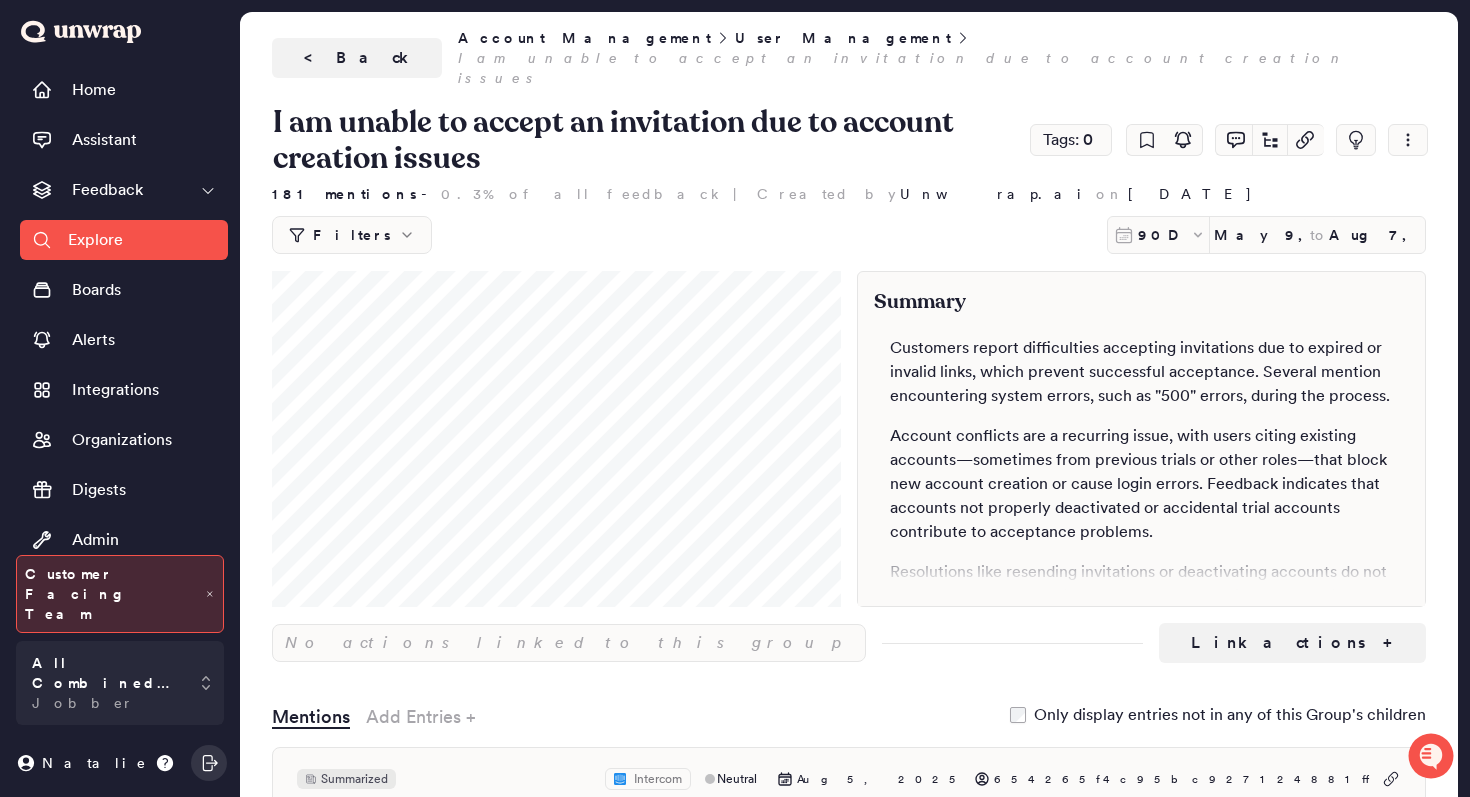 click on "< Back Account Management User Management I am unable to accept an invitation due to account creation issues" at bounding box center [849, 58] 